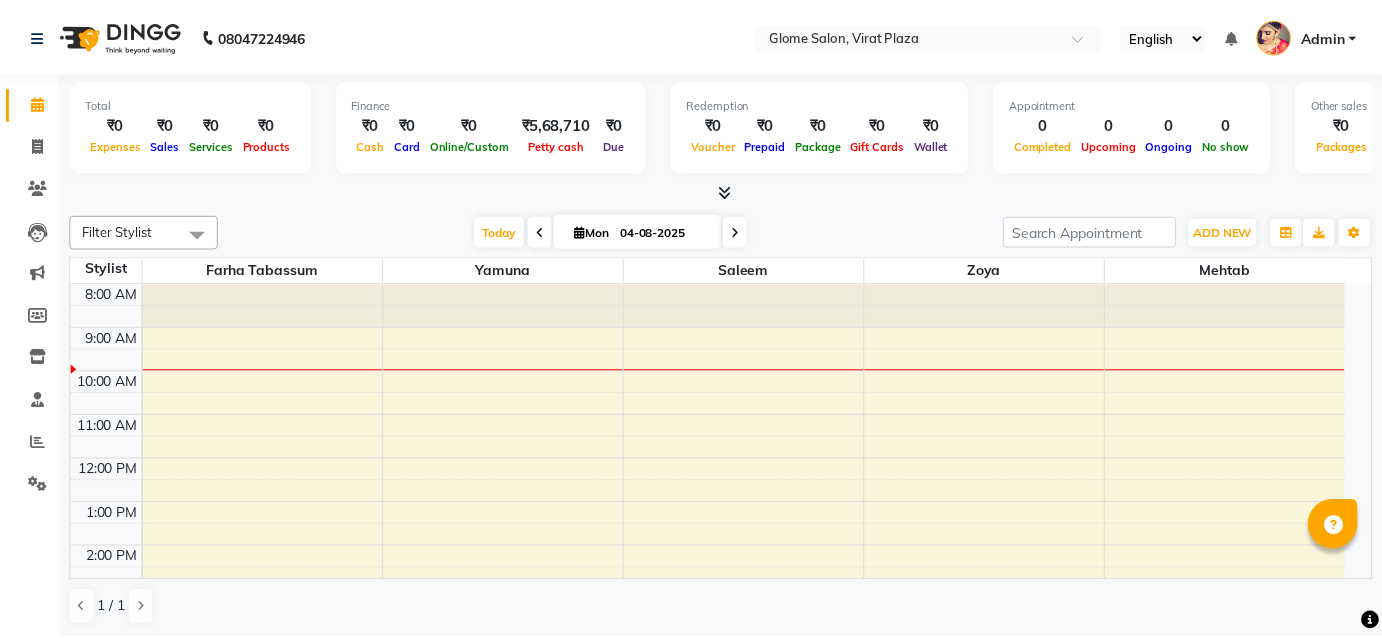 scroll, scrollTop: 0, scrollLeft: 0, axis: both 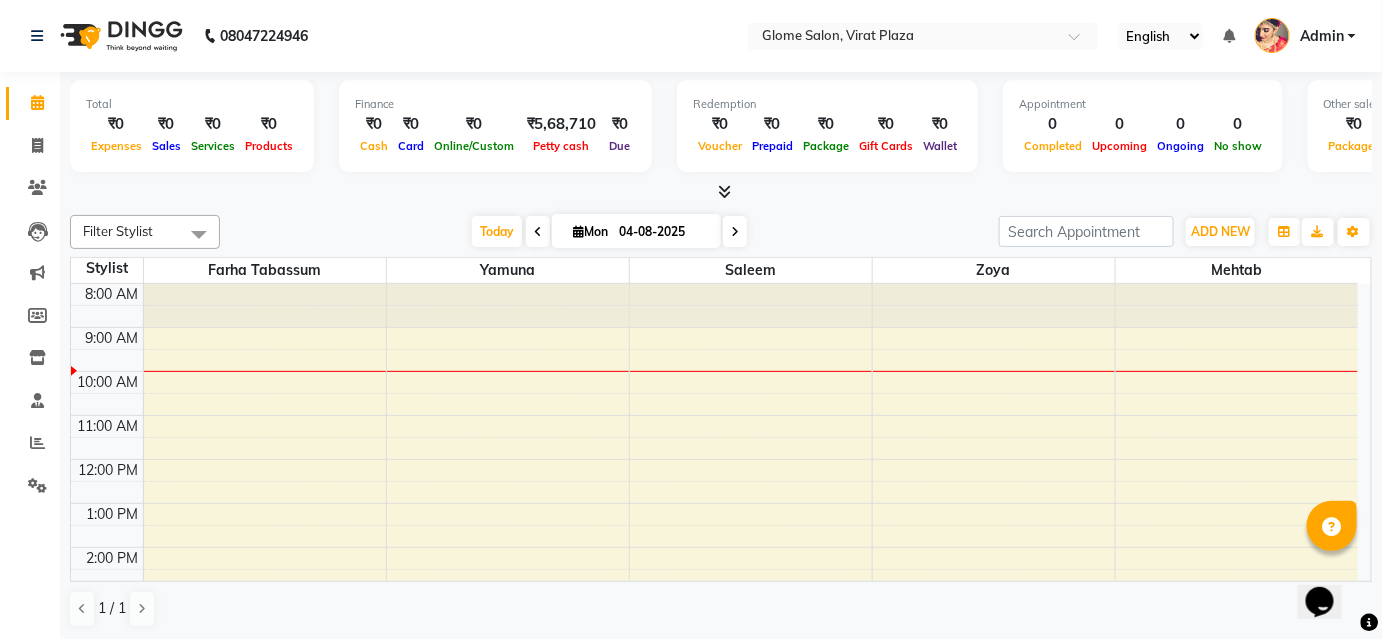 click on "8:00 AM 9:00 AM 10:00 AM 11:00 AM 12:00 PM 1:00 PM 2:00 PM 3:00 PM 4:00 PM 5:00 PM 6:00 PM 7:00 PM 8:00 PM" at bounding box center (714, 569) 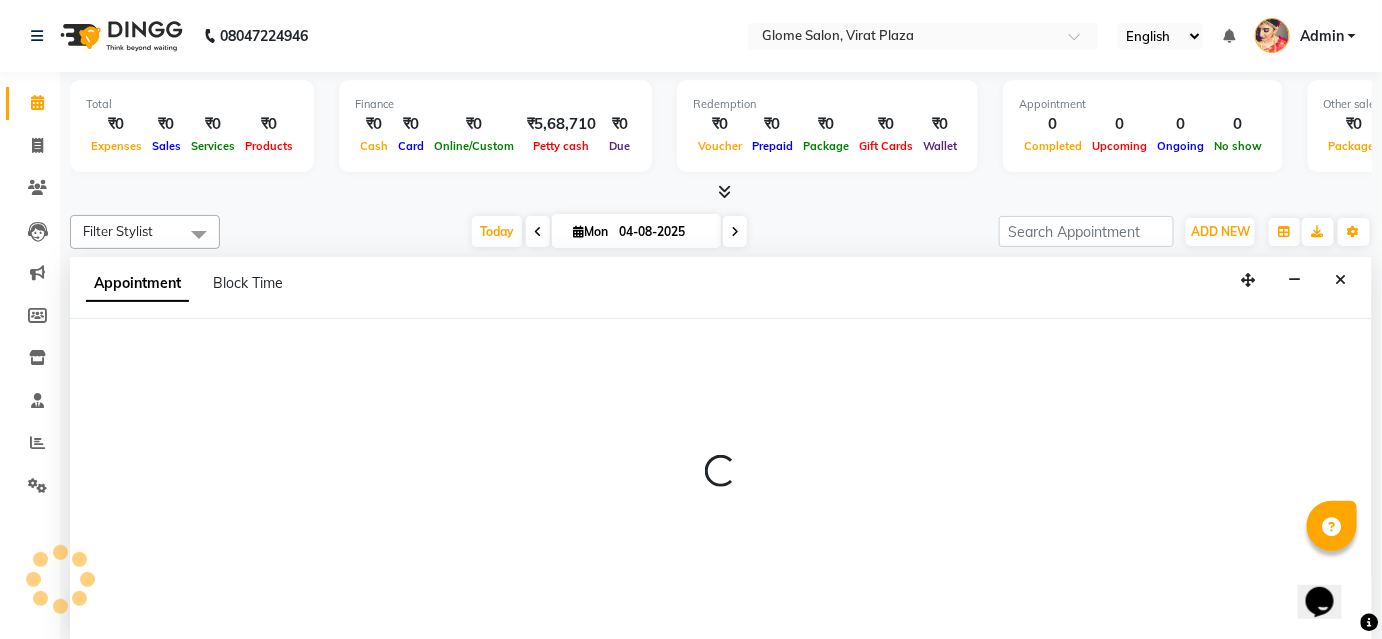 select on "87909" 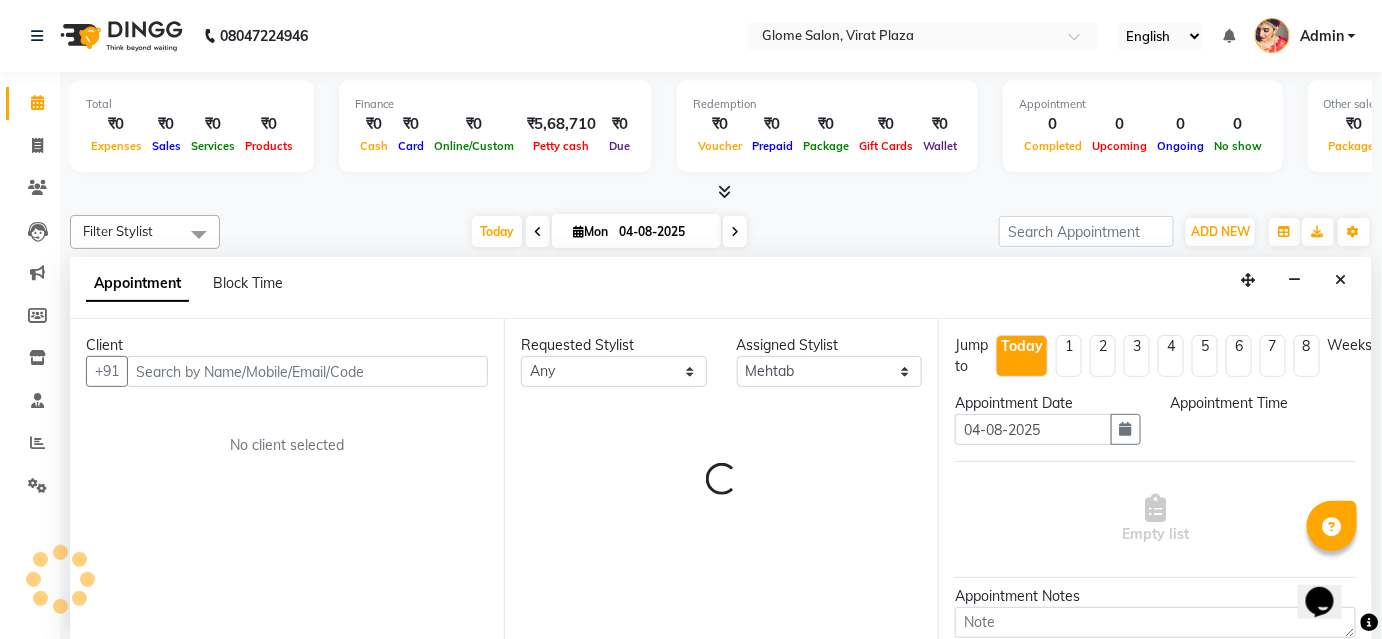 scroll, scrollTop: 0, scrollLeft: 0, axis: both 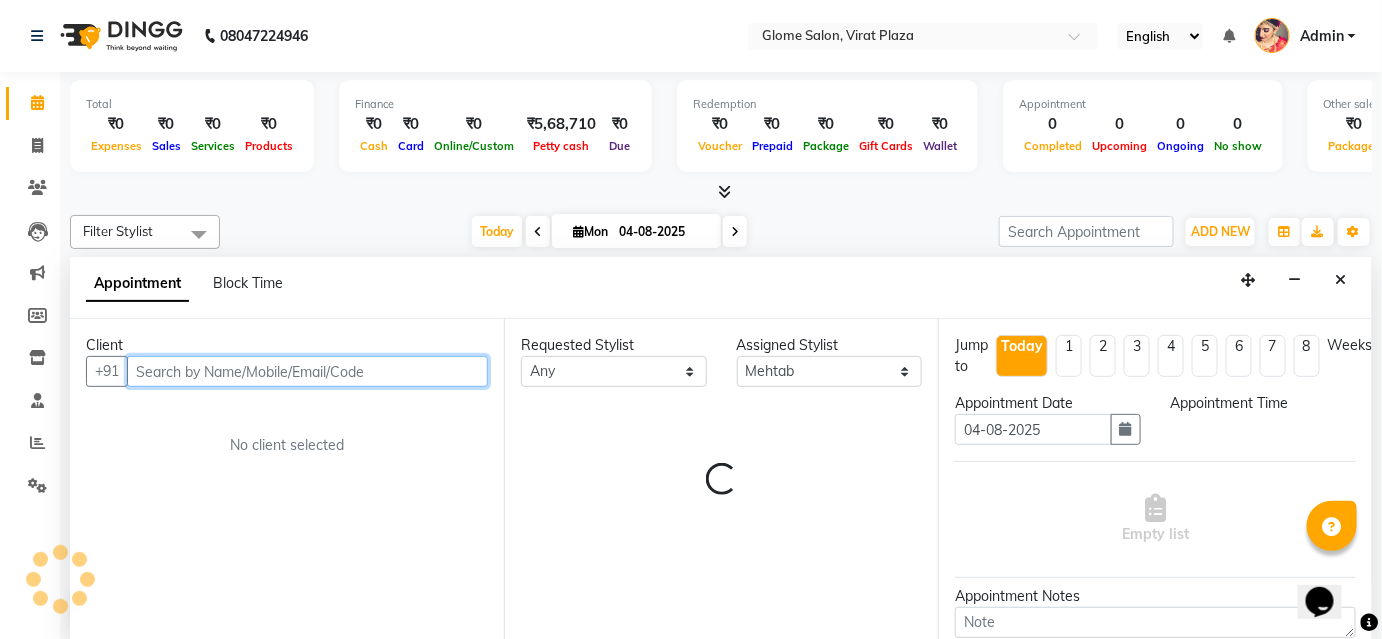 select on "540" 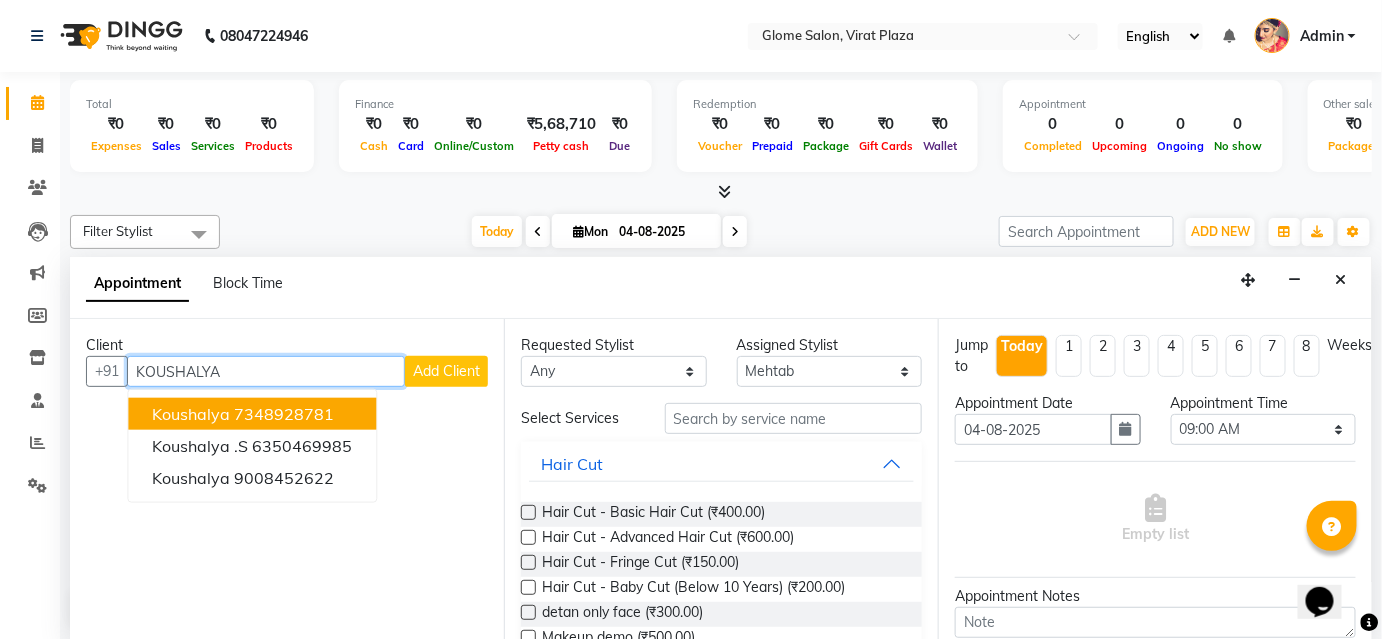 click on "7348928781" at bounding box center [284, 414] 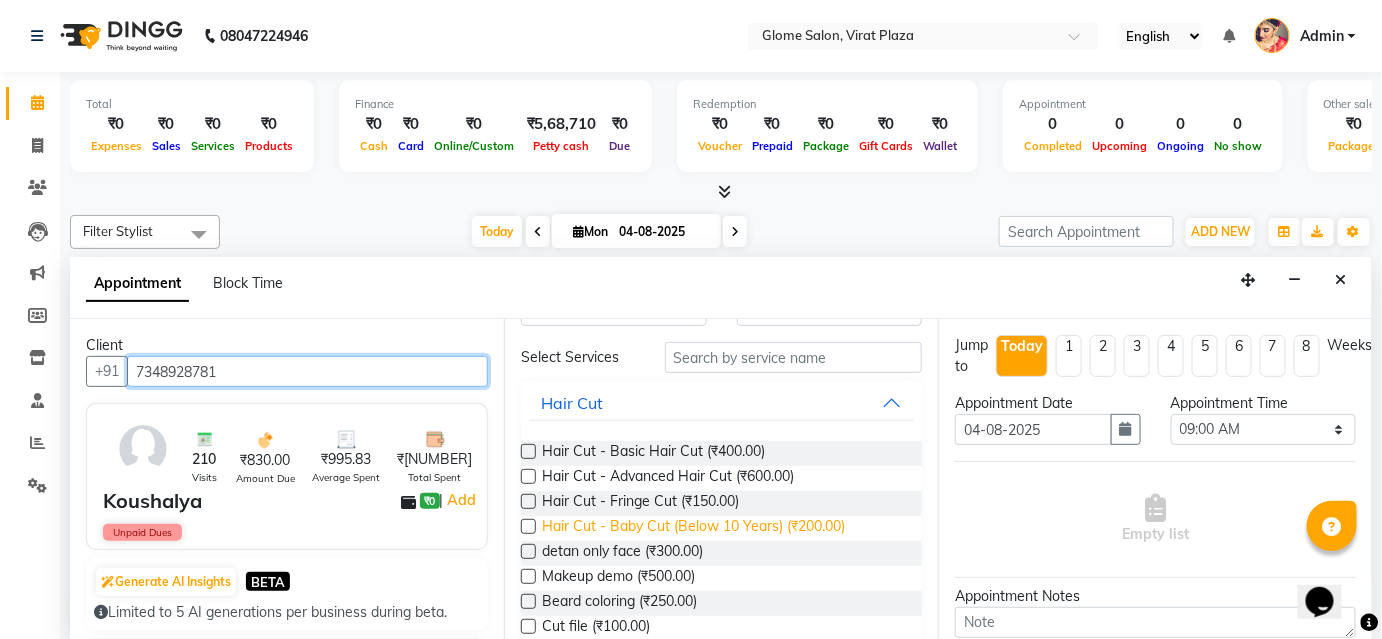 scroll, scrollTop: 90, scrollLeft: 0, axis: vertical 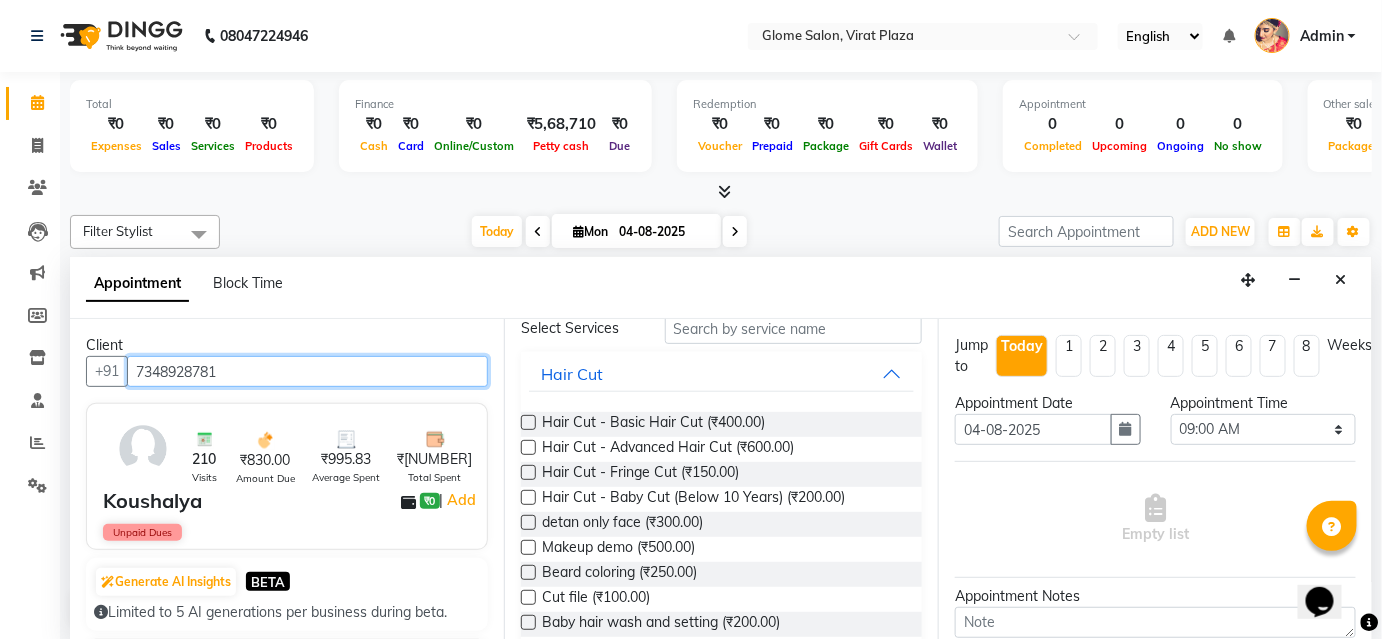 type on "7348928781" 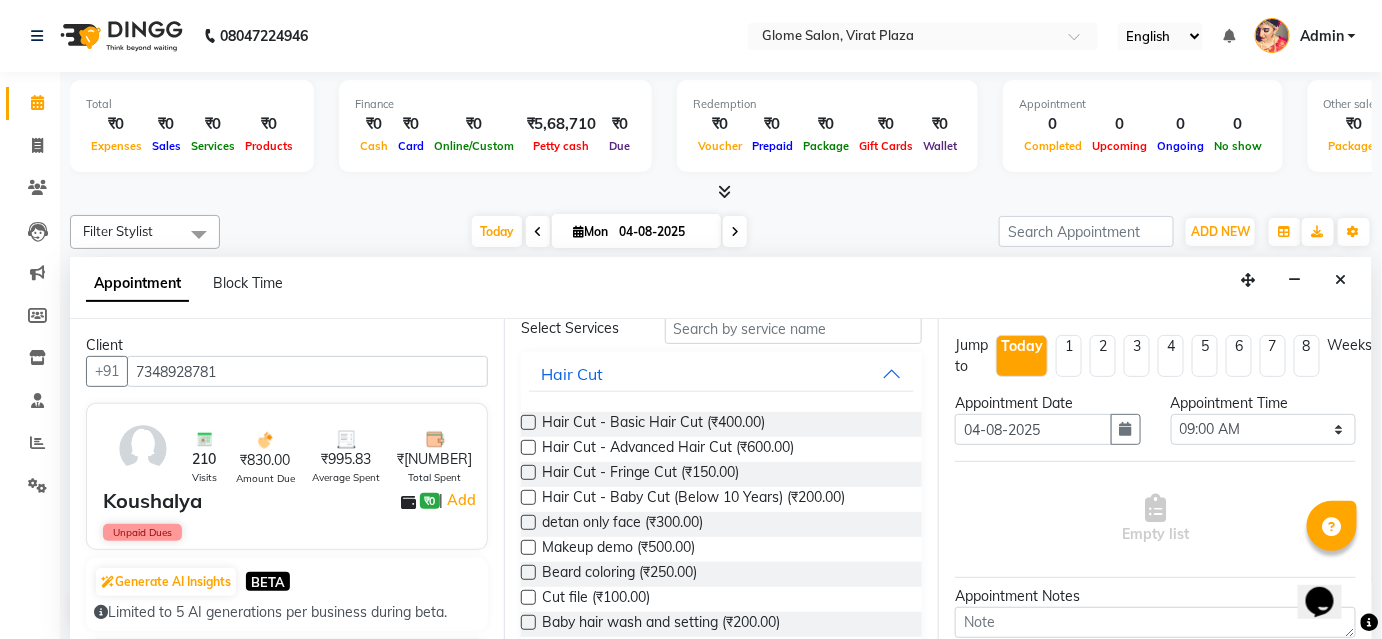 click on "Makeup demo (₹500.00)" at bounding box center [618, 549] 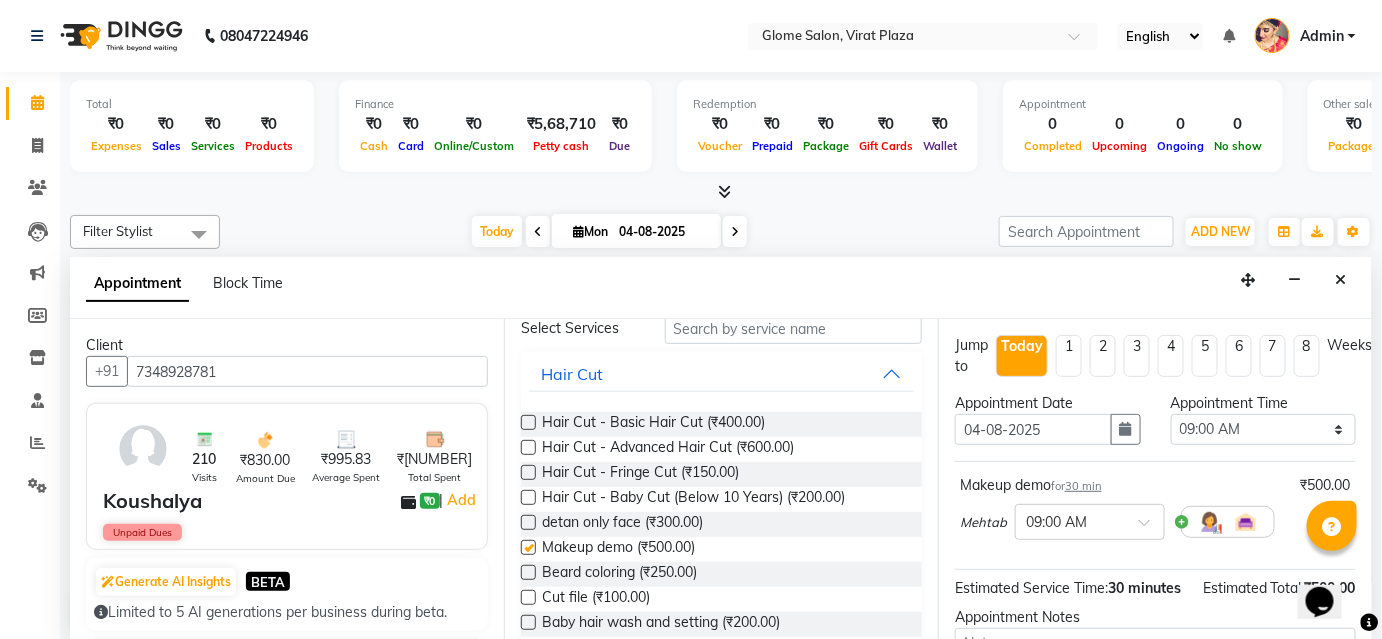 checkbox on "false" 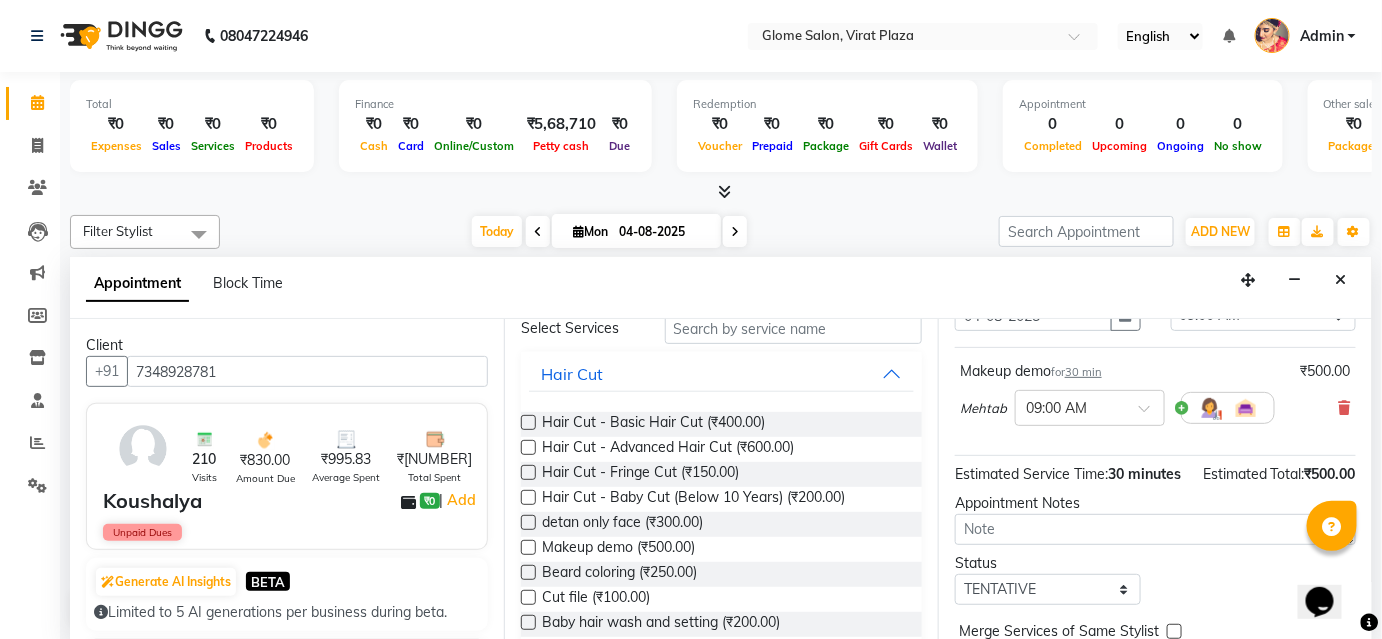 scroll, scrollTop: 224, scrollLeft: 0, axis: vertical 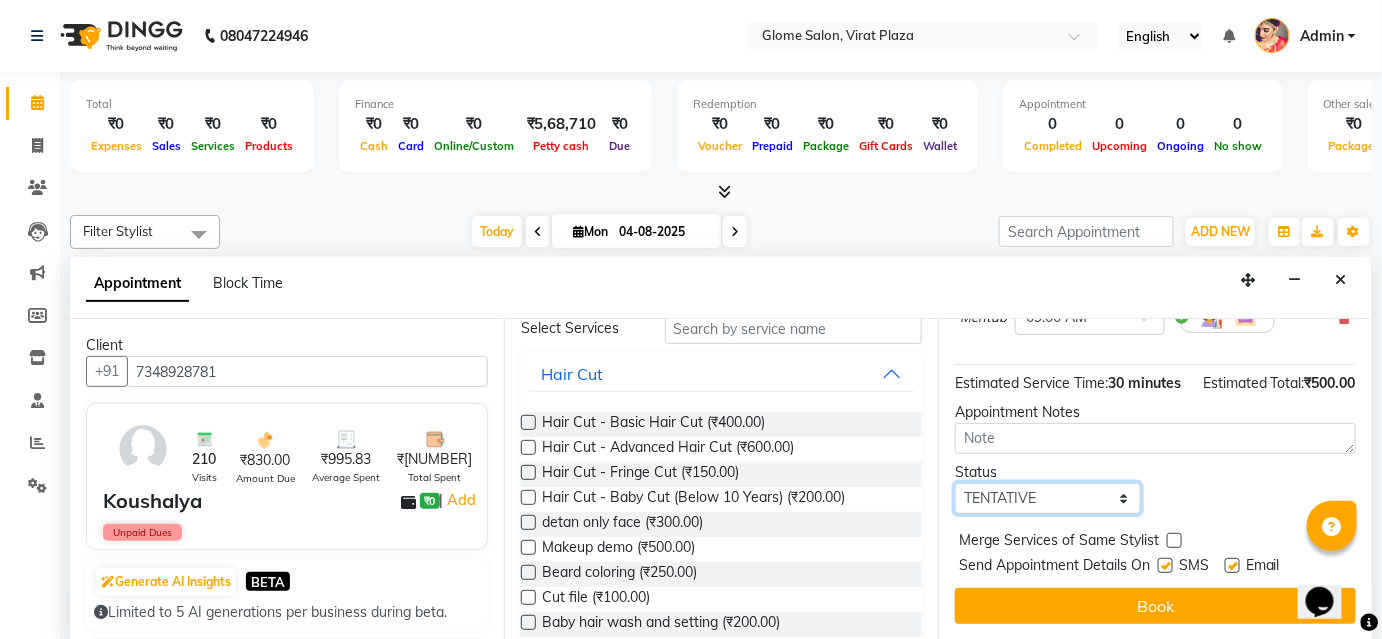drag, startPoint x: 1024, startPoint y: 503, endPoint x: 1015, endPoint y: 519, distance: 18.35756 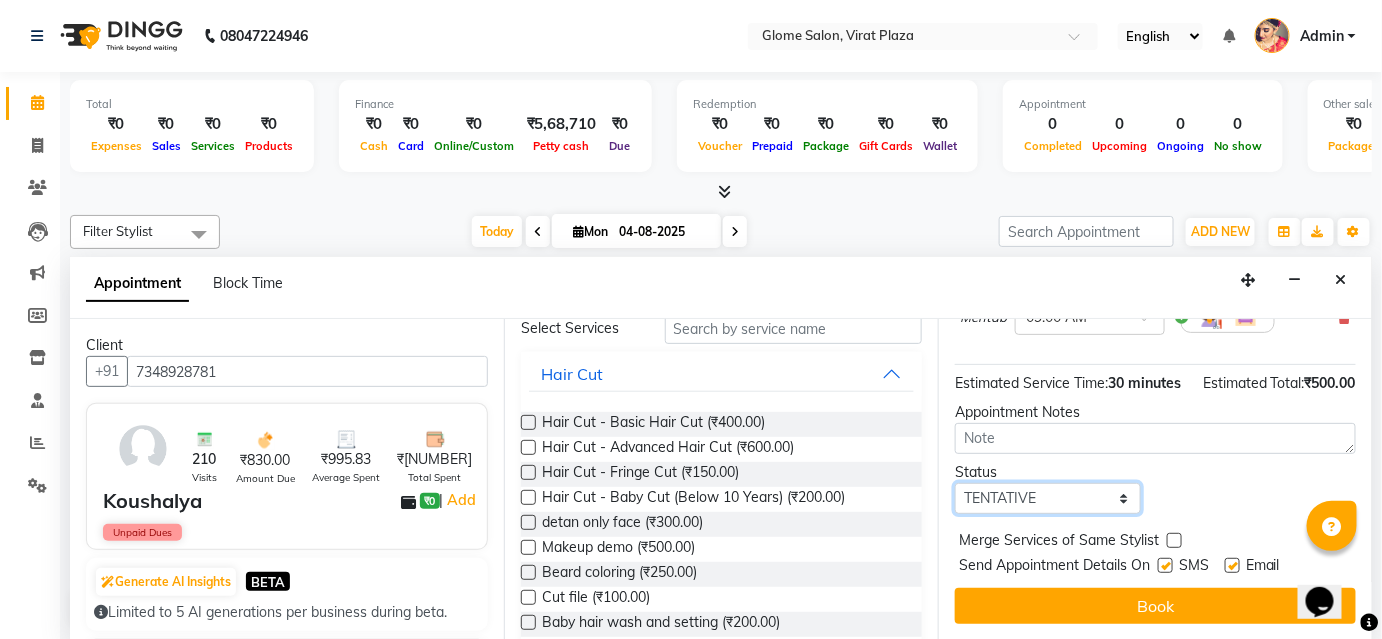 drag, startPoint x: 1033, startPoint y: 501, endPoint x: 1032, endPoint y: 511, distance: 10.049875 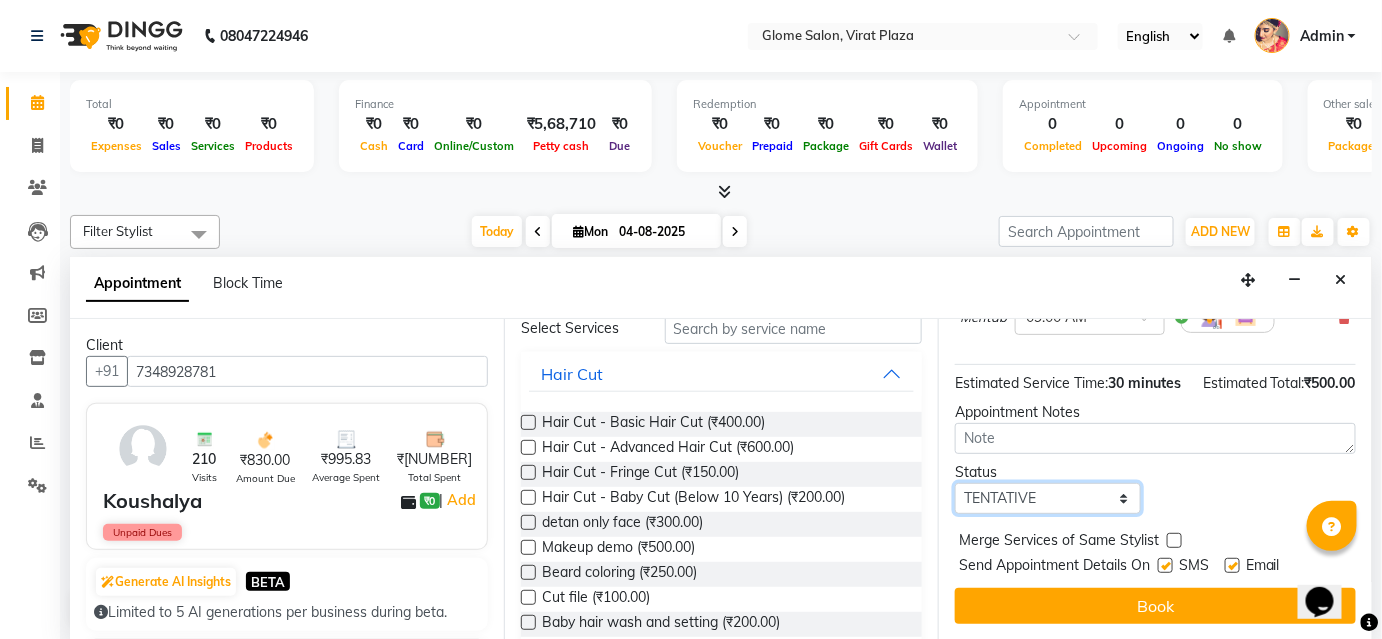 select on "confirm booking" 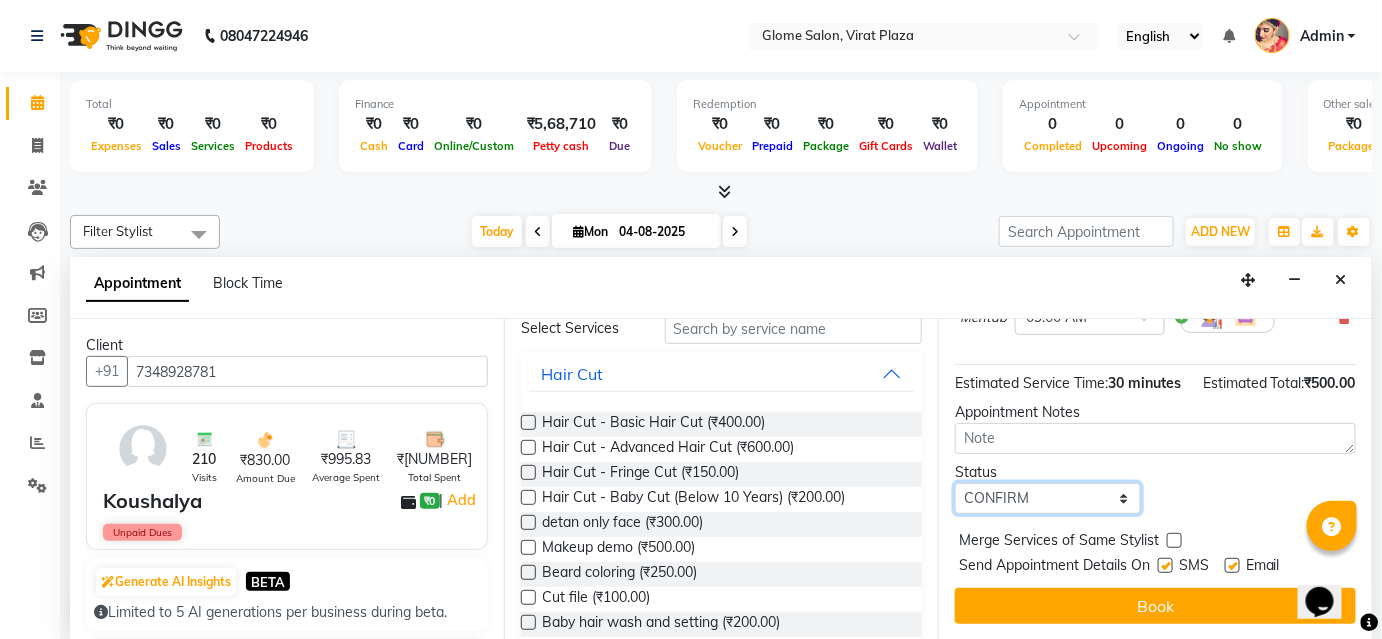 click on "Select TENTATIVE CONFIRM CHECK-IN UPCOMING" at bounding box center [1048, 498] 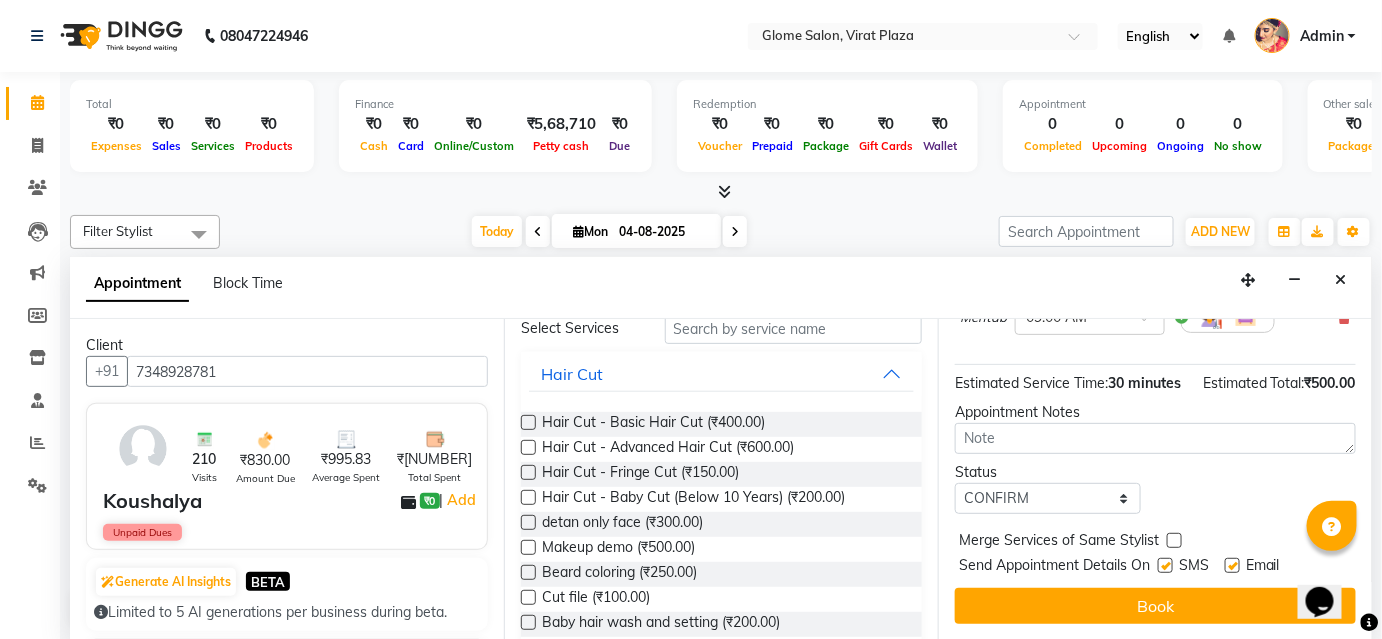 drag, startPoint x: 996, startPoint y: 593, endPoint x: 962, endPoint y: 540, distance: 62.968246 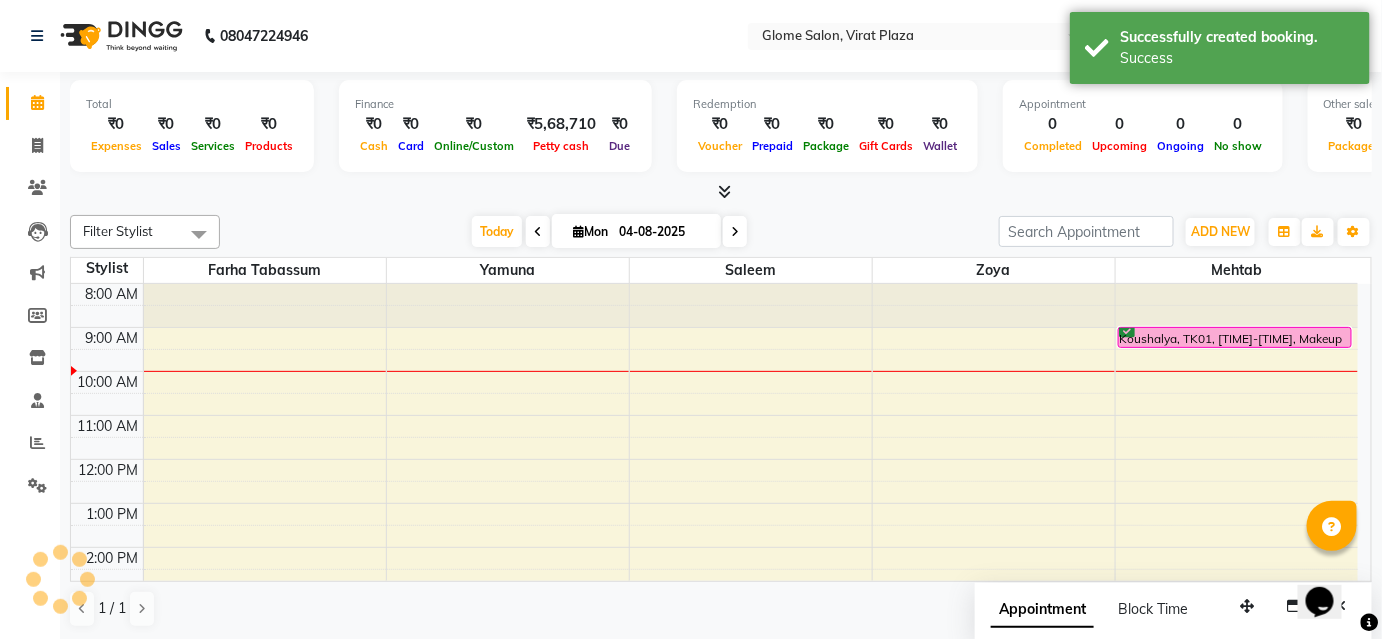 scroll, scrollTop: 0, scrollLeft: 0, axis: both 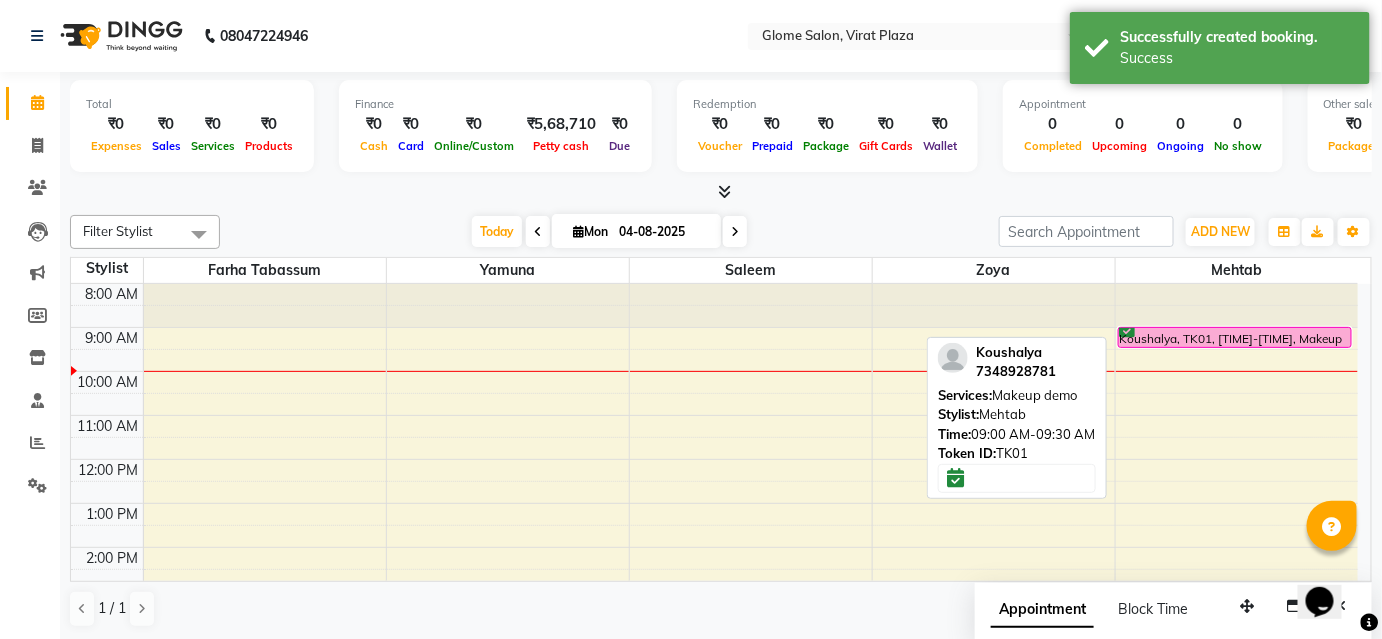 click on "Koushalya, TK01, [TIME]-[TIME], Makeup demo" at bounding box center [1235, 337] 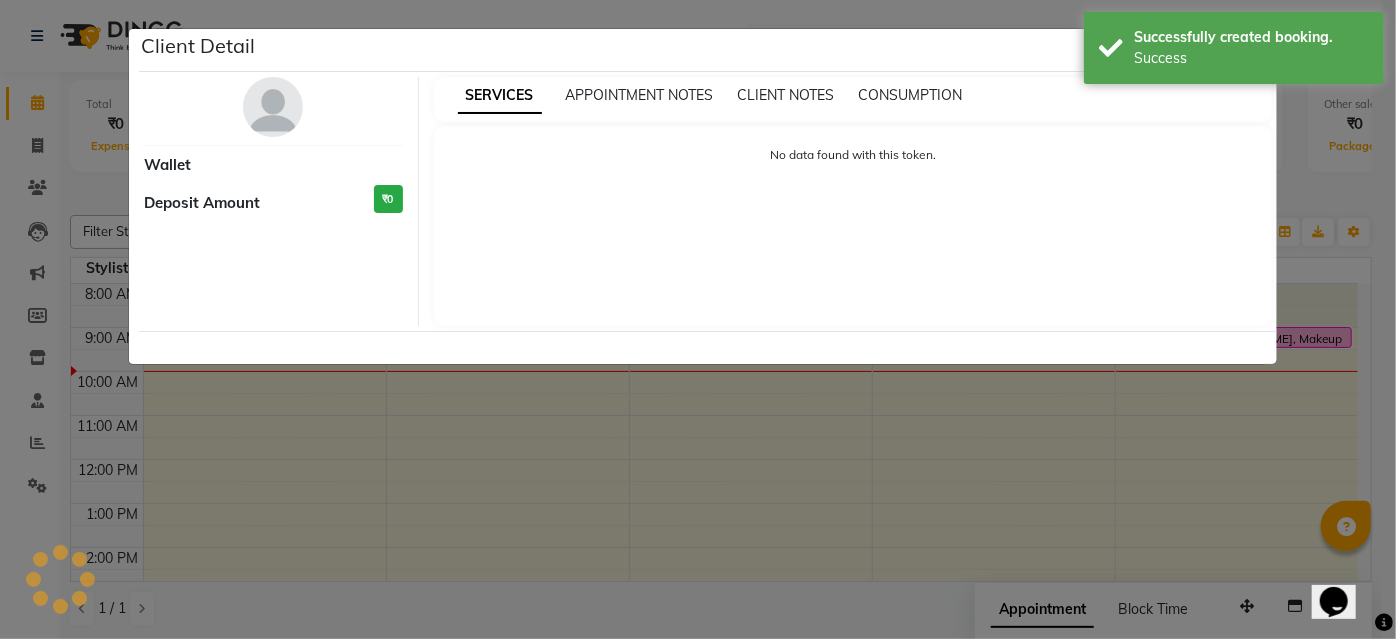 select on "6" 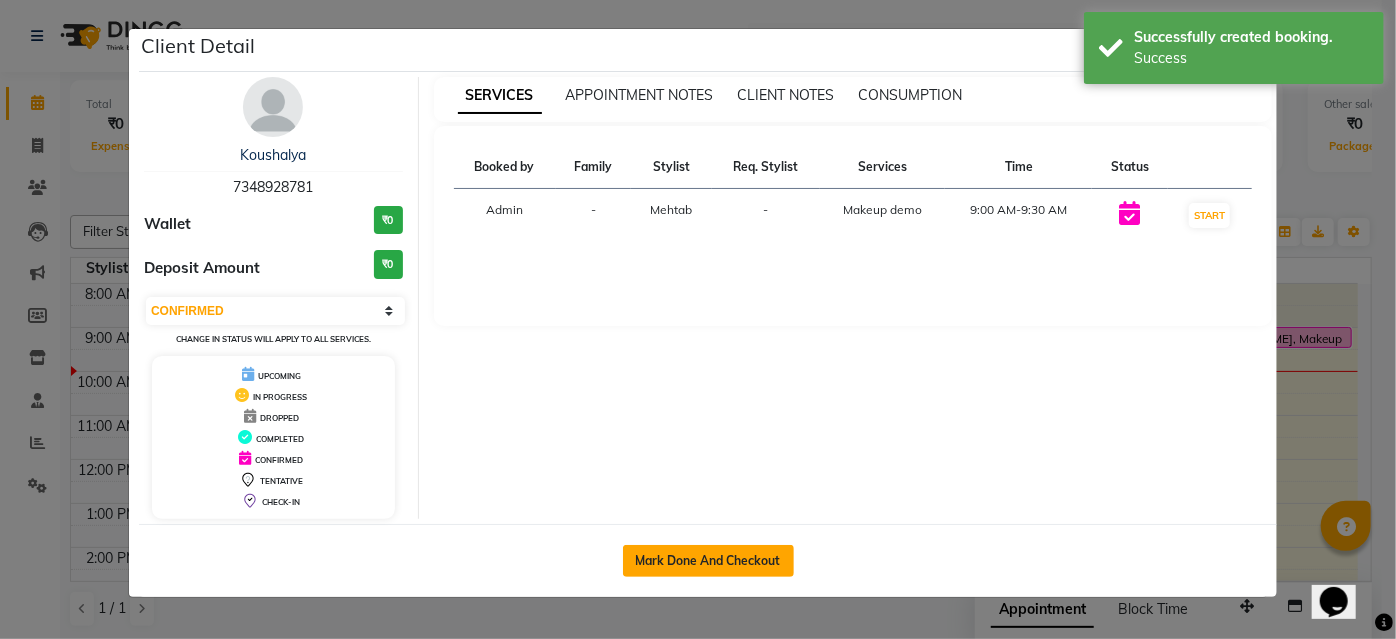 click on "Mark Done And Checkout" 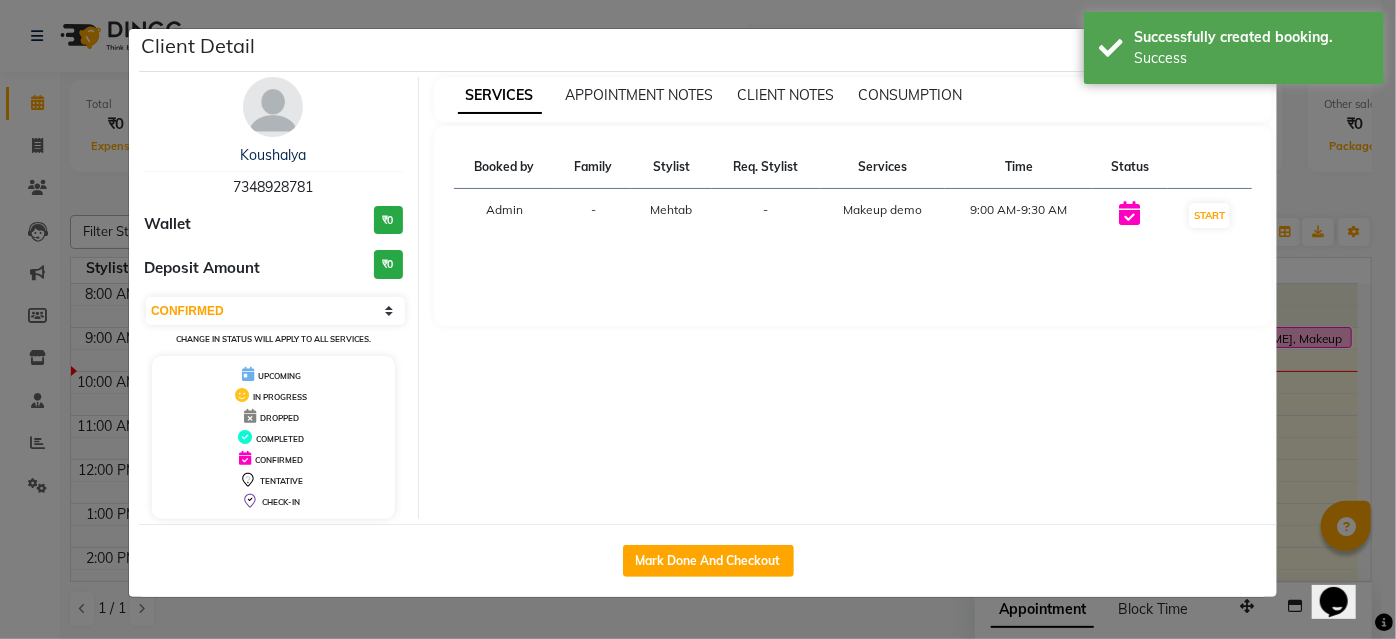 select on "service" 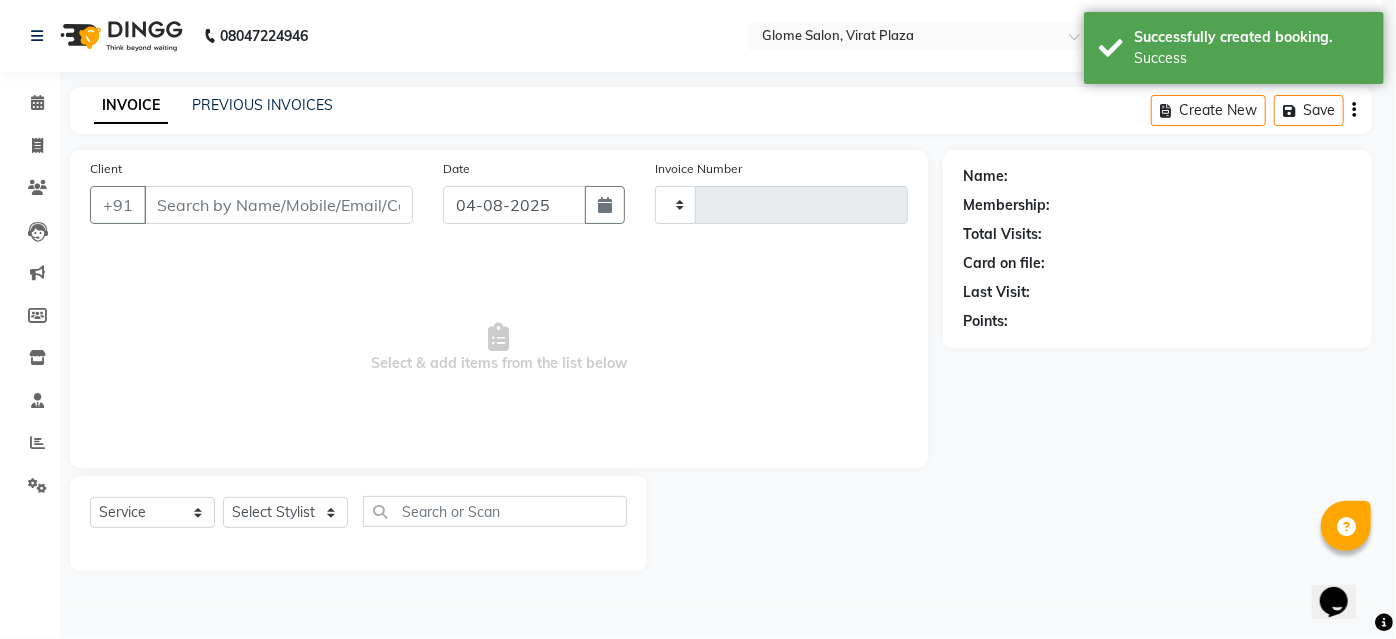 type on "1759" 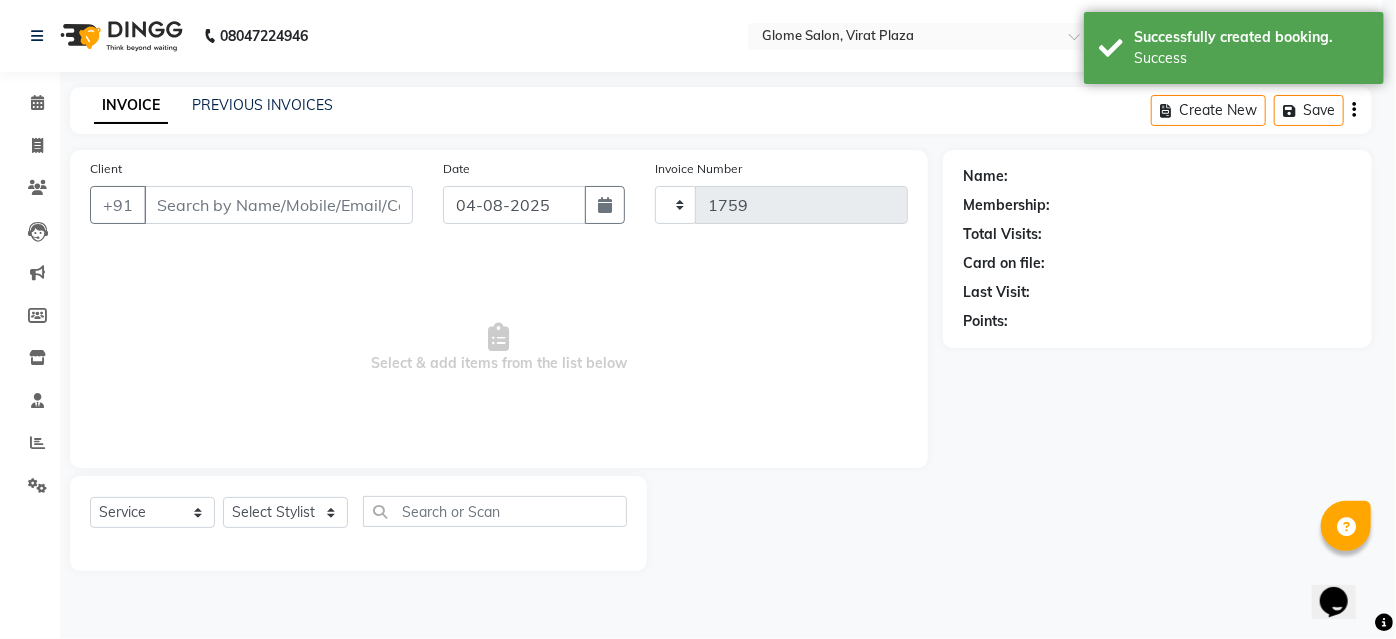 select on "3" 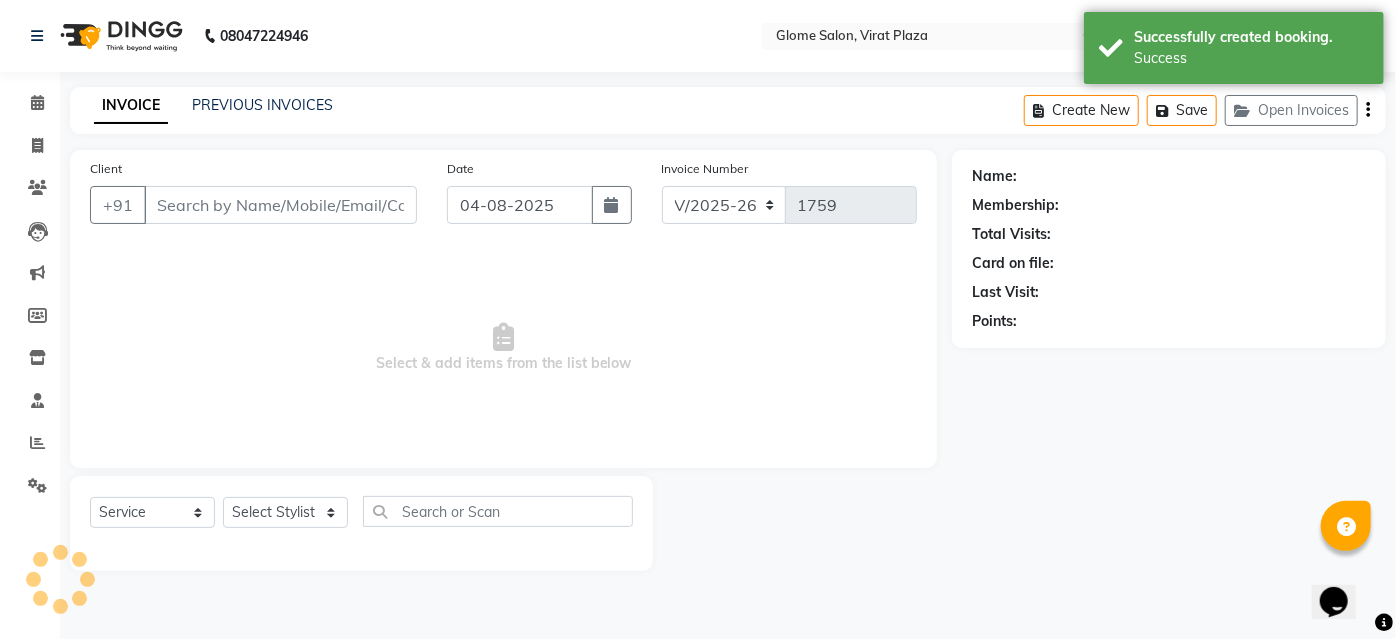 type on "7348928781" 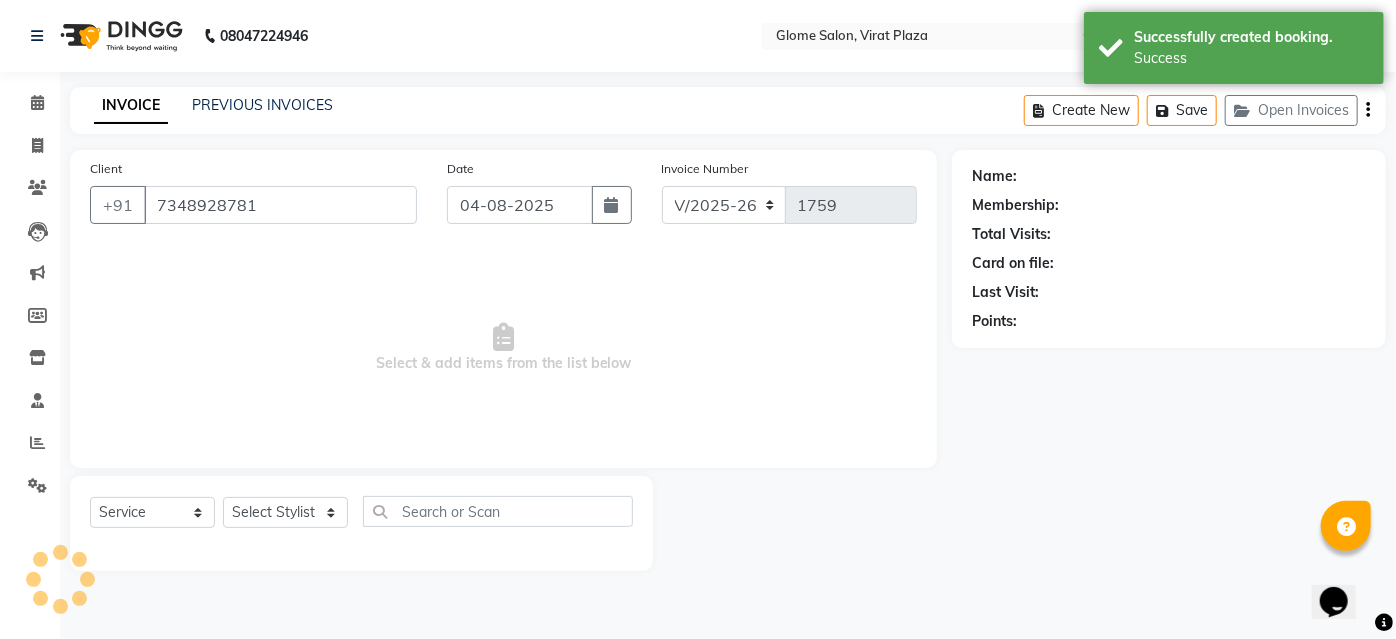 select on "87909" 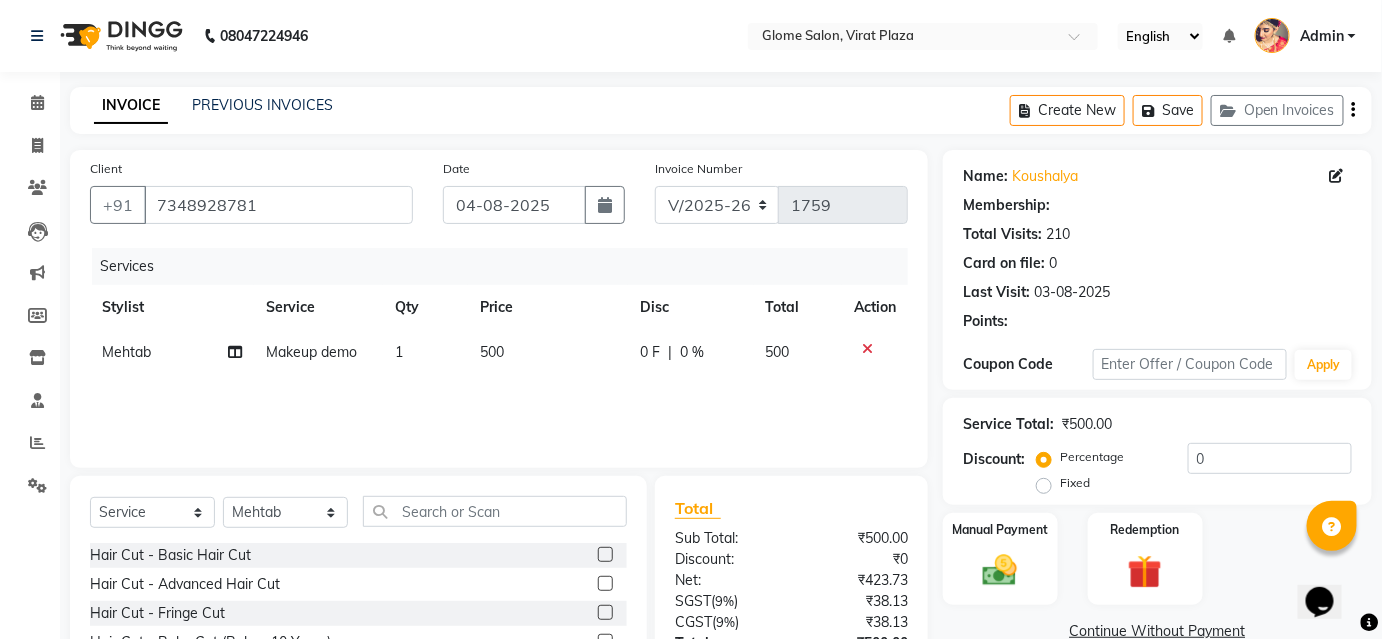 select on "1: Object" 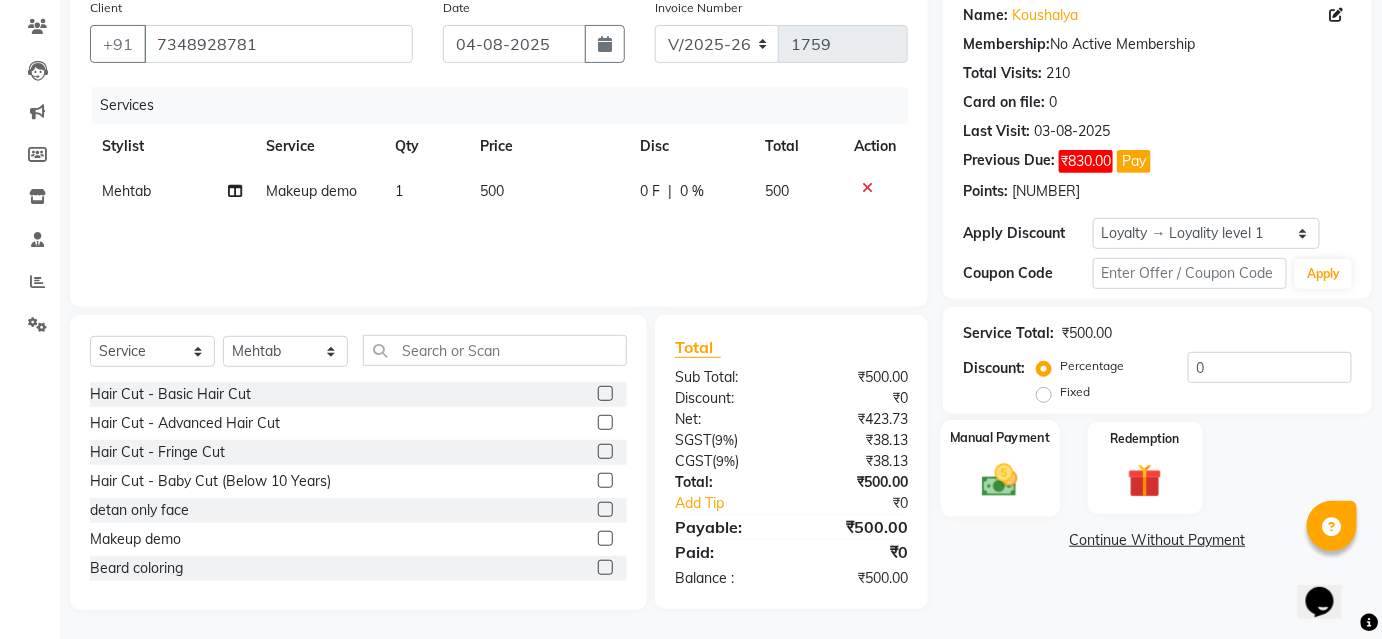 drag, startPoint x: 1013, startPoint y: 456, endPoint x: 1044, endPoint y: 431, distance: 39.824615 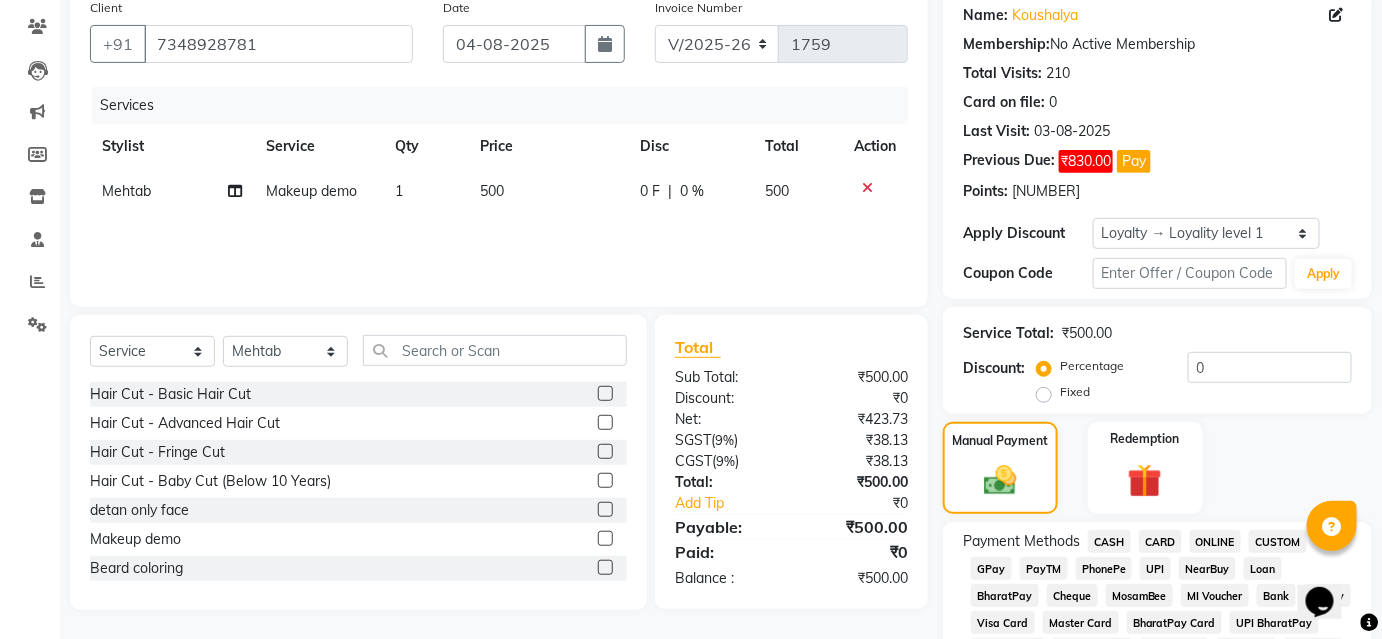 scroll, scrollTop: 252, scrollLeft: 0, axis: vertical 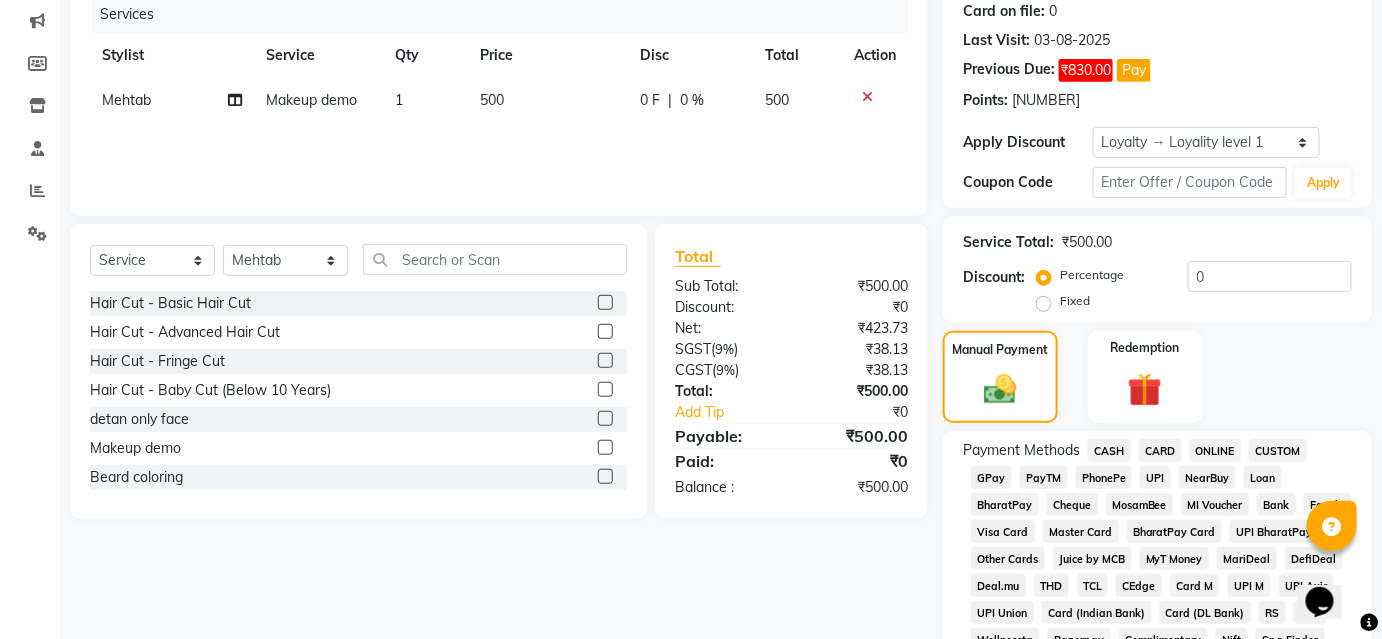 drag, startPoint x: 1158, startPoint y: 478, endPoint x: 1160, endPoint y: 468, distance: 10.198039 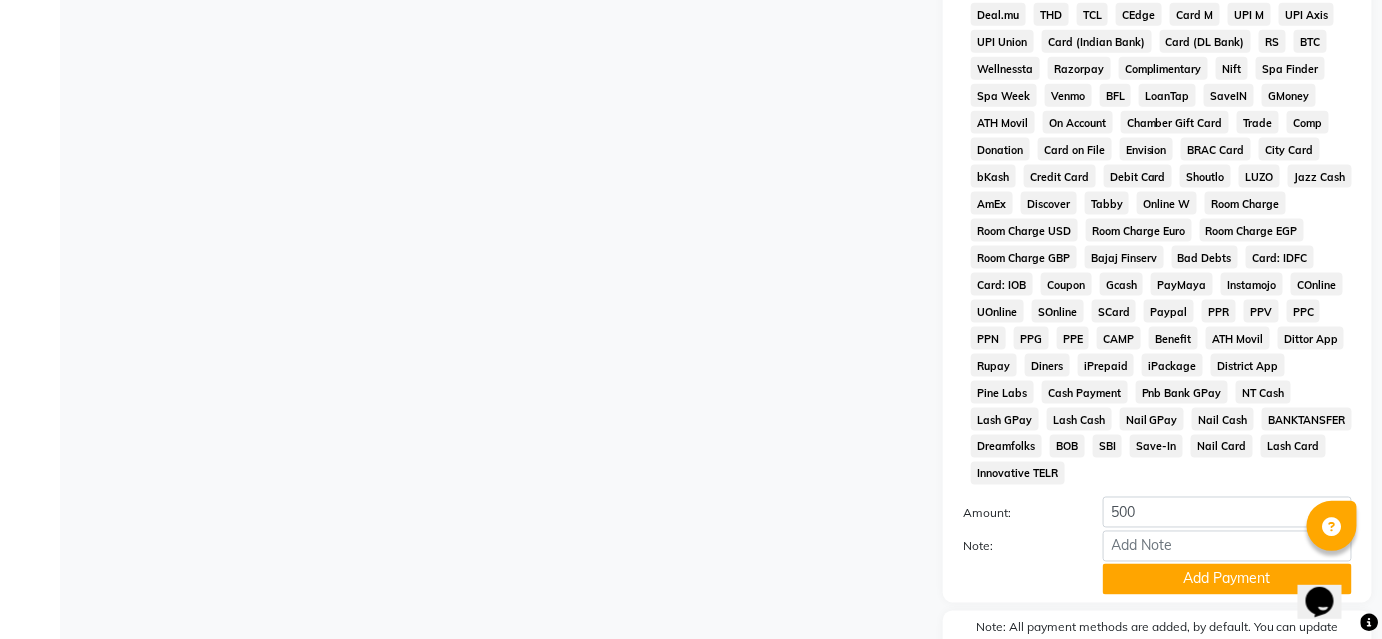 scroll, scrollTop: 909, scrollLeft: 0, axis: vertical 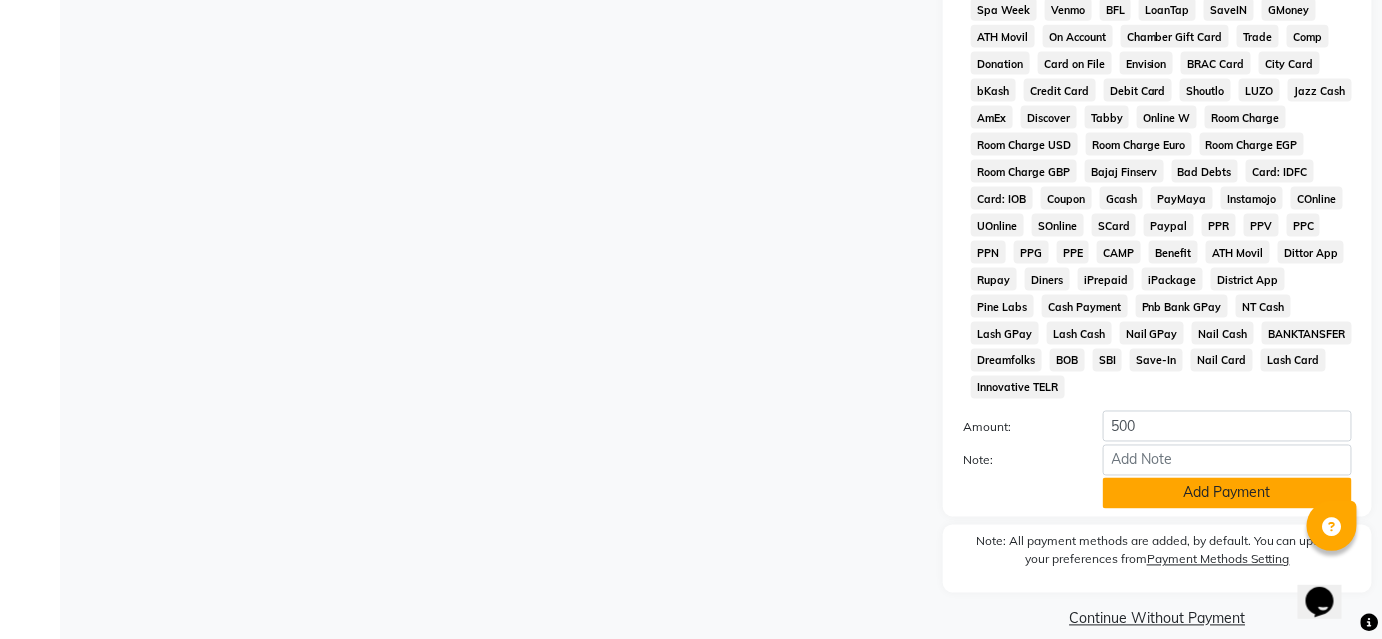 click on "Add Payment" 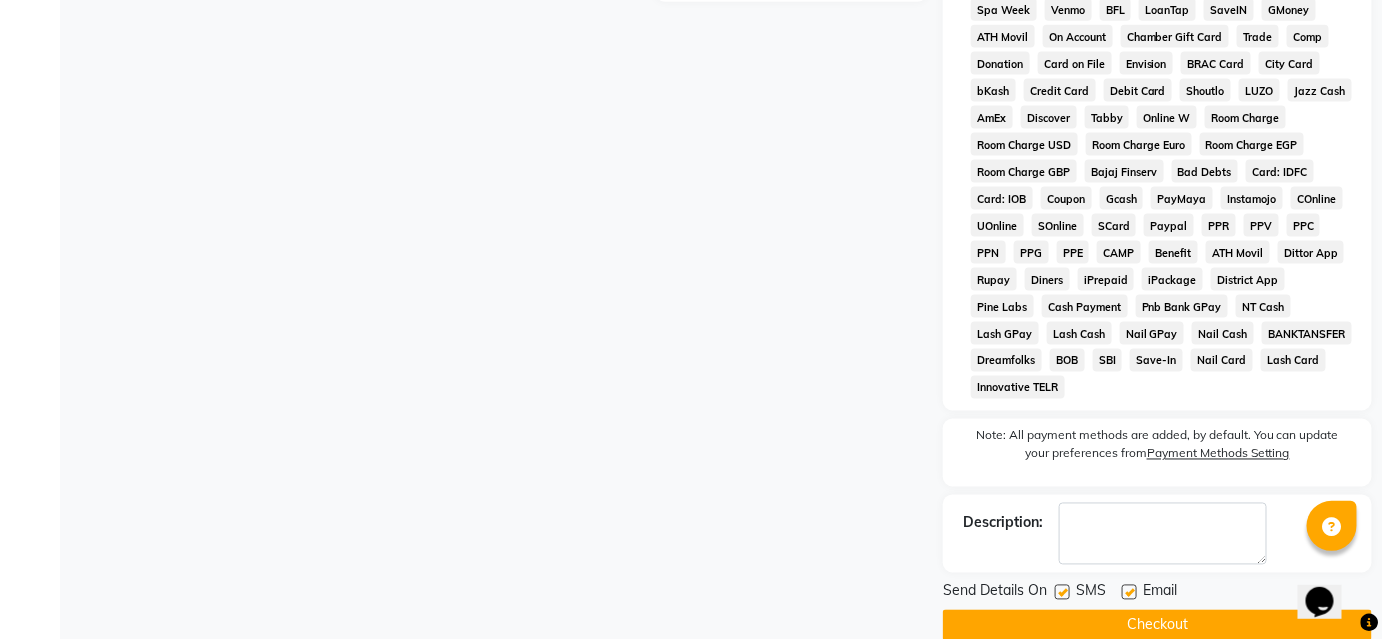 drag, startPoint x: 1069, startPoint y: 568, endPoint x: 1060, endPoint y: 575, distance: 11.401754 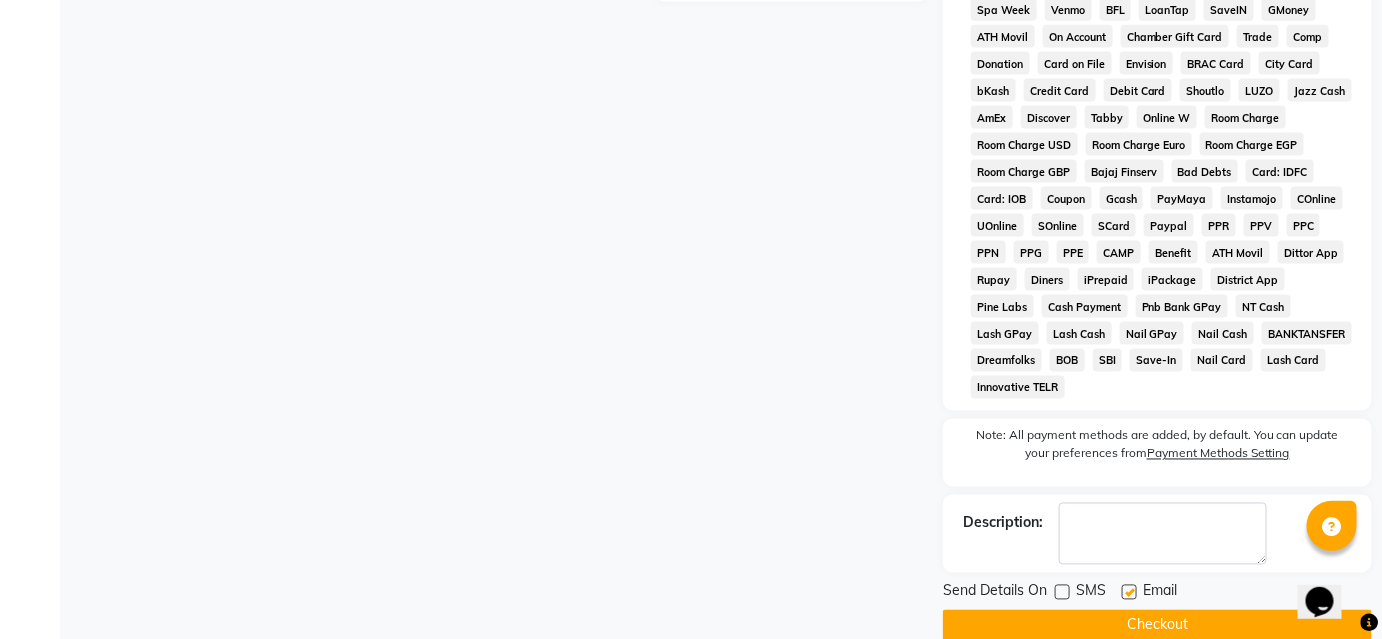 drag, startPoint x: 1048, startPoint y: 597, endPoint x: 1082, endPoint y: 556, distance: 53.263496 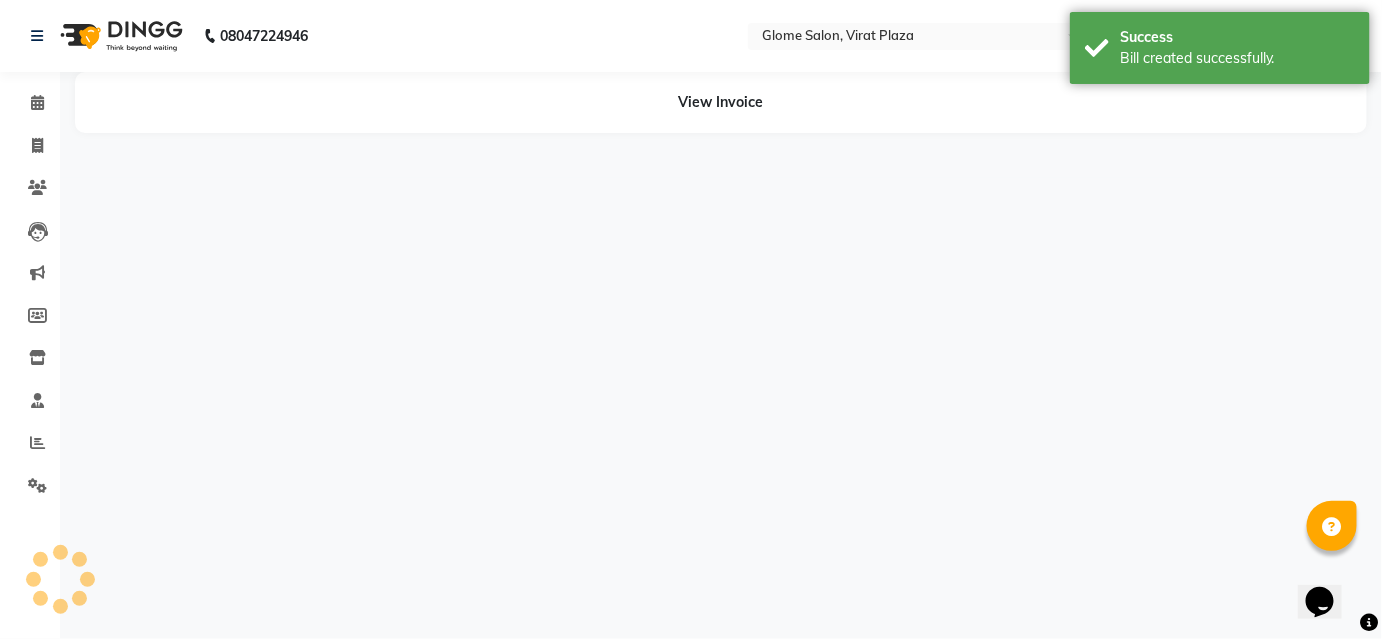 scroll, scrollTop: 0, scrollLeft: 0, axis: both 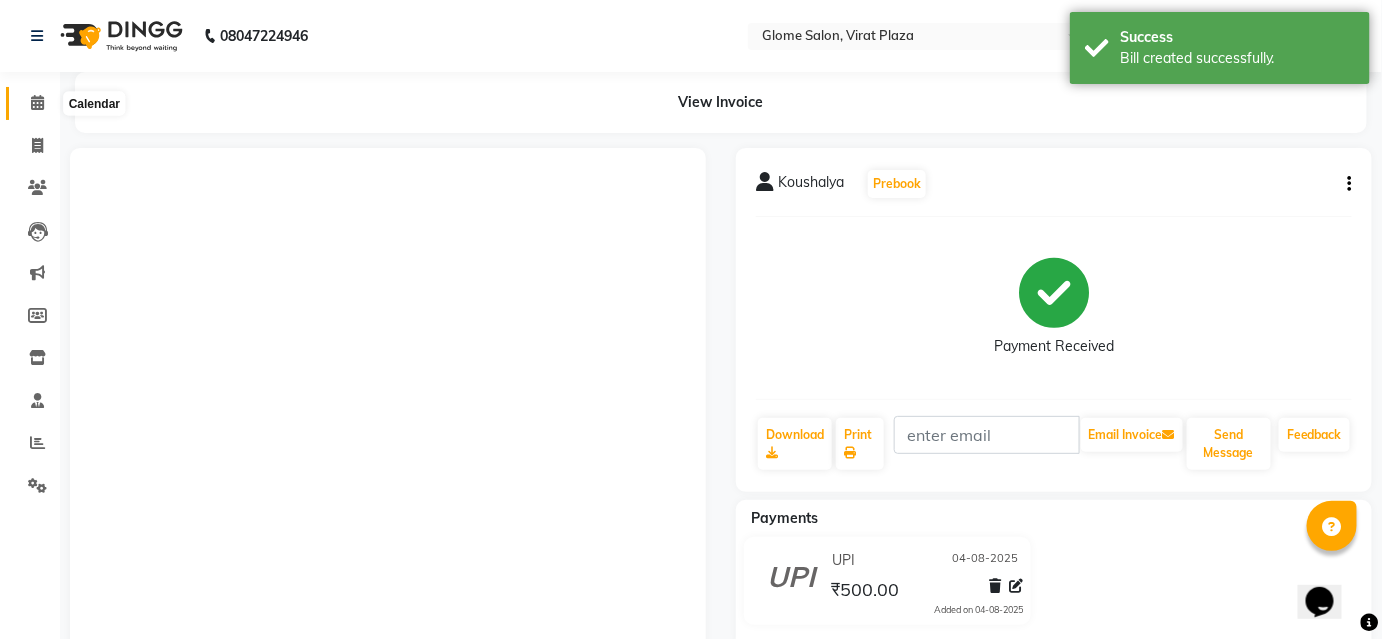 click 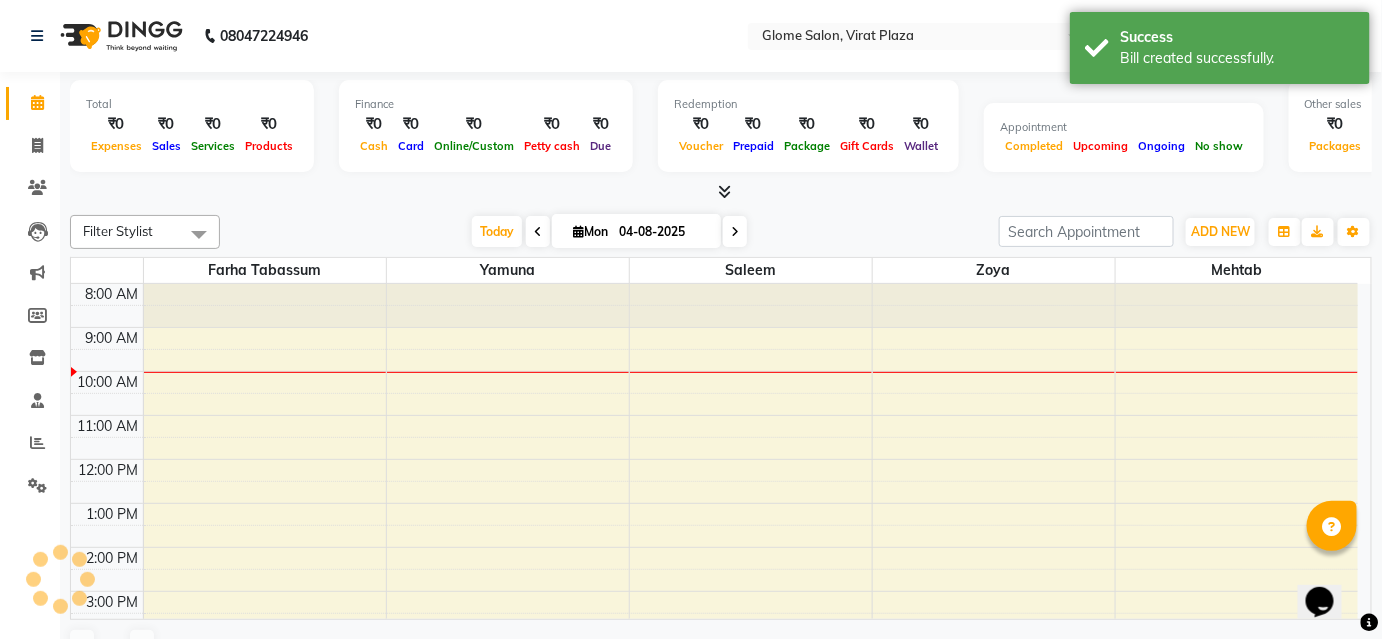 scroll, scrollTop: 0, scrollLeft: 0, axis: both 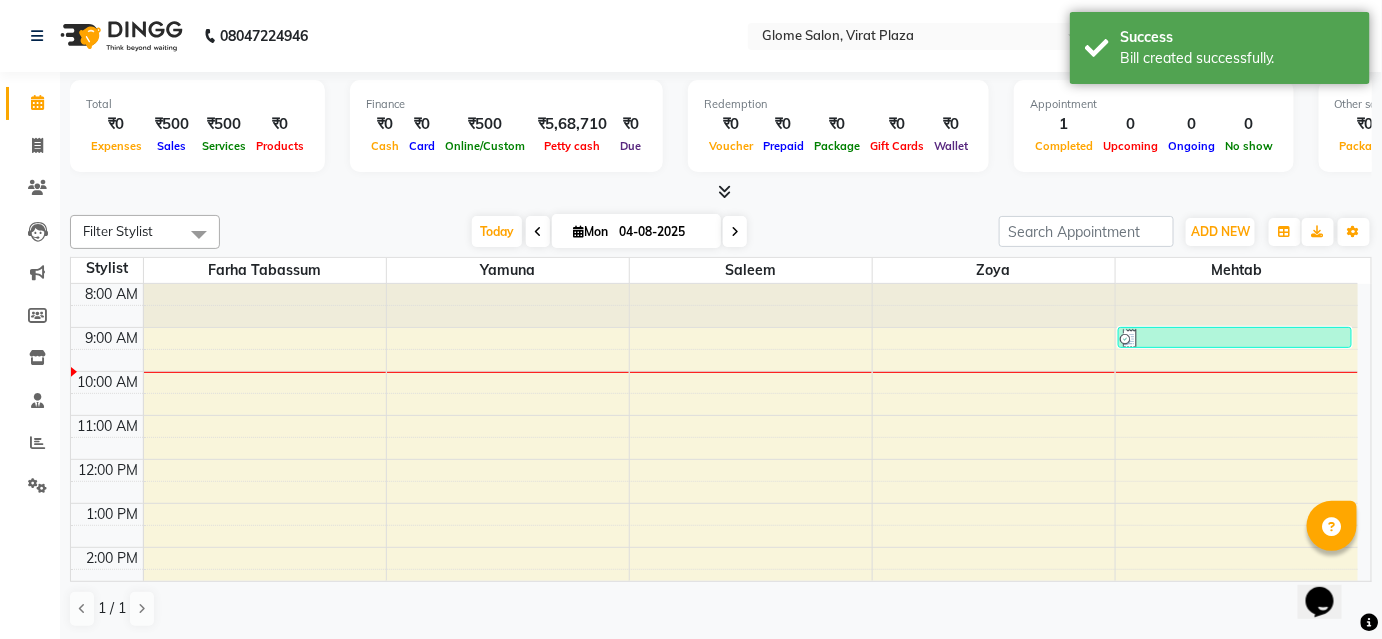 click on "8:00 AM 9:00 AM 10:00 AM 11:00 AM 12:00 PM 1:00 PM 2:00 PM 3:00 PM 4:00 PM 5:00 PM 6:00 PM 7:00 PM 8:00 PM     Koushalya, TK01, [TIME]-[TIME], Makeup demo" at bounding box center [714, 569] 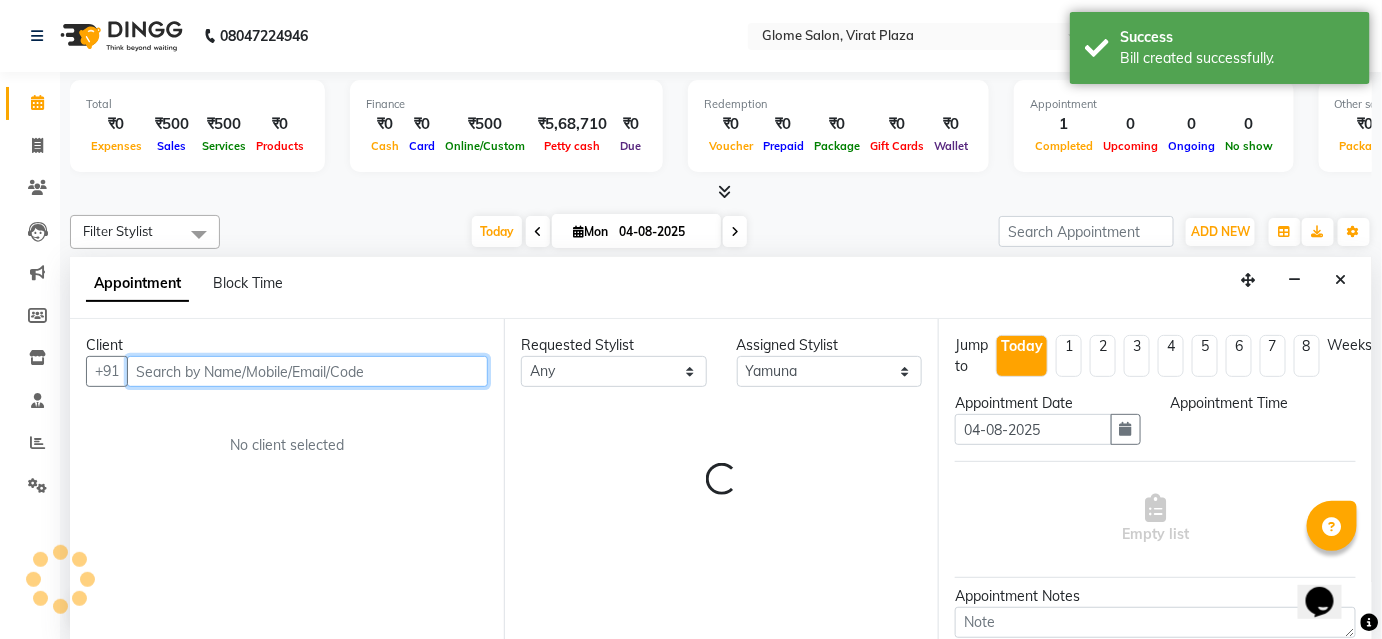 select on "540" 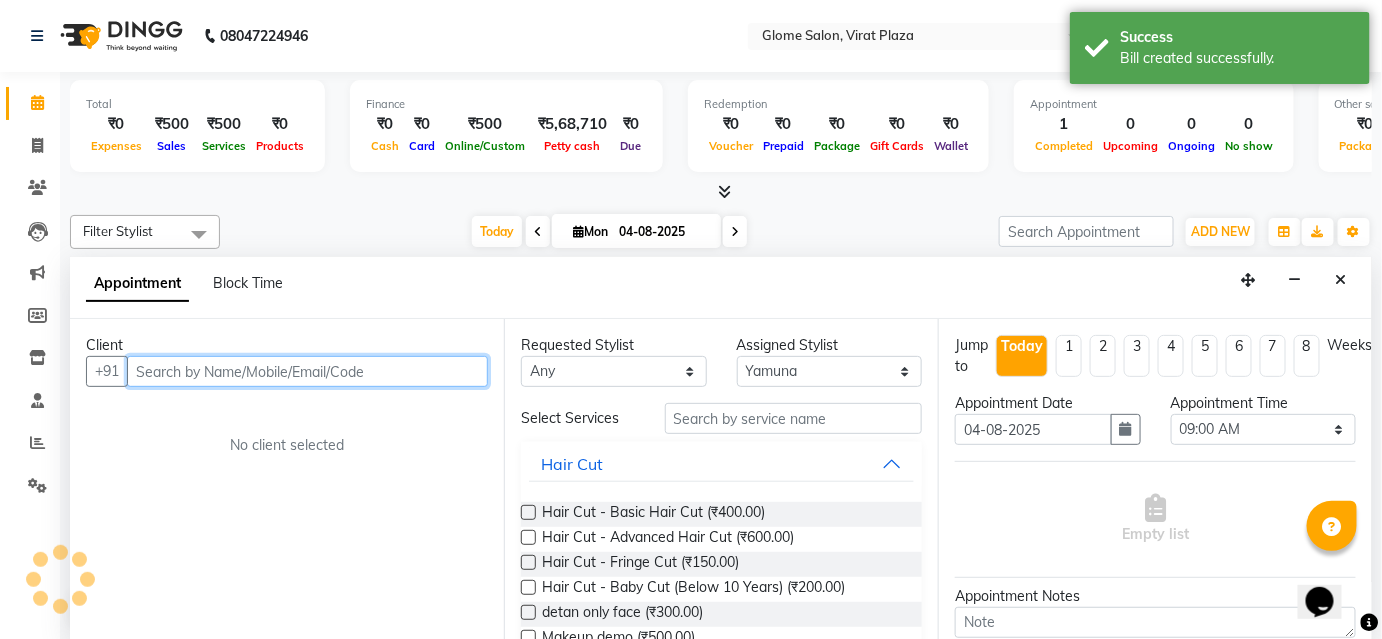 scroll, scrollTop: 0, scrollLeft: 0, axis: both 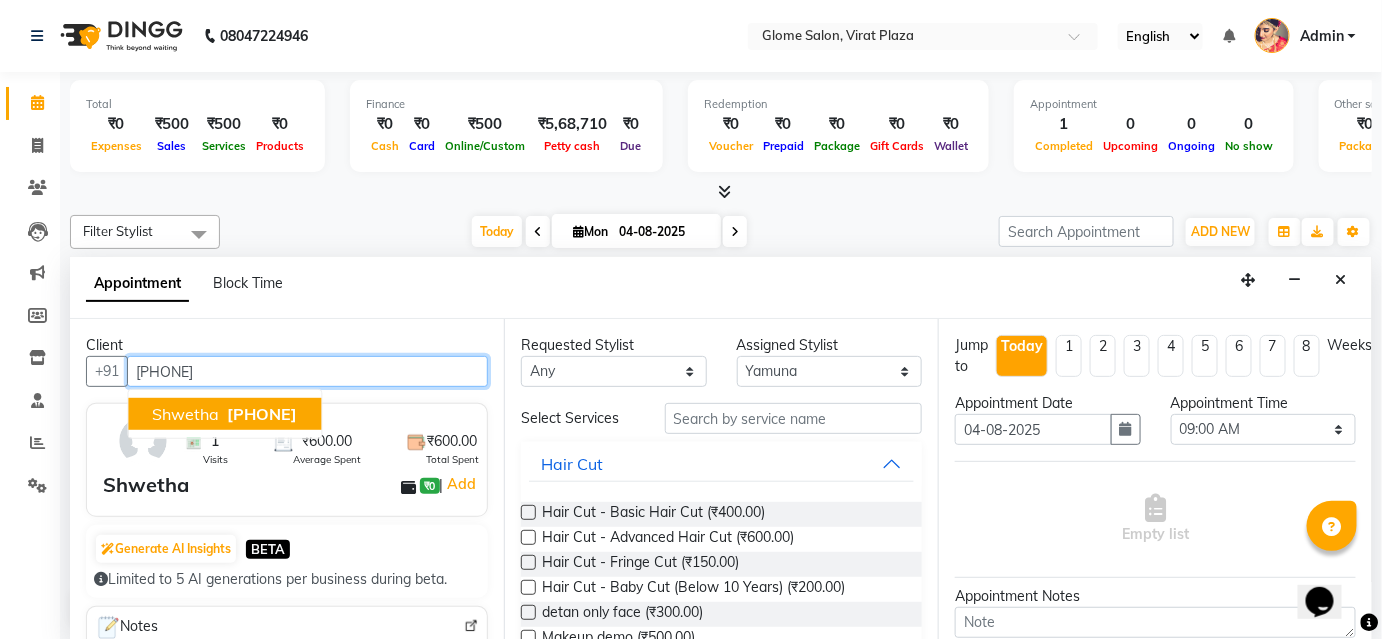 click on "Shwetha" at bounding box center (185, 414) 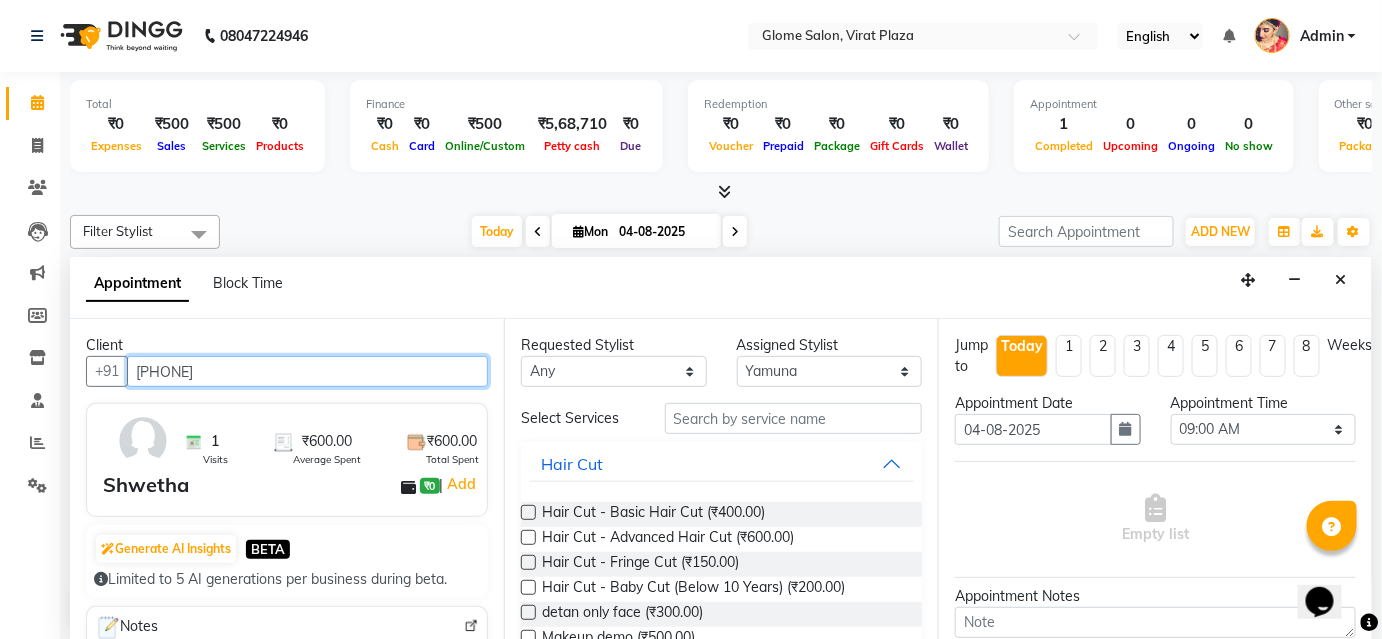 type on "[PHONE]" 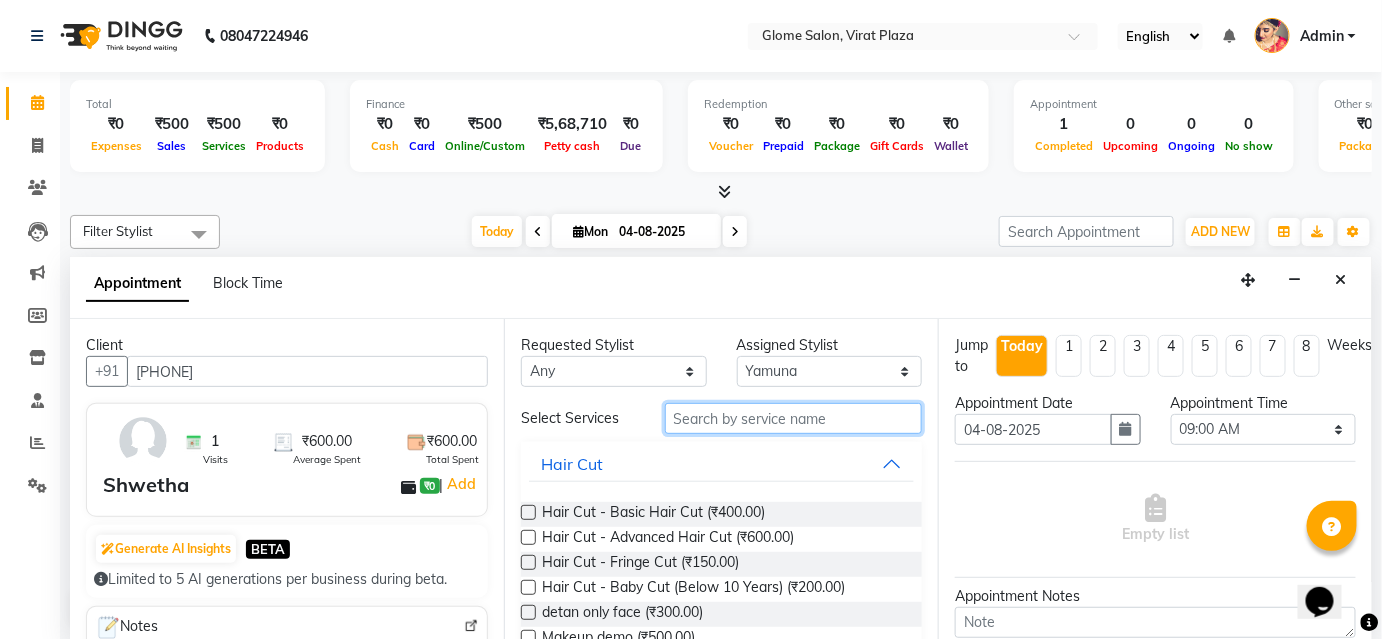 click at bounding box center (793, 418) 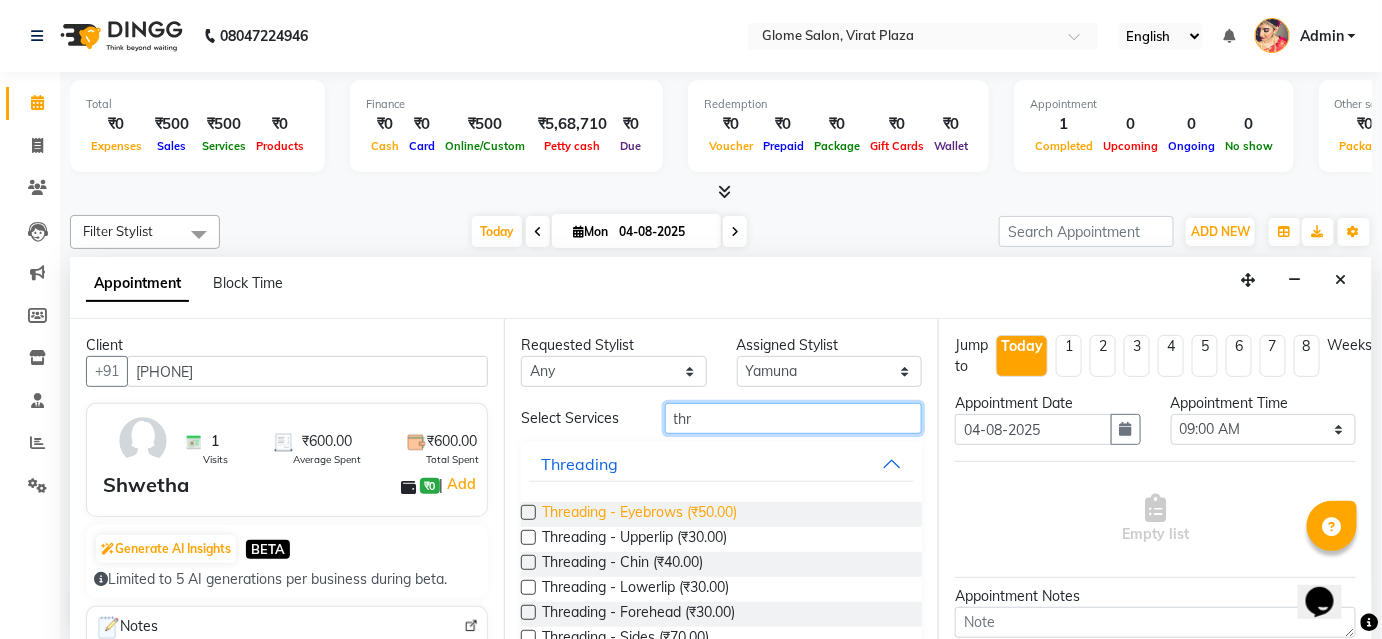 type on "thr" 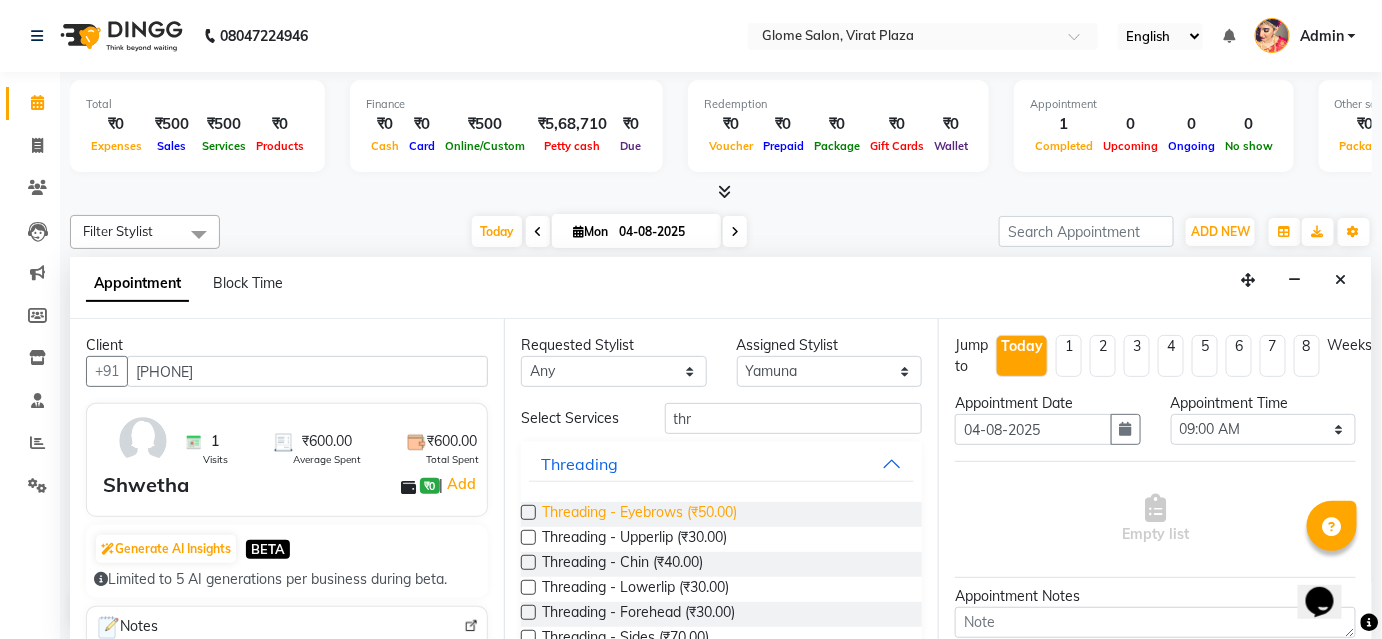 click on "Threading  - Eyebrows (₹50.00)" at bounding box center (639, 514) 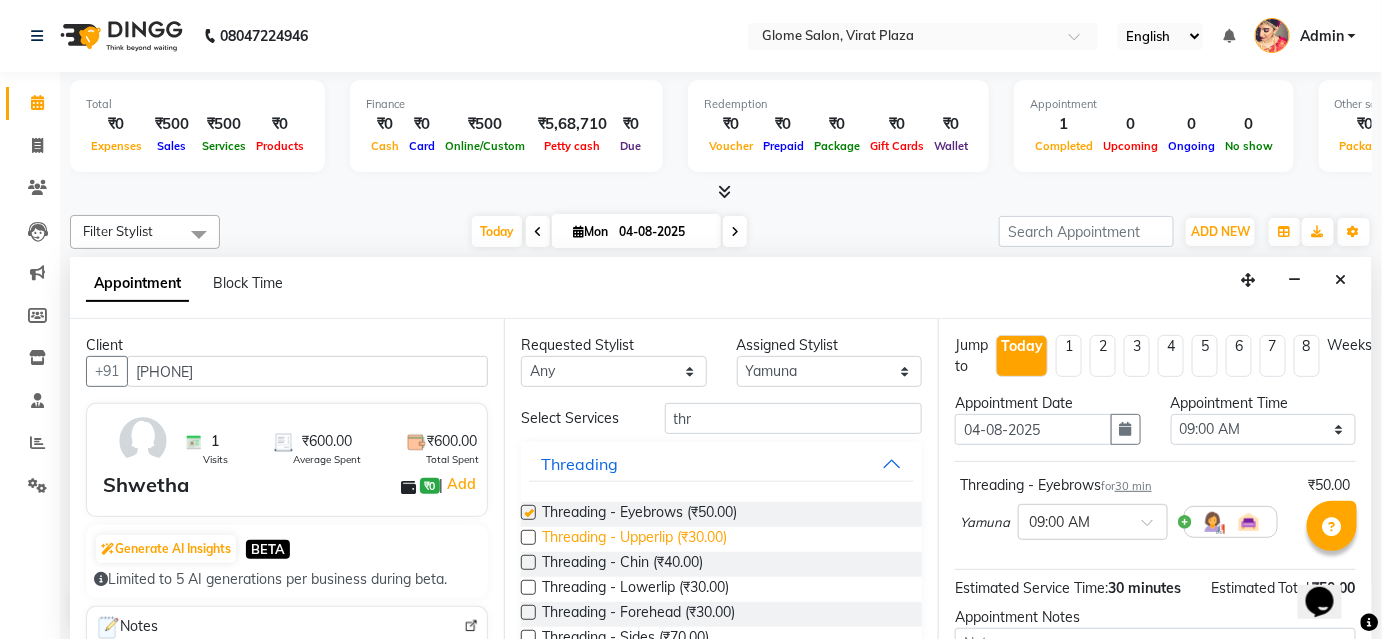 checkbox on "false" 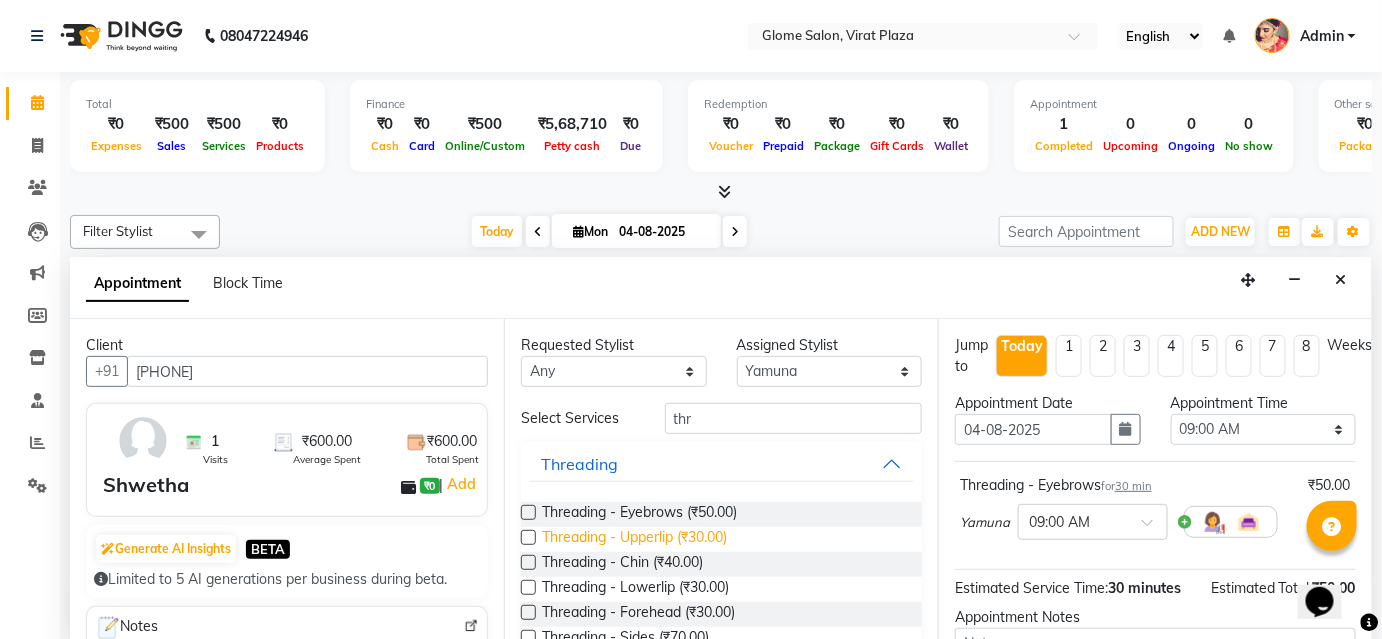 click on "Threading  - Upperlip (₹30.00)" at bounding box center (634, 539) 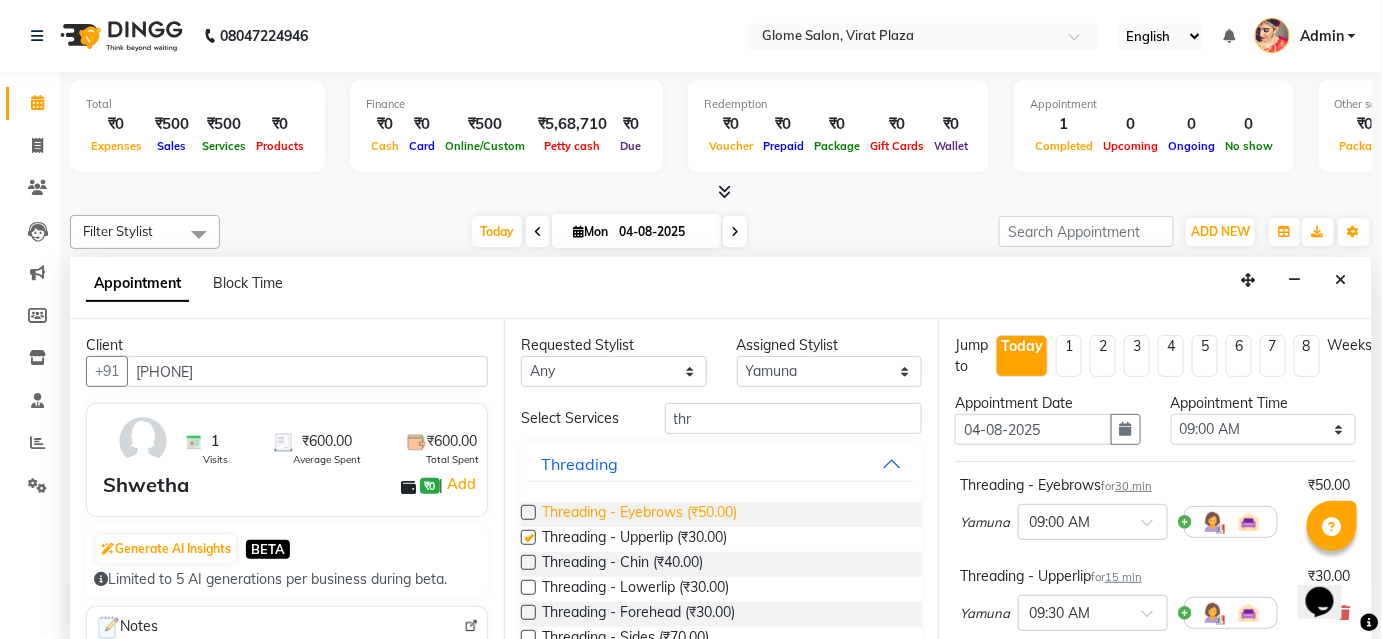 checkbox on "false" 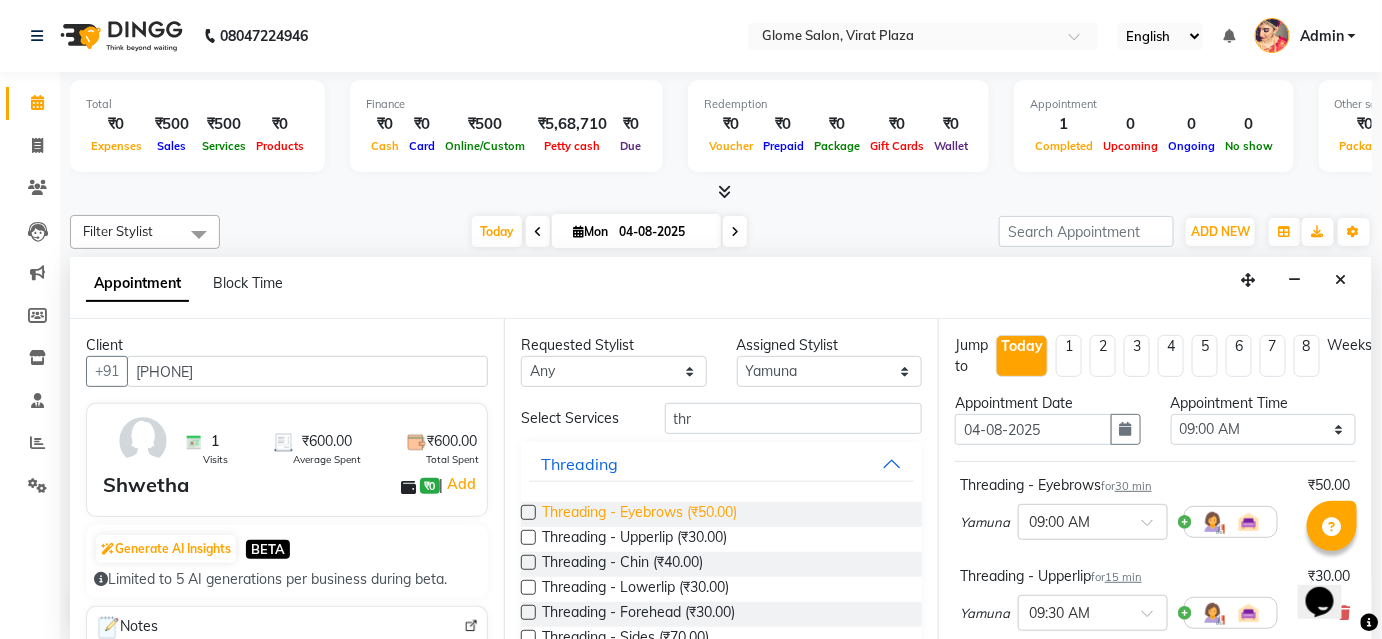 click on "Threading  - Eyebrows (₹50.00)" at bounding box center (639, 514) 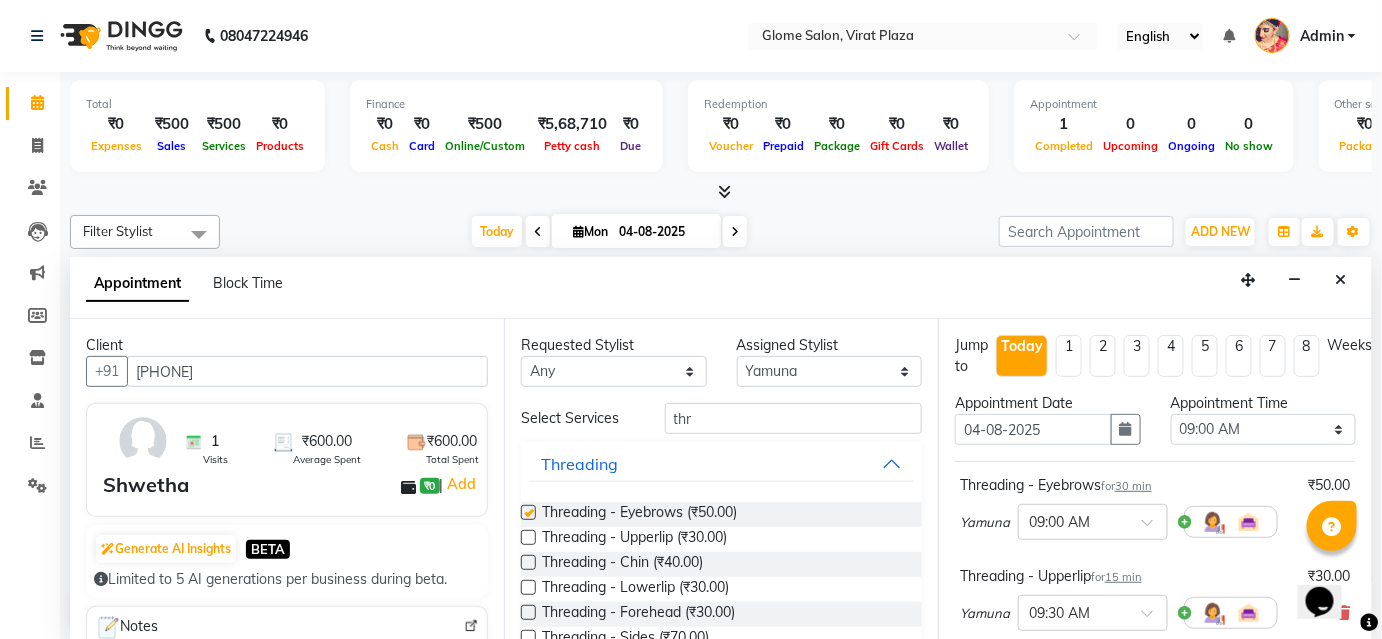 checkbox on "false" 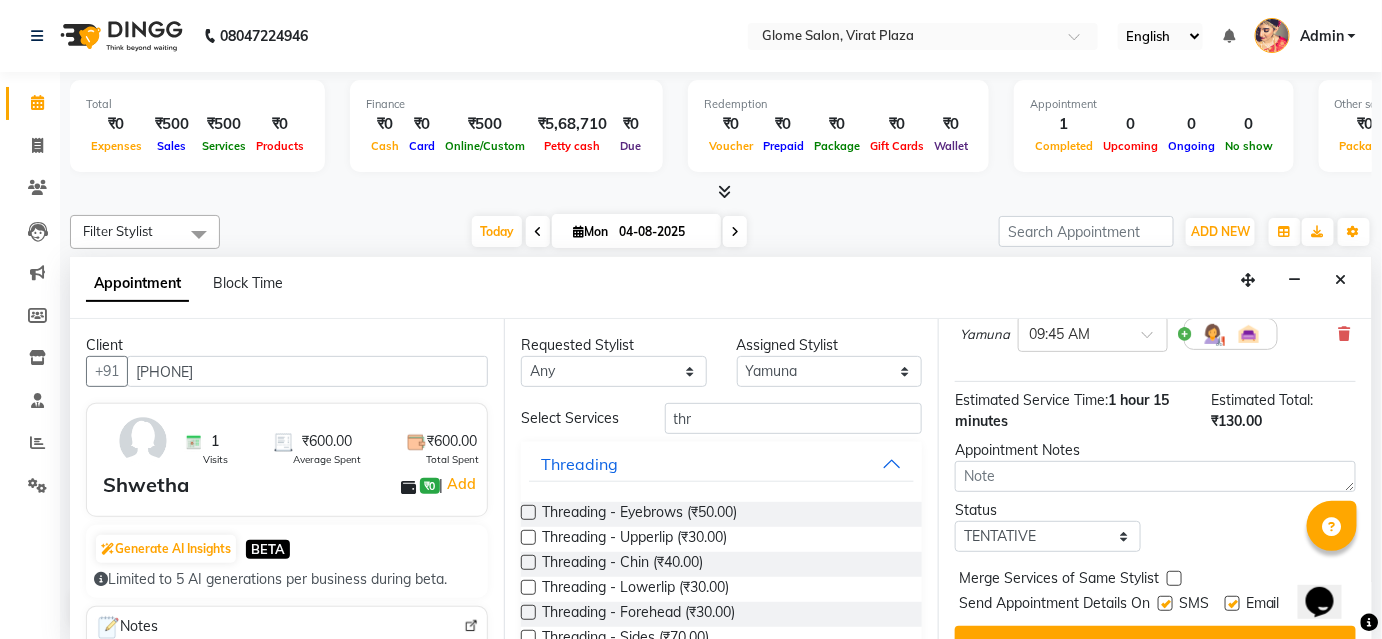 scroll, scrollTop: 406, scrollLeft: 0, axis: vertical 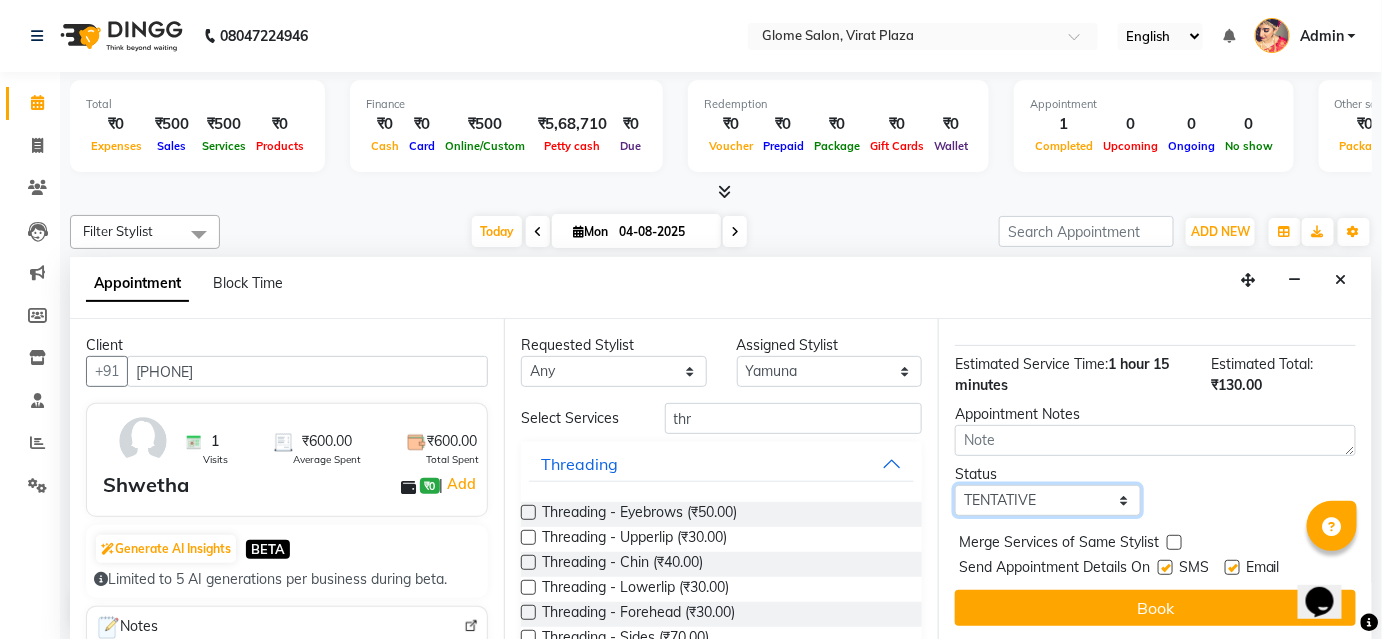 click on "Select TENTATIVE CONFIRM CHECK-IN UPCOMING" at bounding box center (1048, 500) 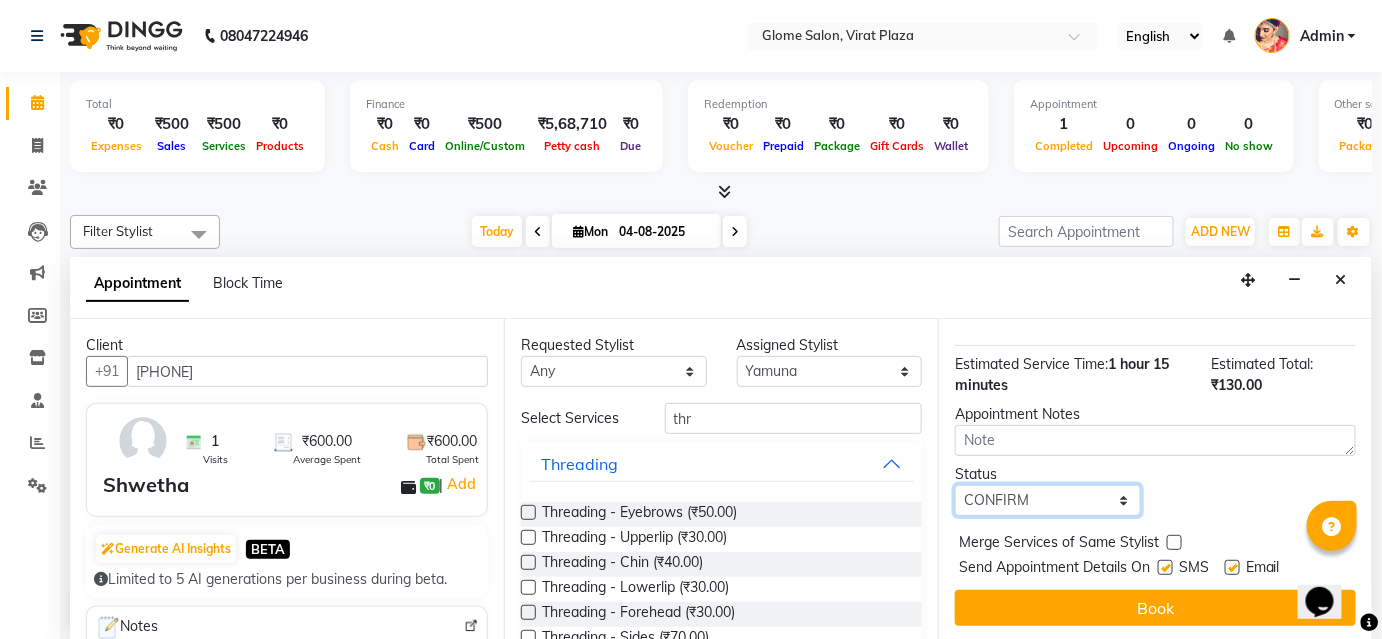 click on "Select TENTATIVE CONFIRM CHECK-IN UPCOMING" at bounding box center (1048, 500) 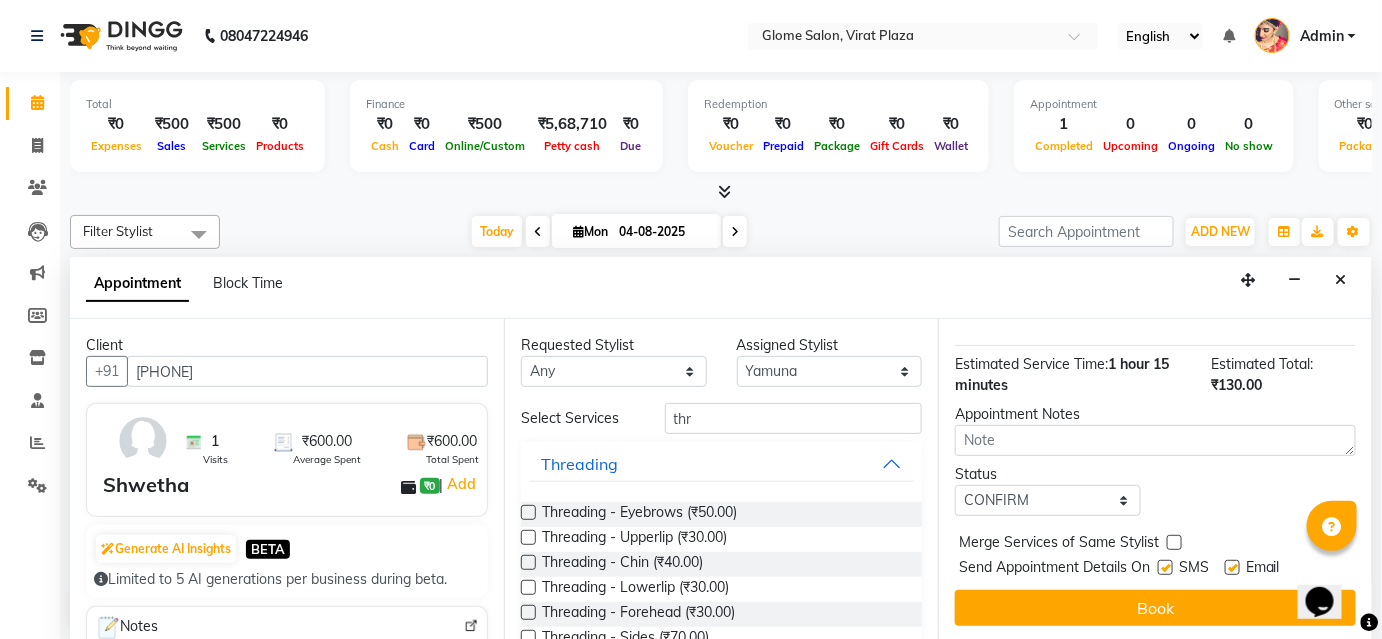 click on "Book" at bounding box center (1155, 608) 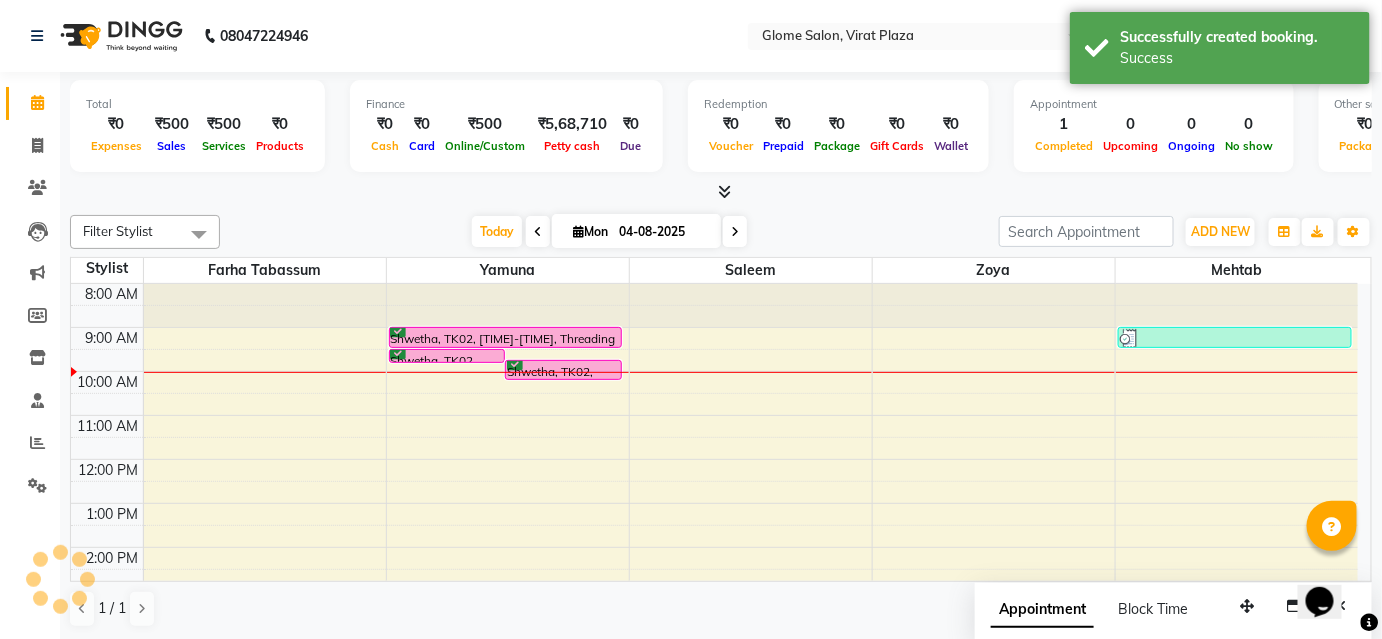 scroll, scrollTop: 0, scrollLeft: 0, axis: both 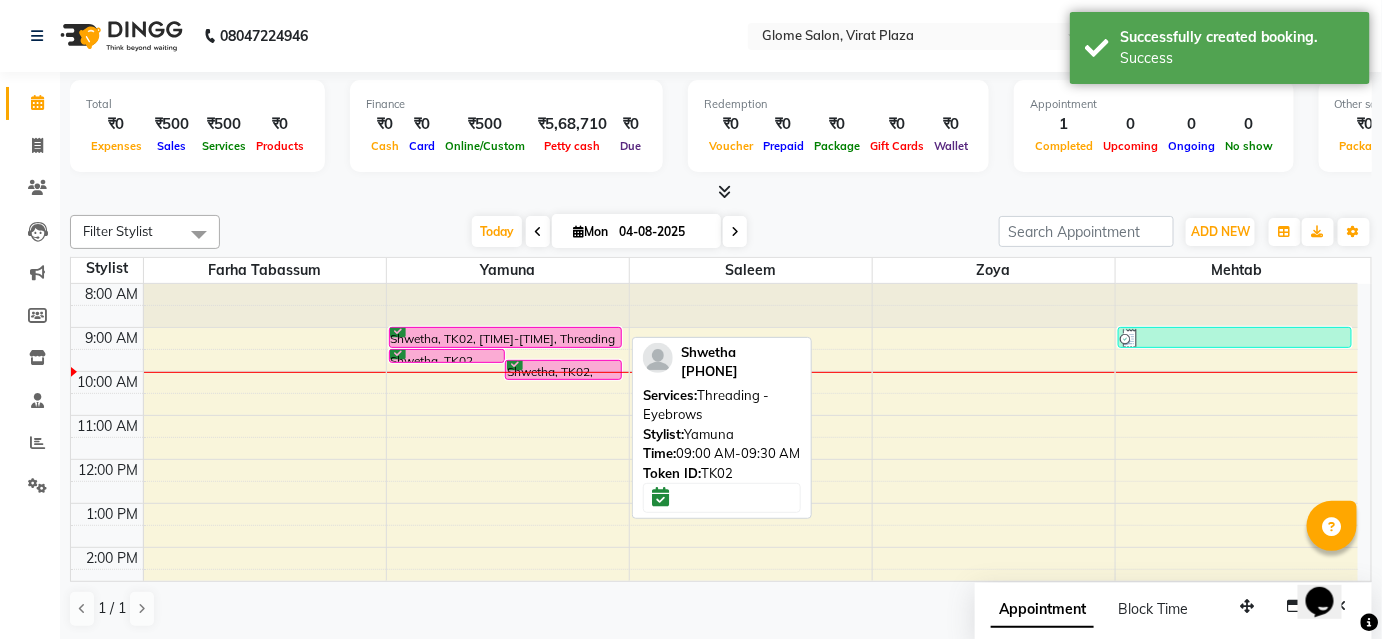 click at bounding box center (506, 347) 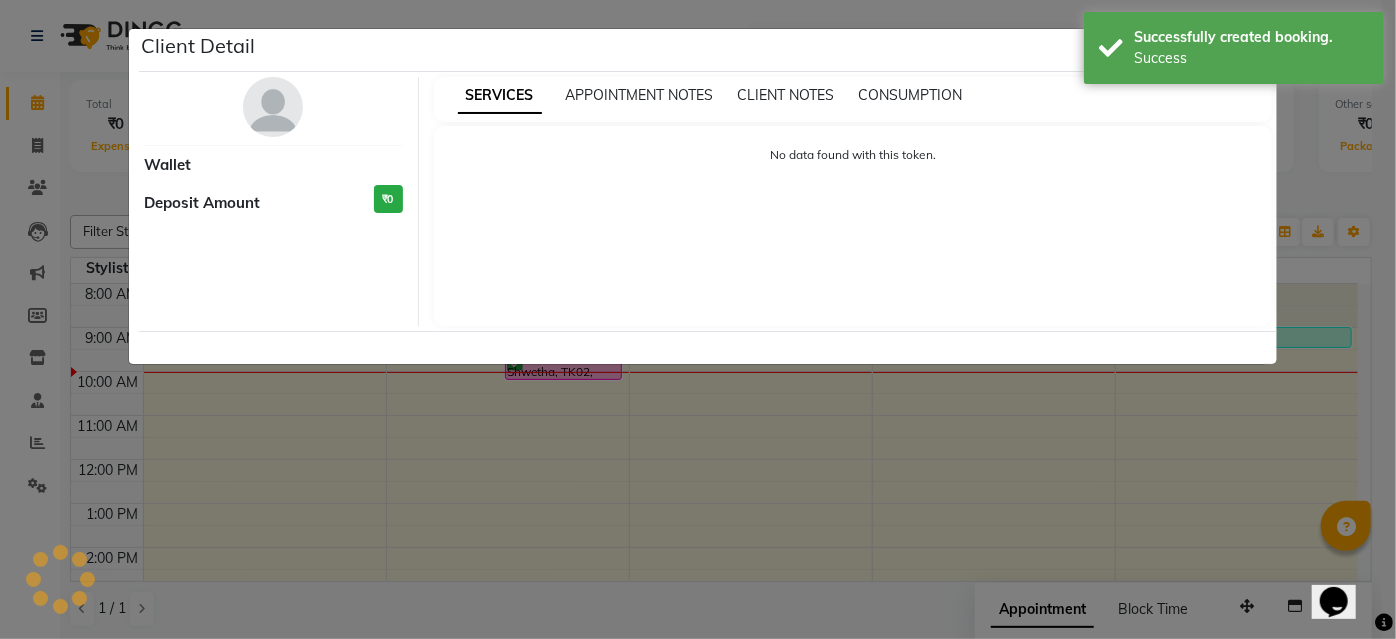 select on "6" 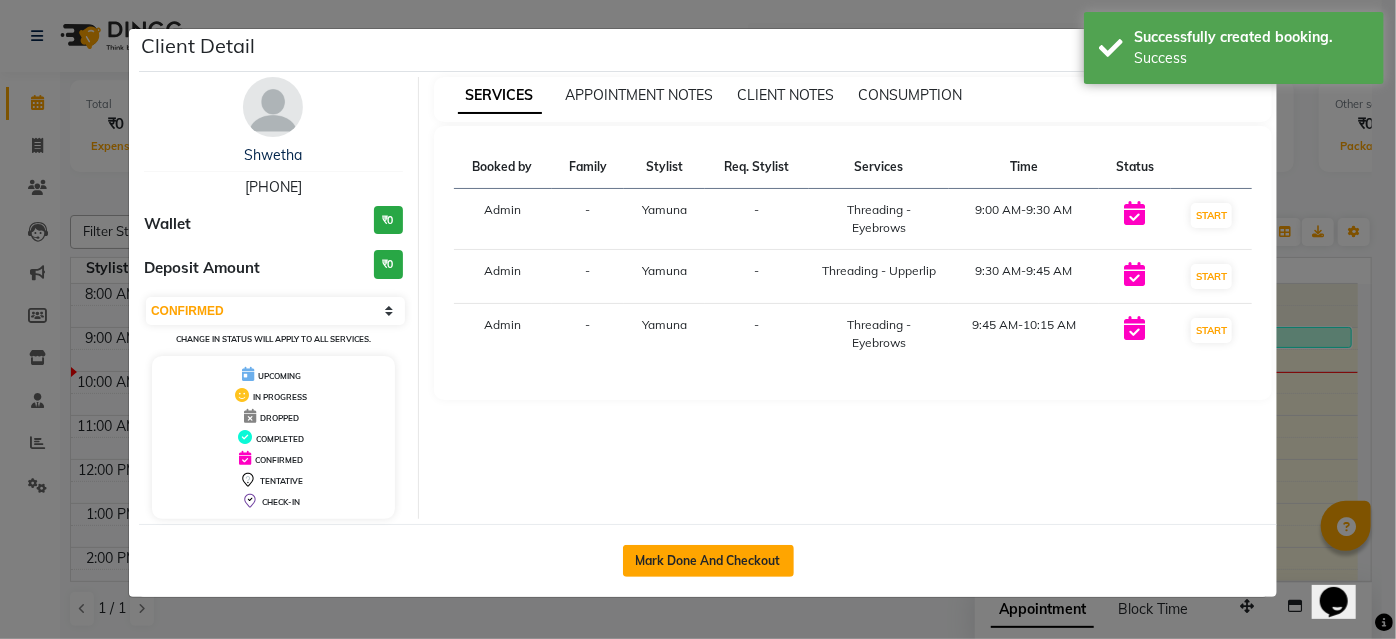 click on "Mark Done And Checkout" 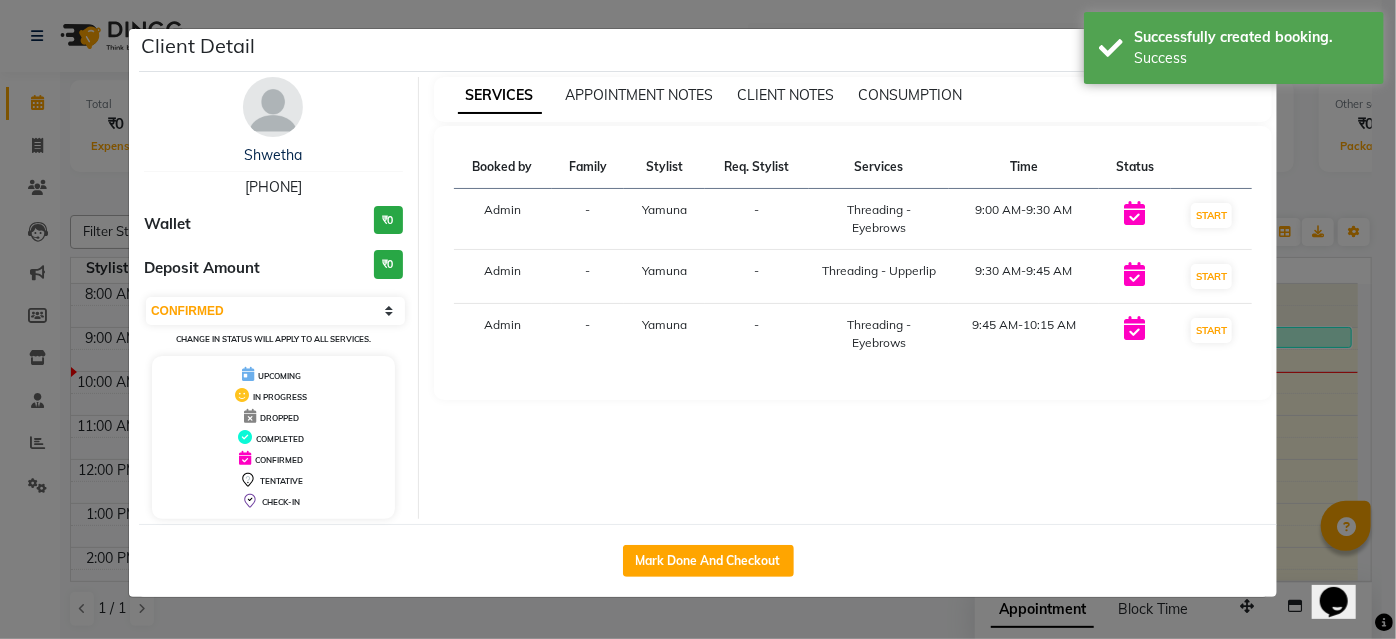 select on "5199" 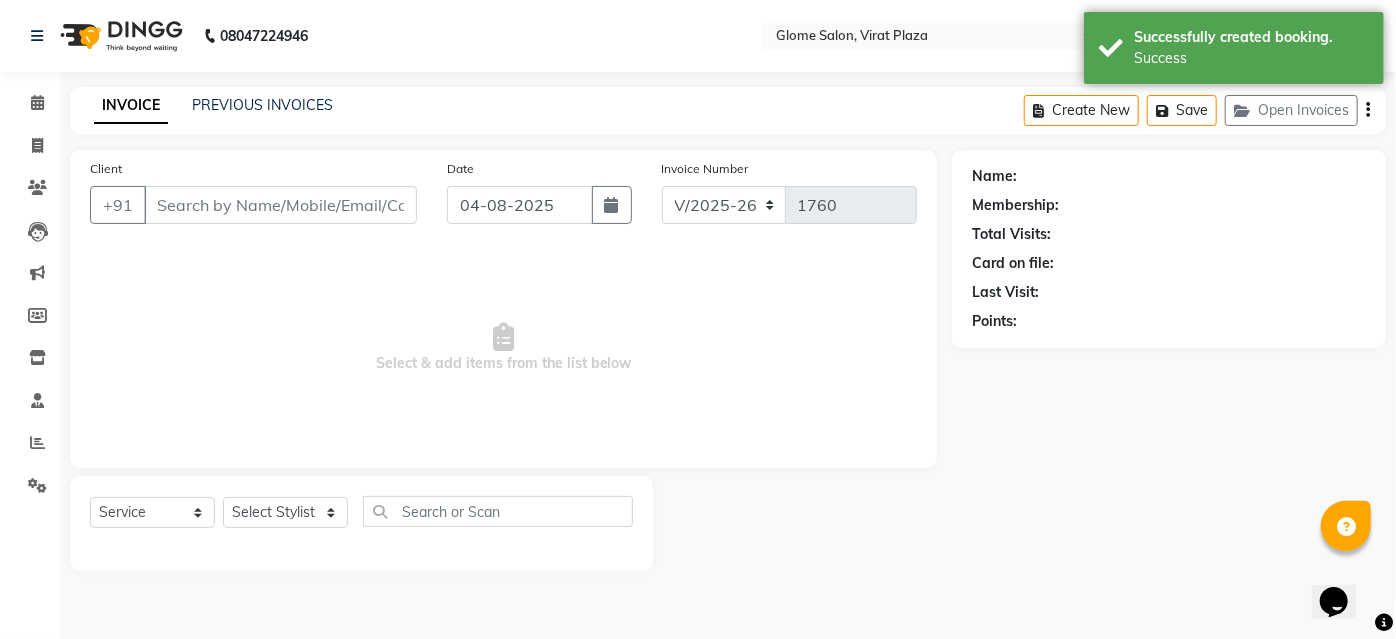 type on "[PHONE]" 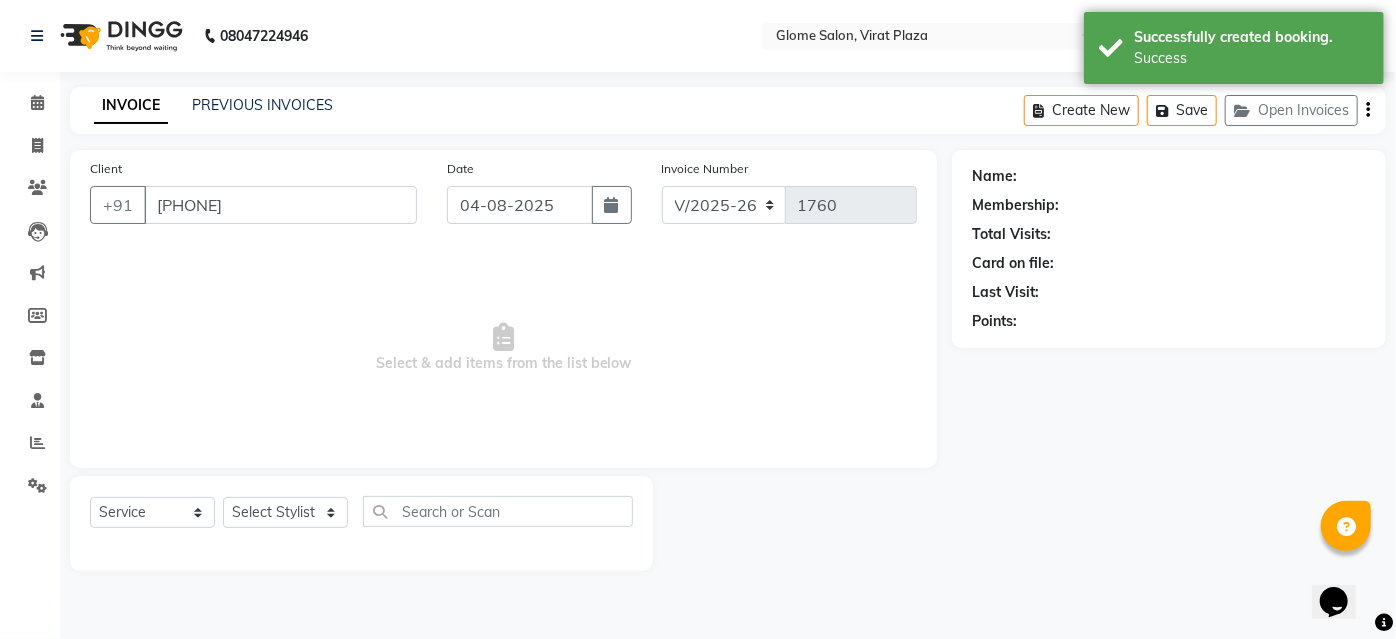 select on "34178" 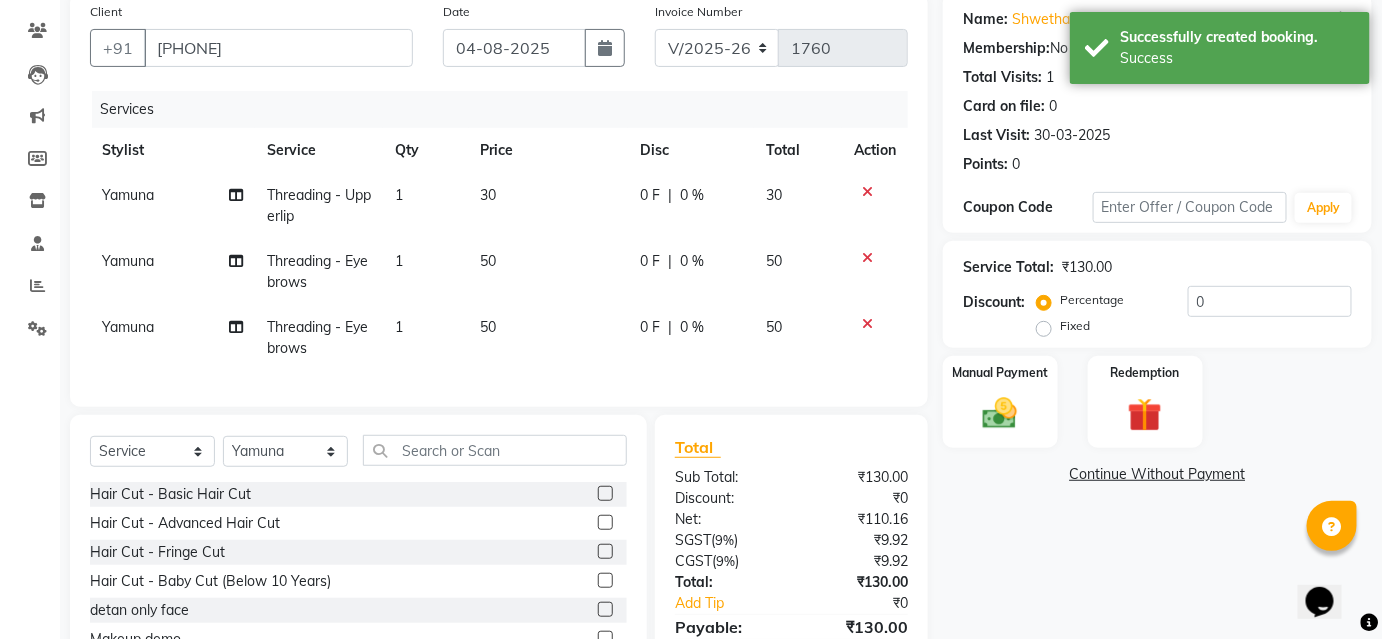 scroll, scrollTop: 271, scrollLeft: 0, axis: vertical 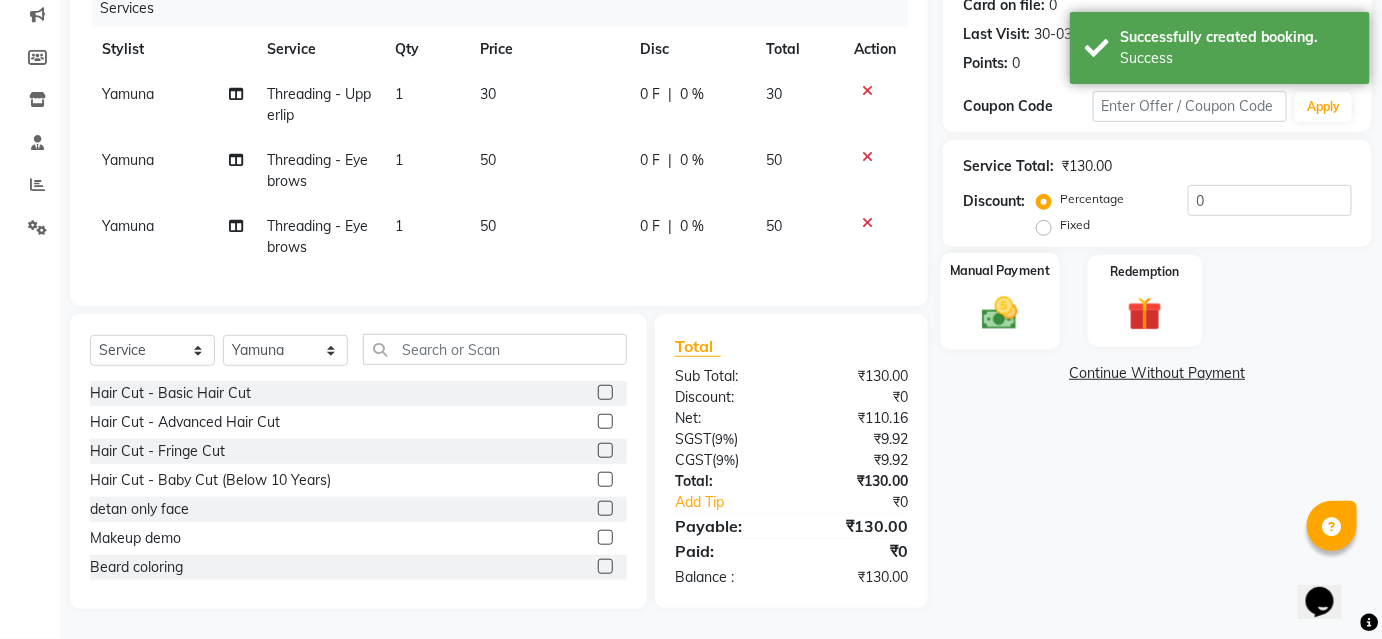 click 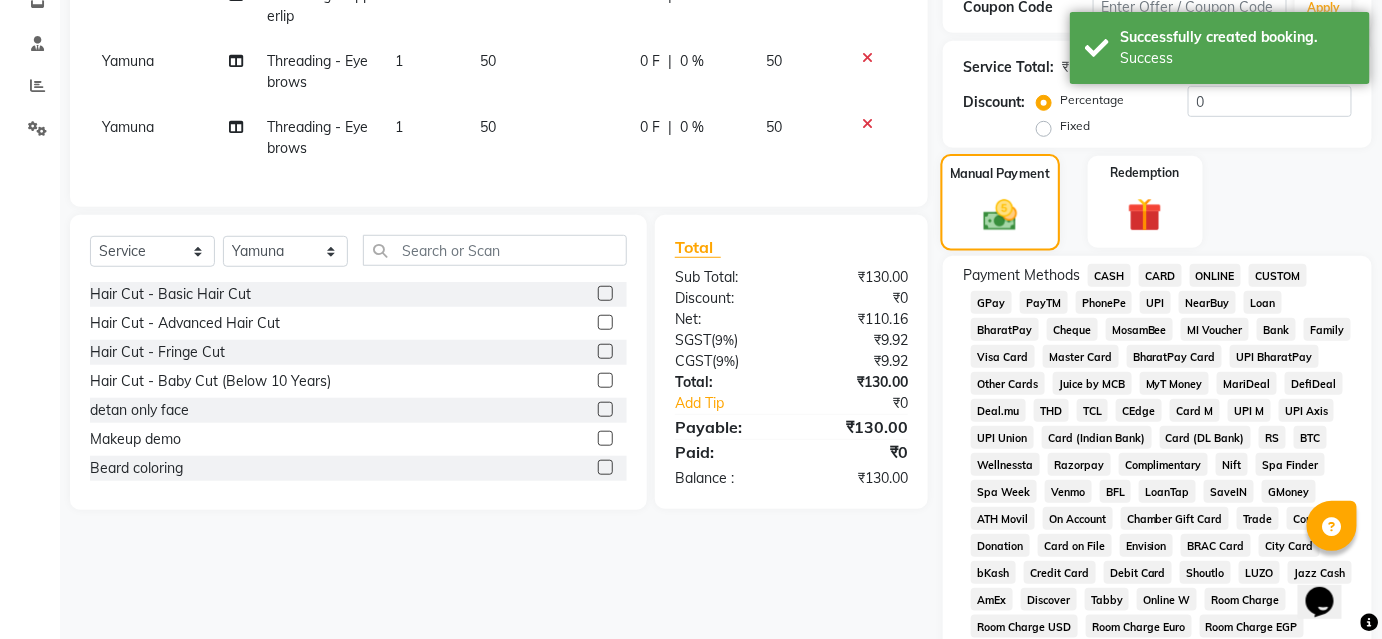 scroll, scrollTop: 362, scrollLeft: 0, axis: vertical 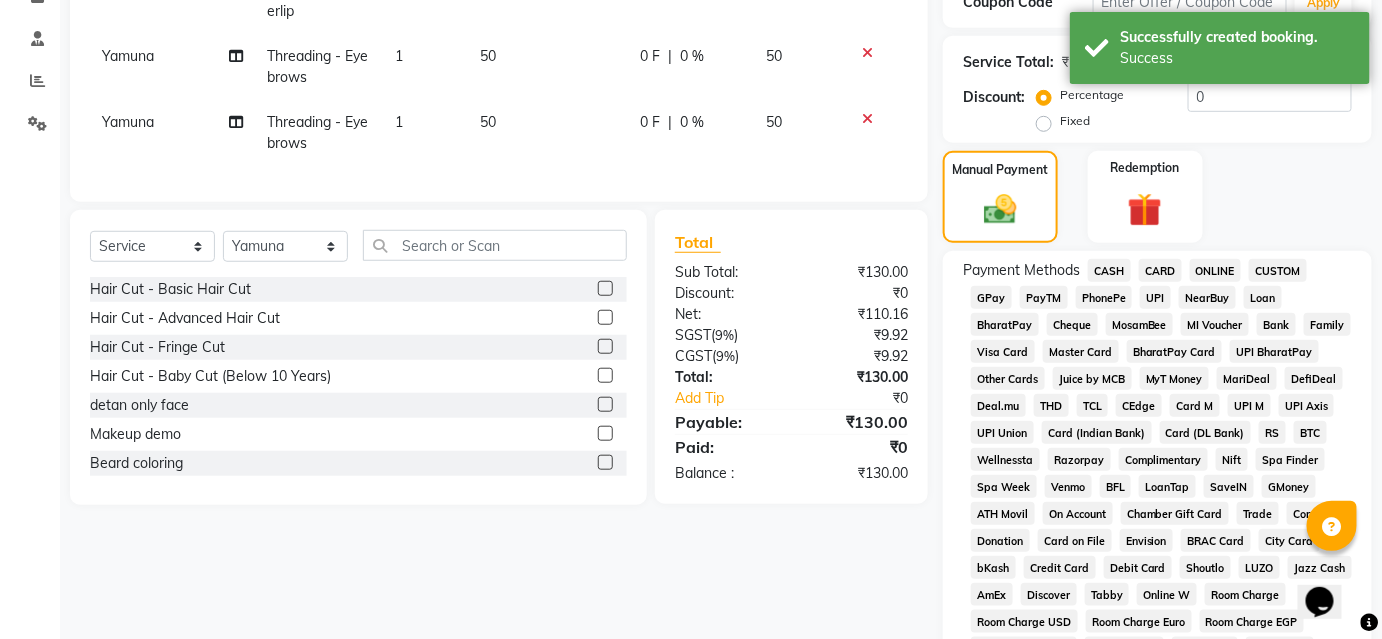 click on "CASH" 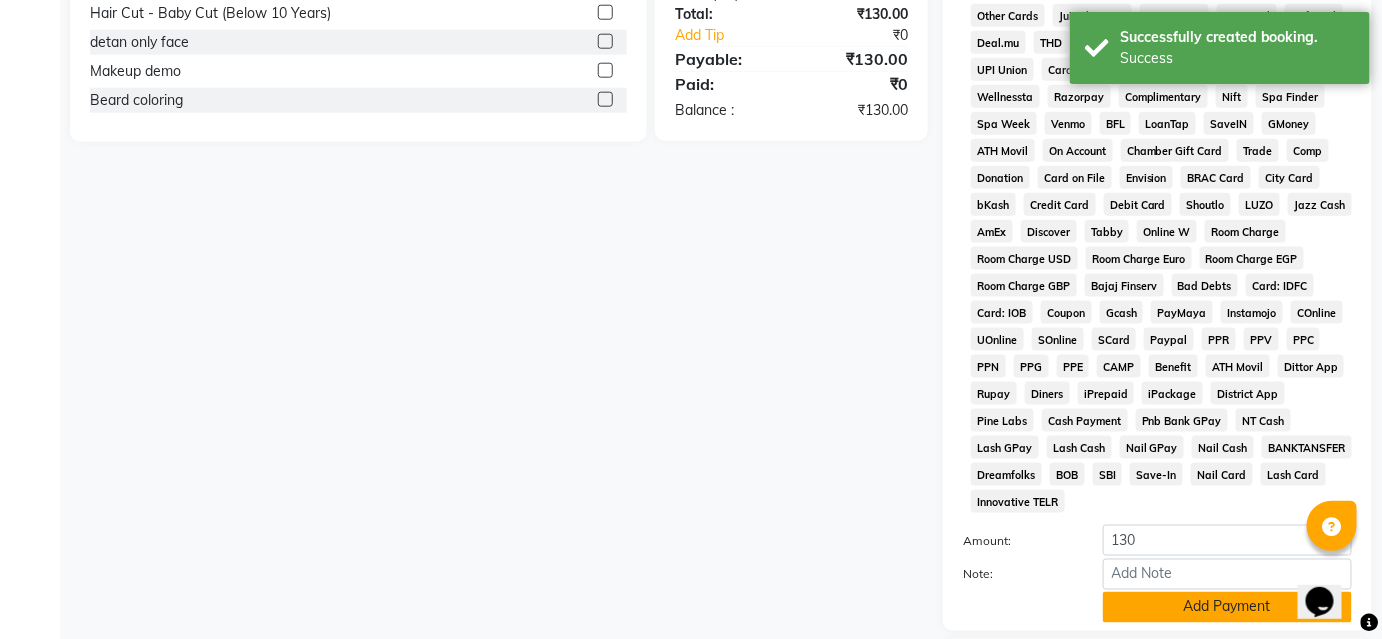 scroll, scrollTop: 839, scrollLeft: 0, axis: vertical 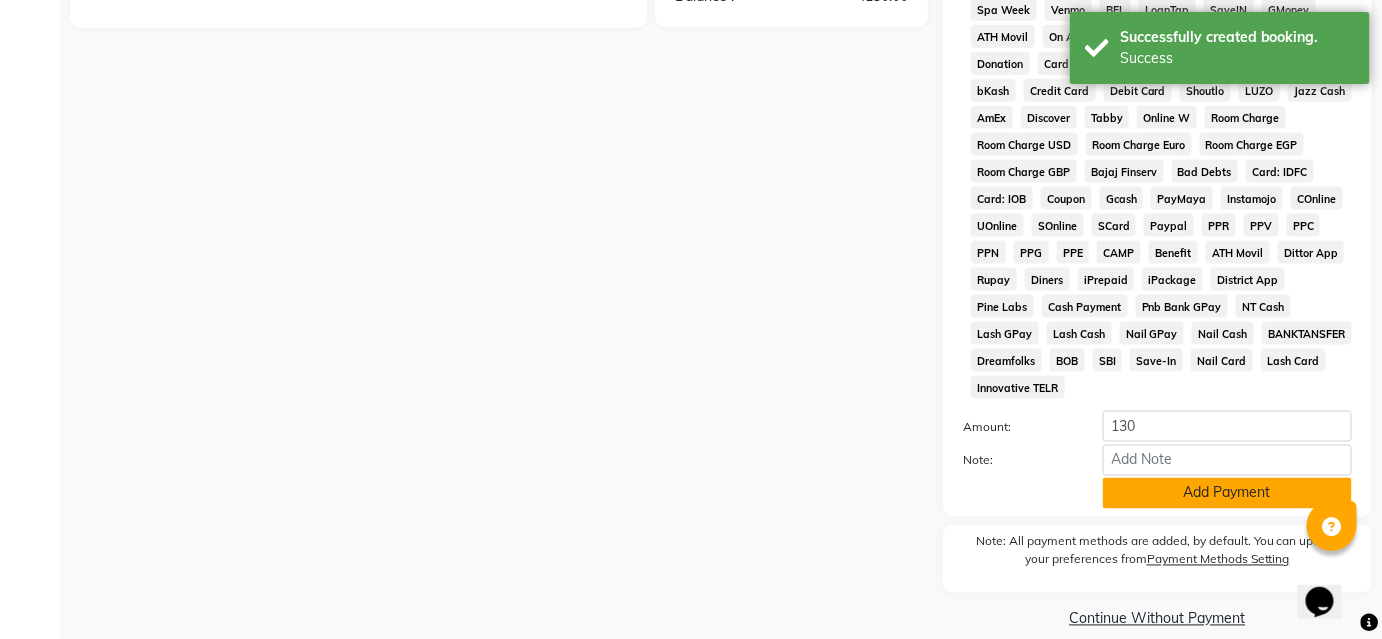 click on "Add Payment" 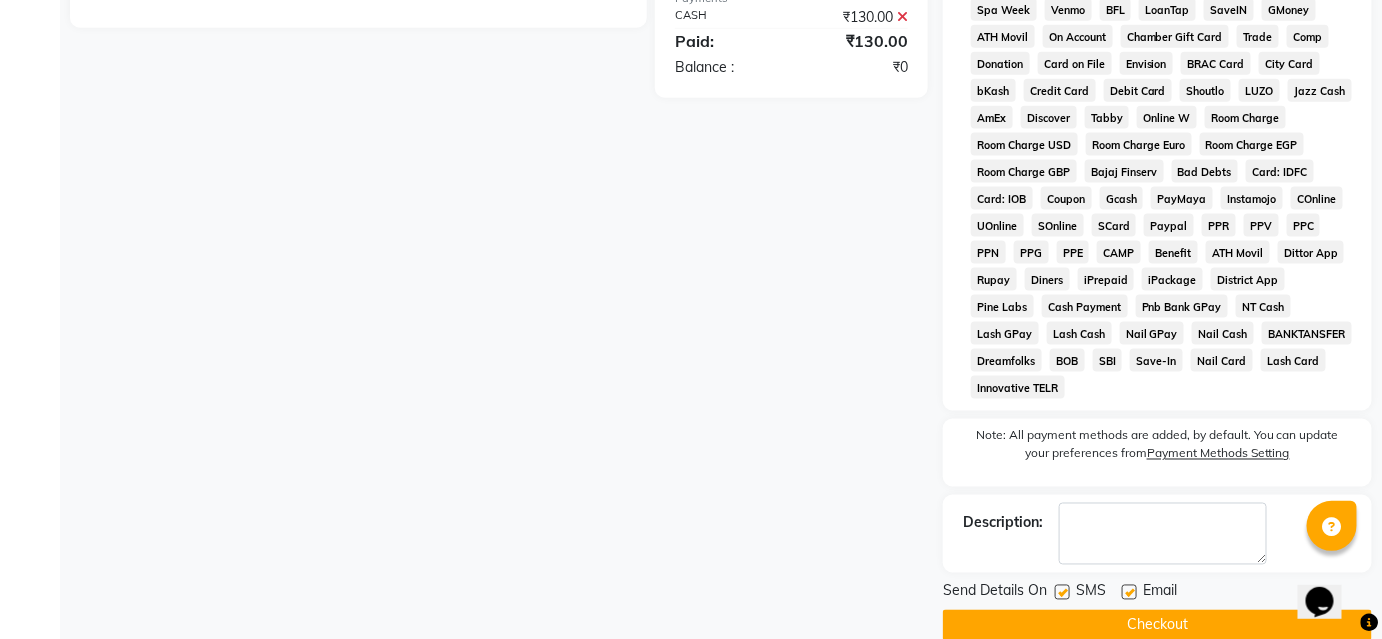 click on "Checkout" 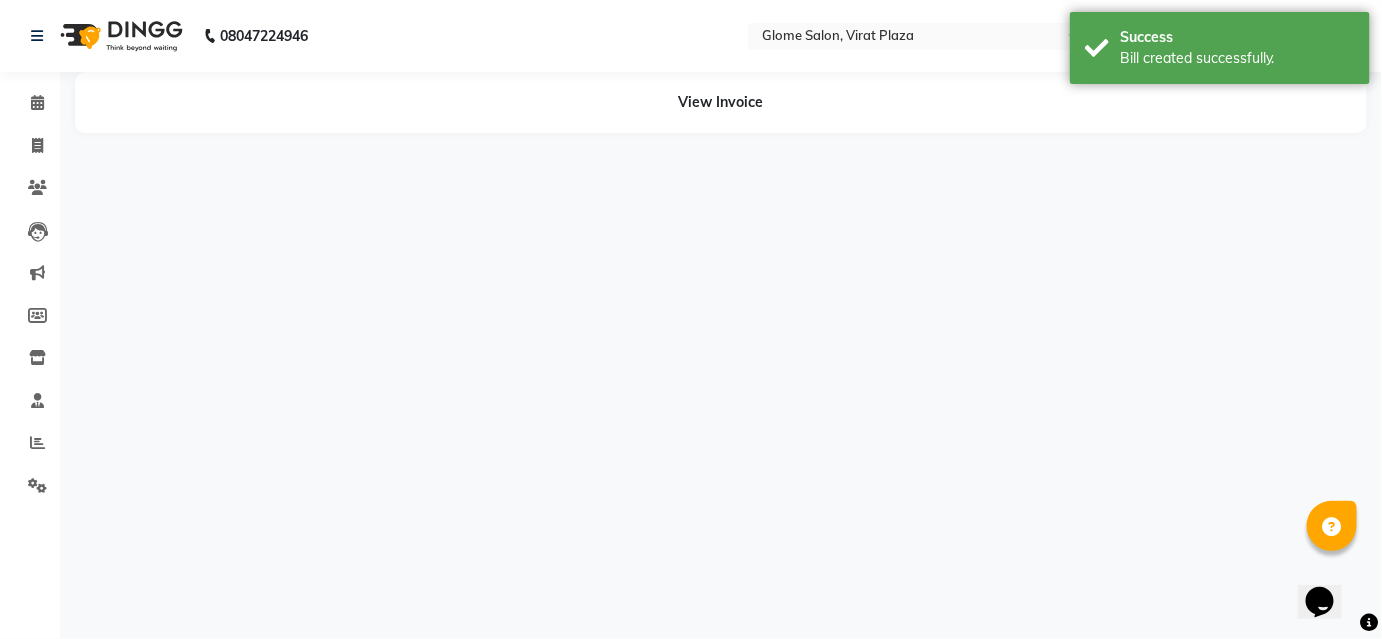 scroll, scrollTop: 0, scrollLeft: 0, axis: both 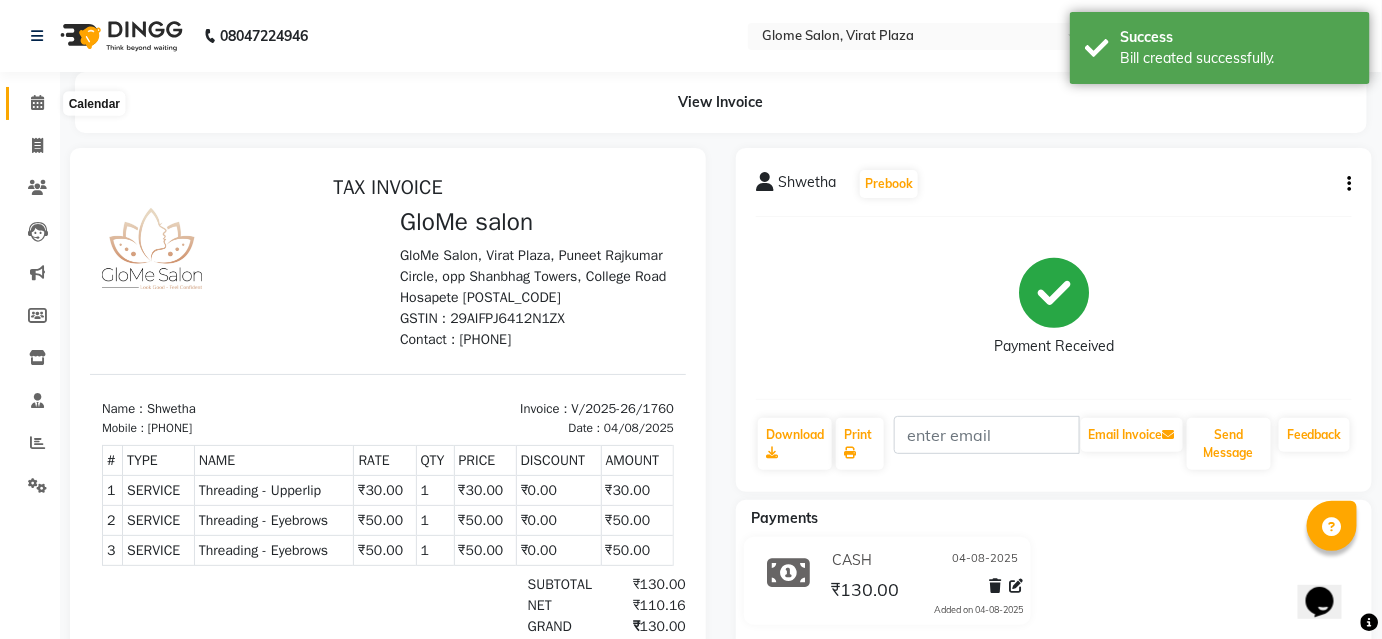 click 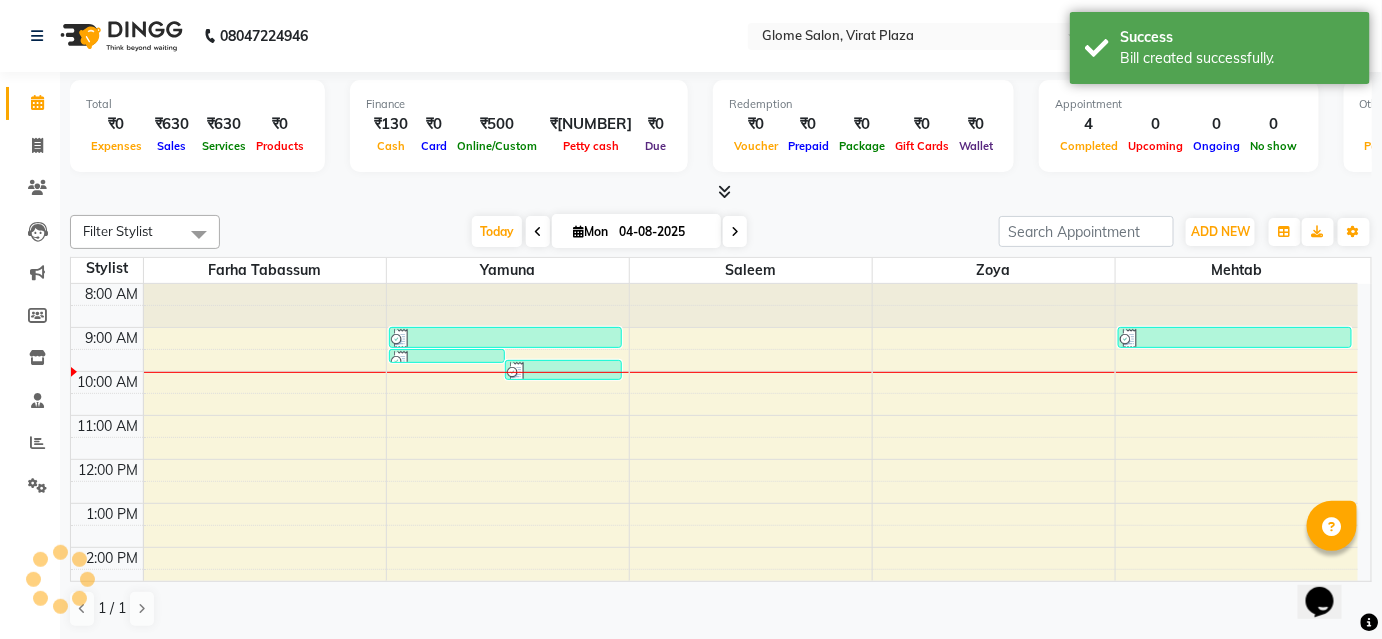 scroll, scrollTop: 0, scrollLeft: 0, axis: both 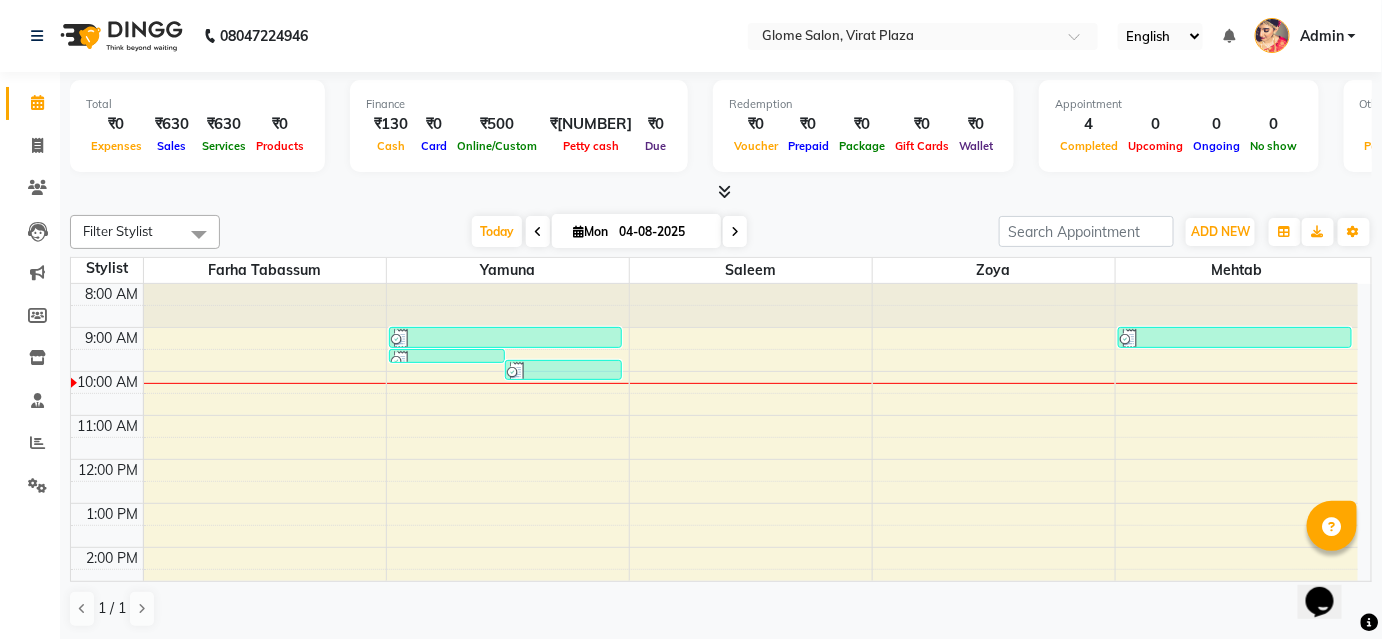 click on "8:00 AM 9:00 AM 10:00 AM 11:00 AM 12:00 PM 1:00 PM 2:00 PM 3:00 PM 4:00 PM 5:00 PM 6:00 PM 7:00 PM 8:00 PM     Shwetha, TK02, [TIME]-[TIME], Threading  - Upperlip     Shwetha, TK02, [TIME]-[TIME], Threading  - Eyebrows     Shwetha, TK02, [TIME]-[TIME], Threading  - Eyebrows     Koushalya, TK01, [TIME]-[TIME], Makeup demo" at bounding box center [714, 569] 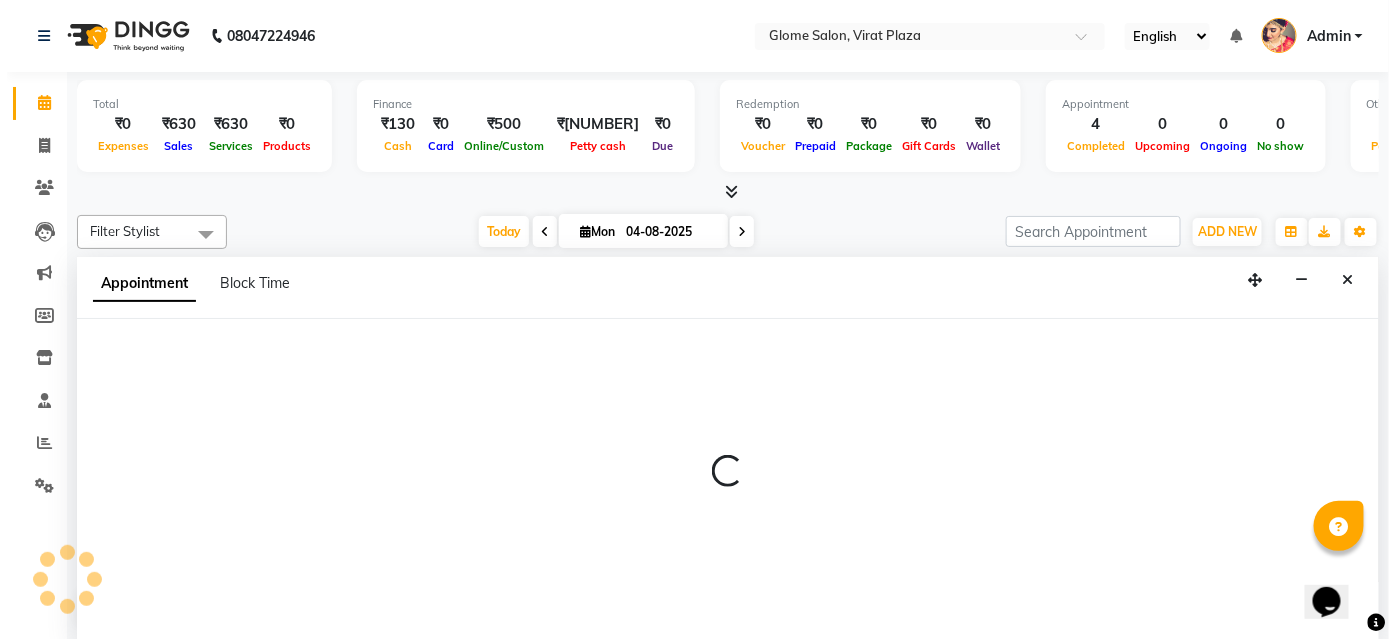 scroll, scrollTop: 0, scrollLeft: 0, axis: both 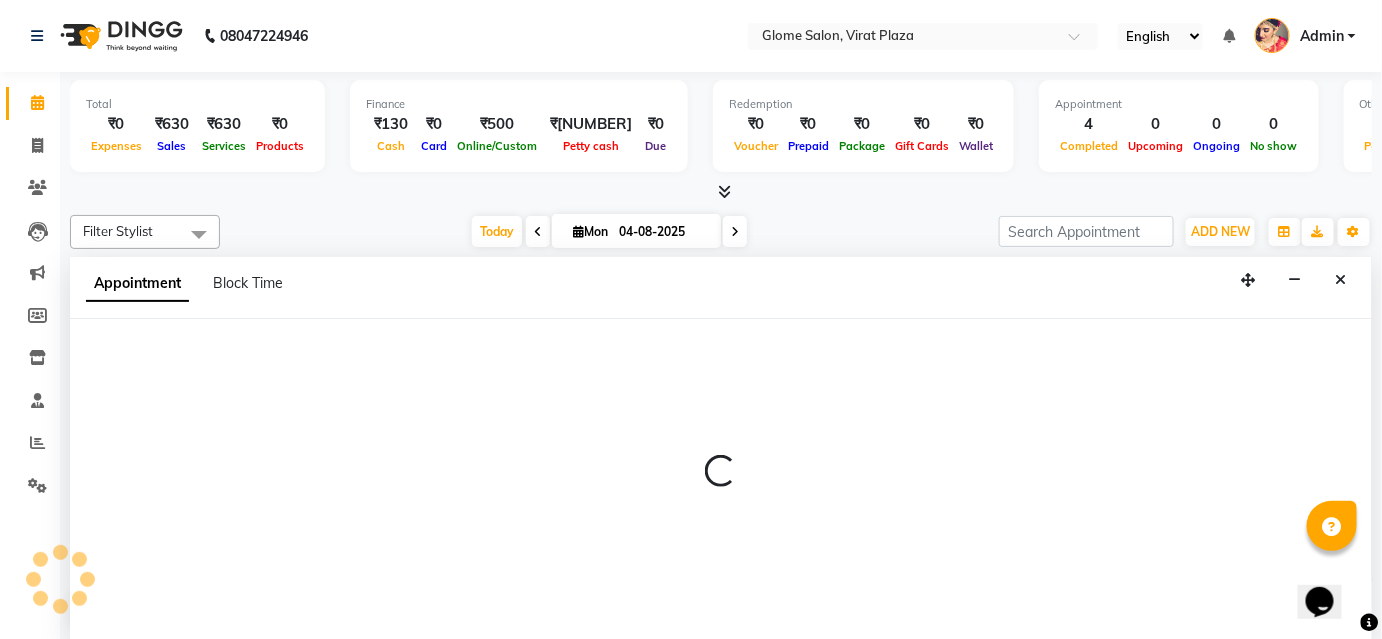select on "87909" 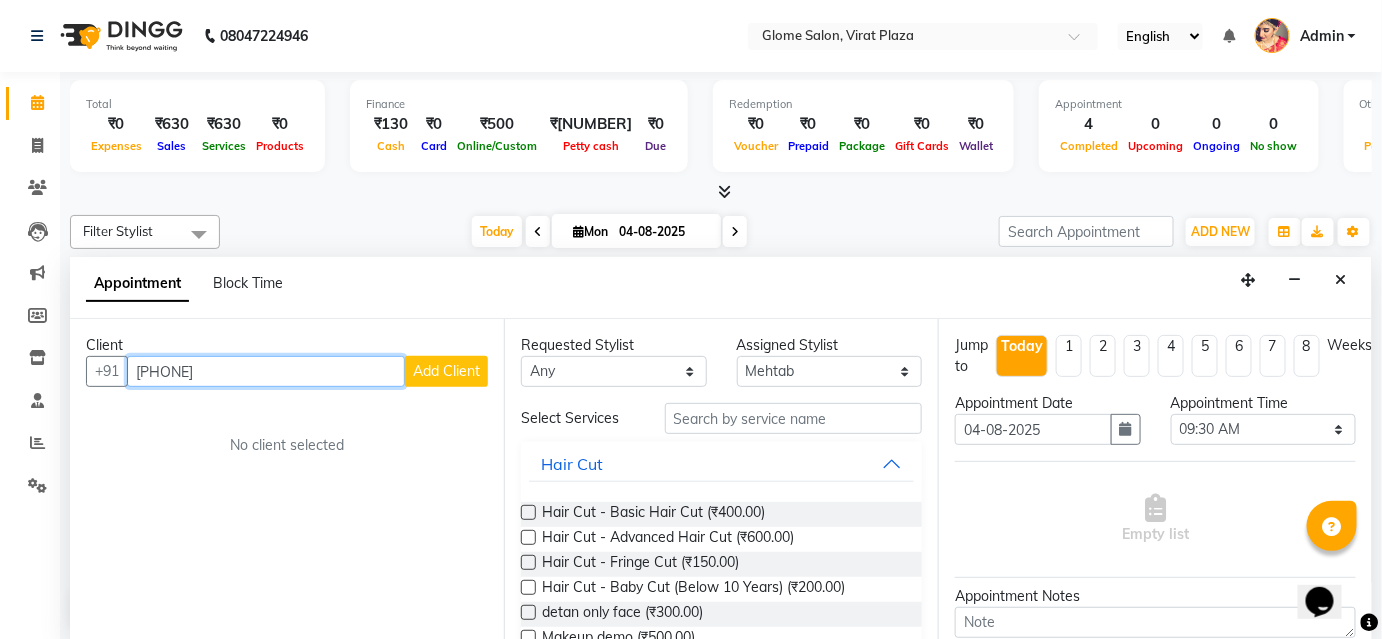 type on "[PHONE]" 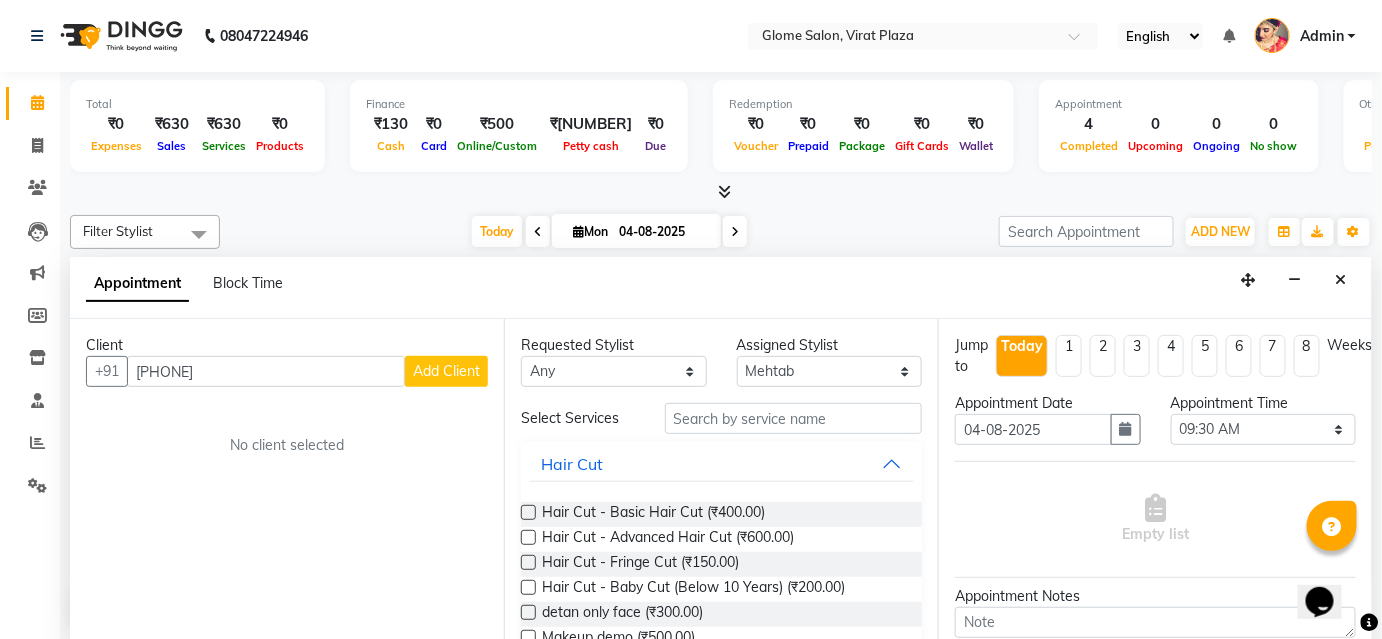 click on "Add Client" at bounding box center [446, 371] 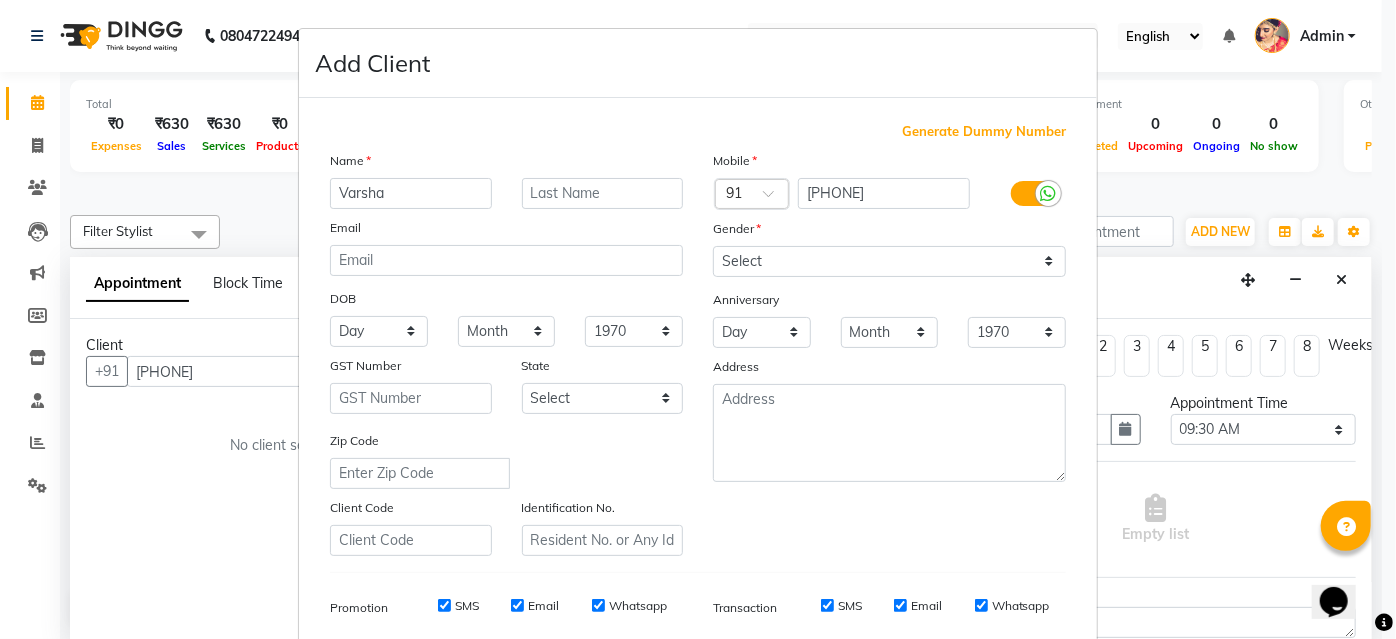 type on "Varsha" 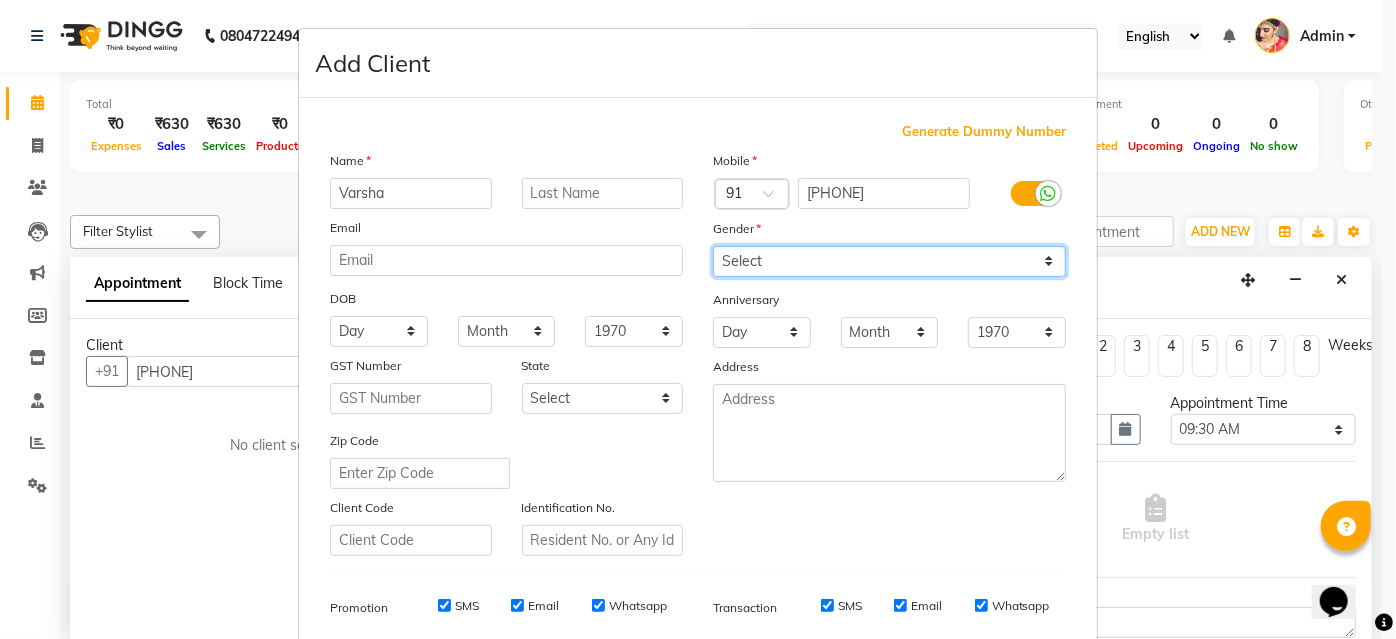 click on "Select Male Female Other Prefer Not To Say" at bounding box center (889, 261) 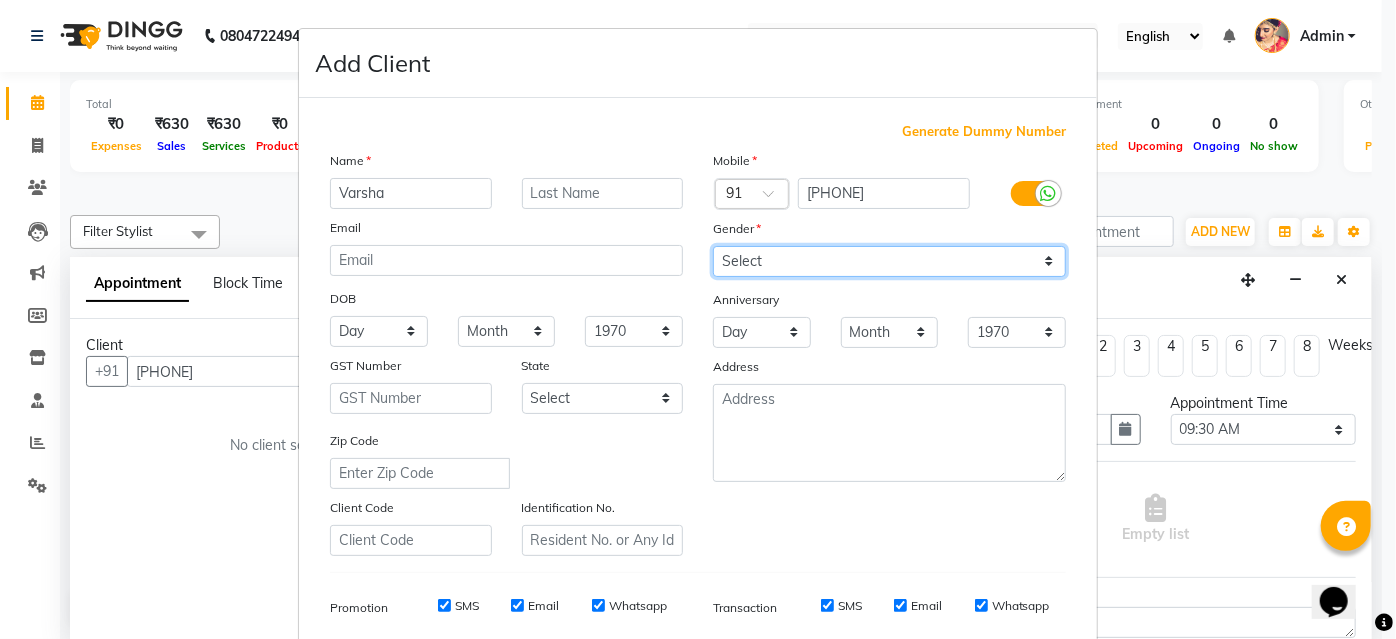 select on "female" 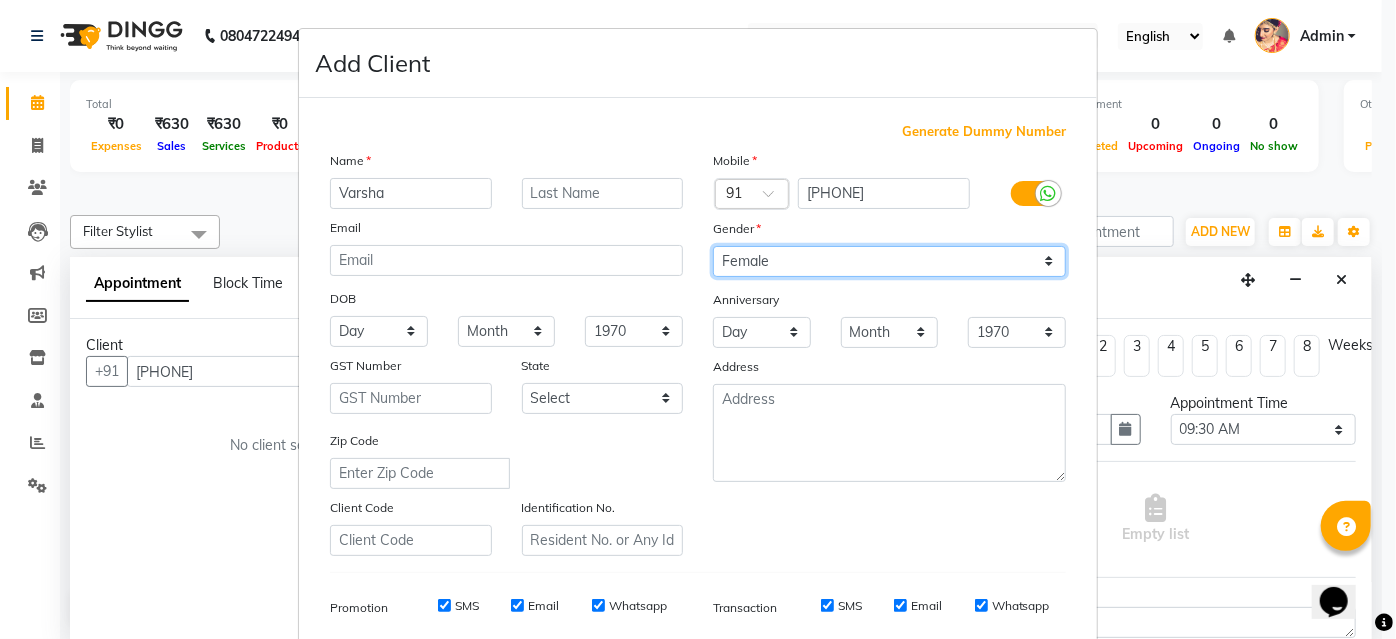 click on "Select Male Female Other Prefer Not To Say" at bounding box center [889, 261] 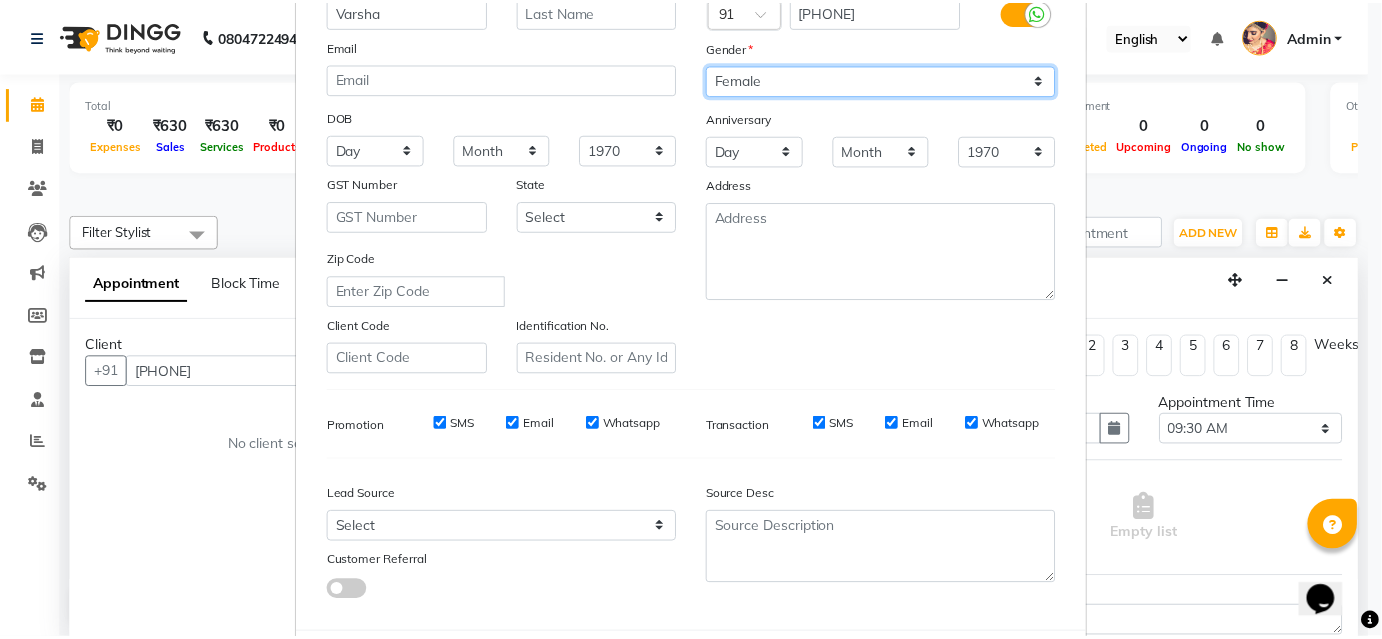 scroll, scrollTop: 282, scrollLeft: 0, axis: vertical 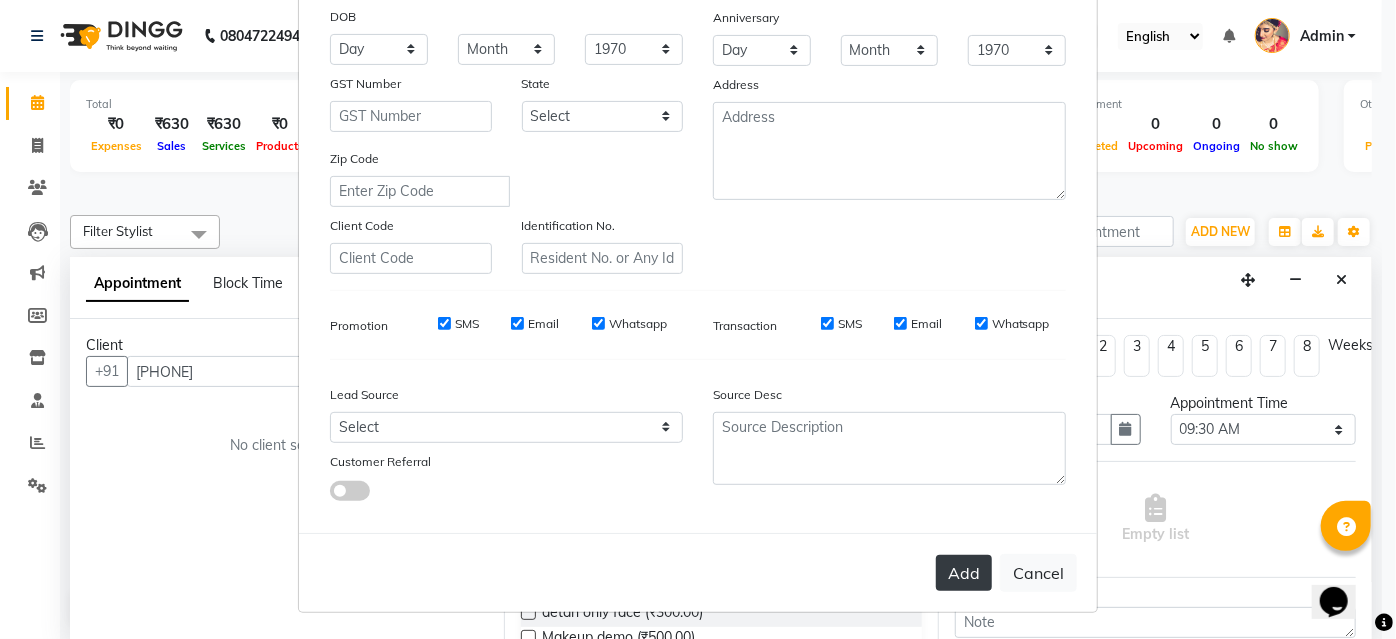 click on "Add" at bounding box center (964, 573) 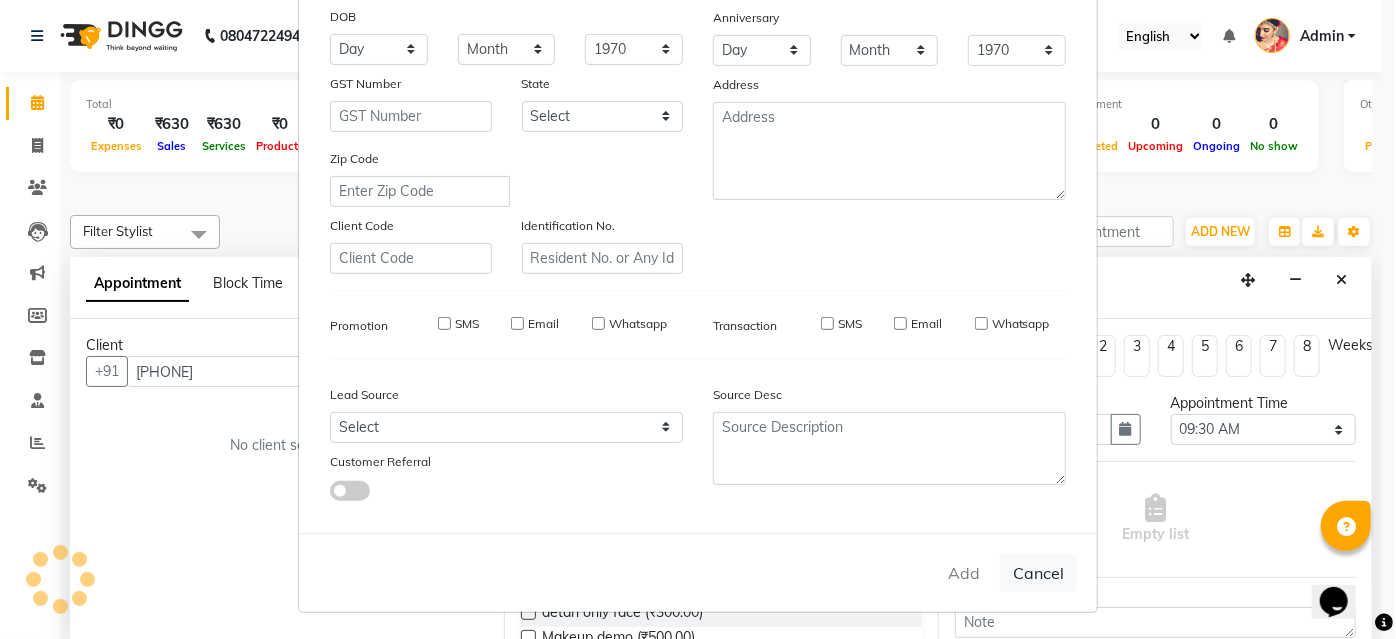type 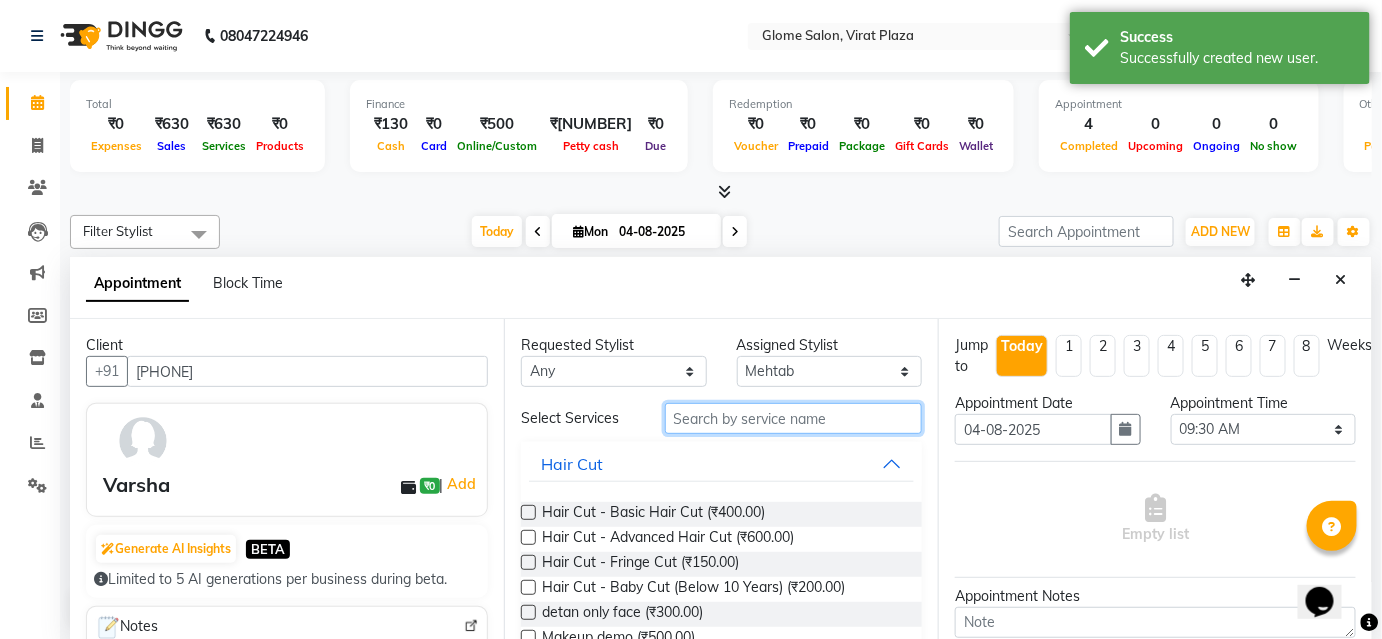 click at bounding box center (793, 418) 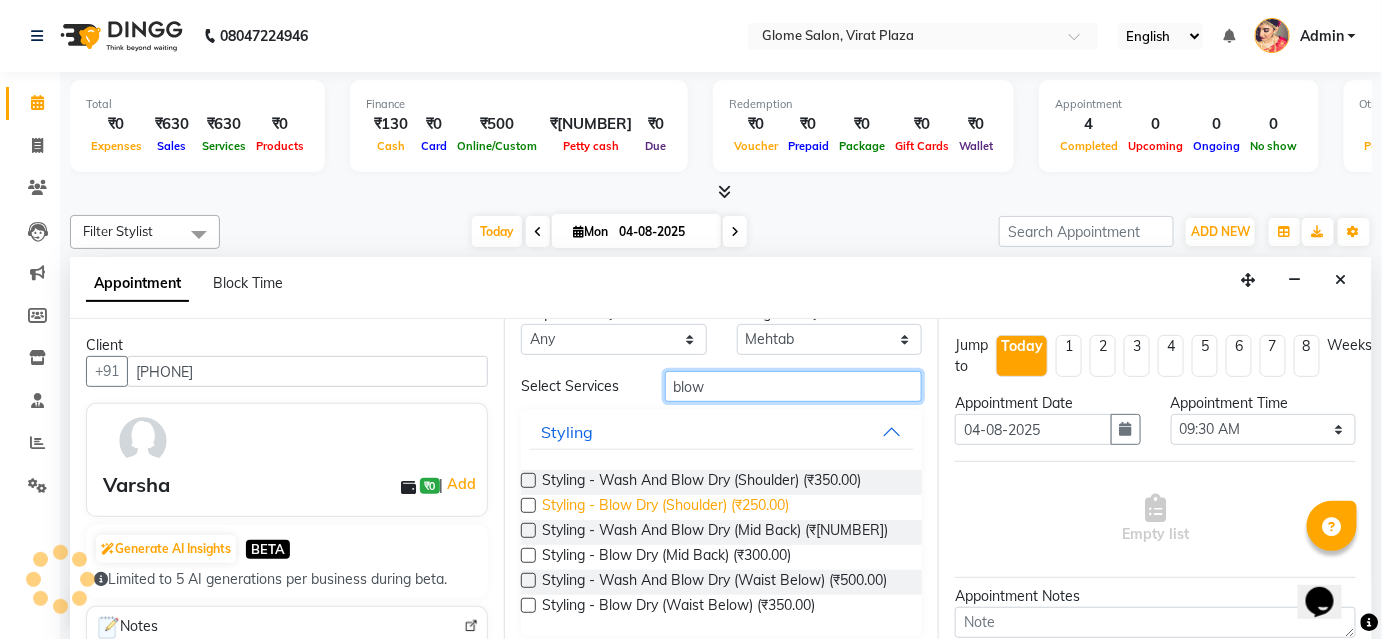 scroll, scrollTop: 59, scrollLeft: 0, axis: vertical 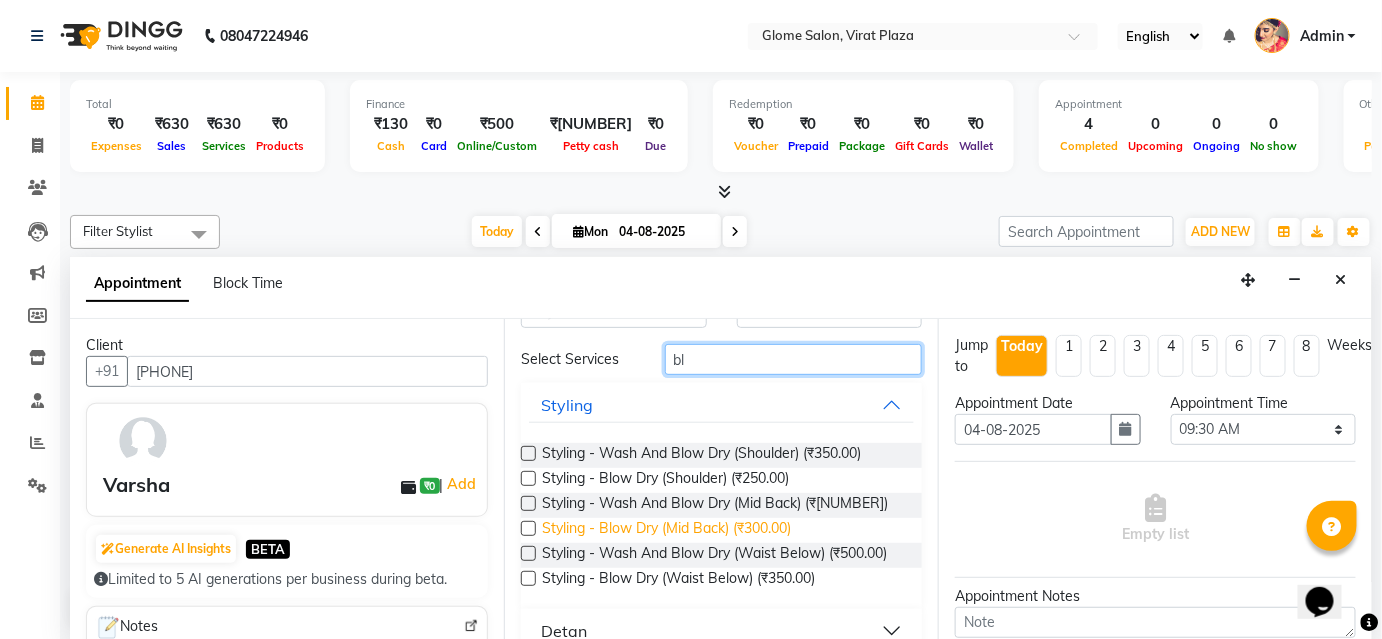 type on "b" 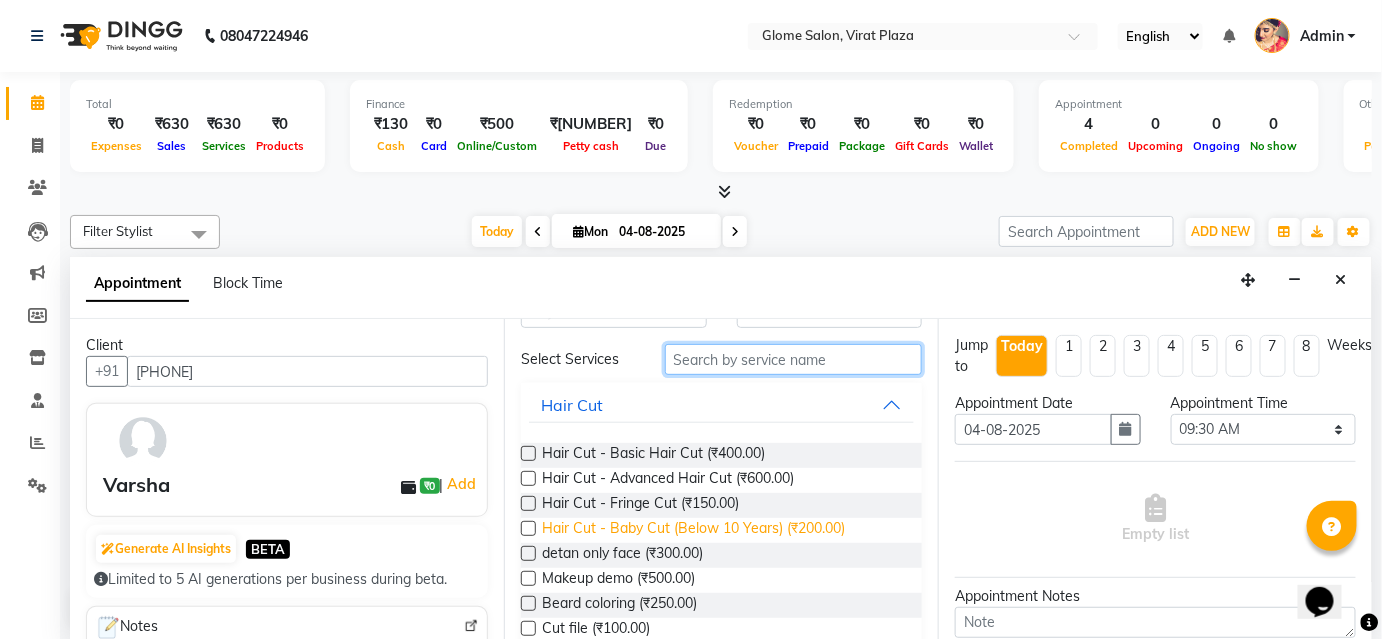 type on "a" 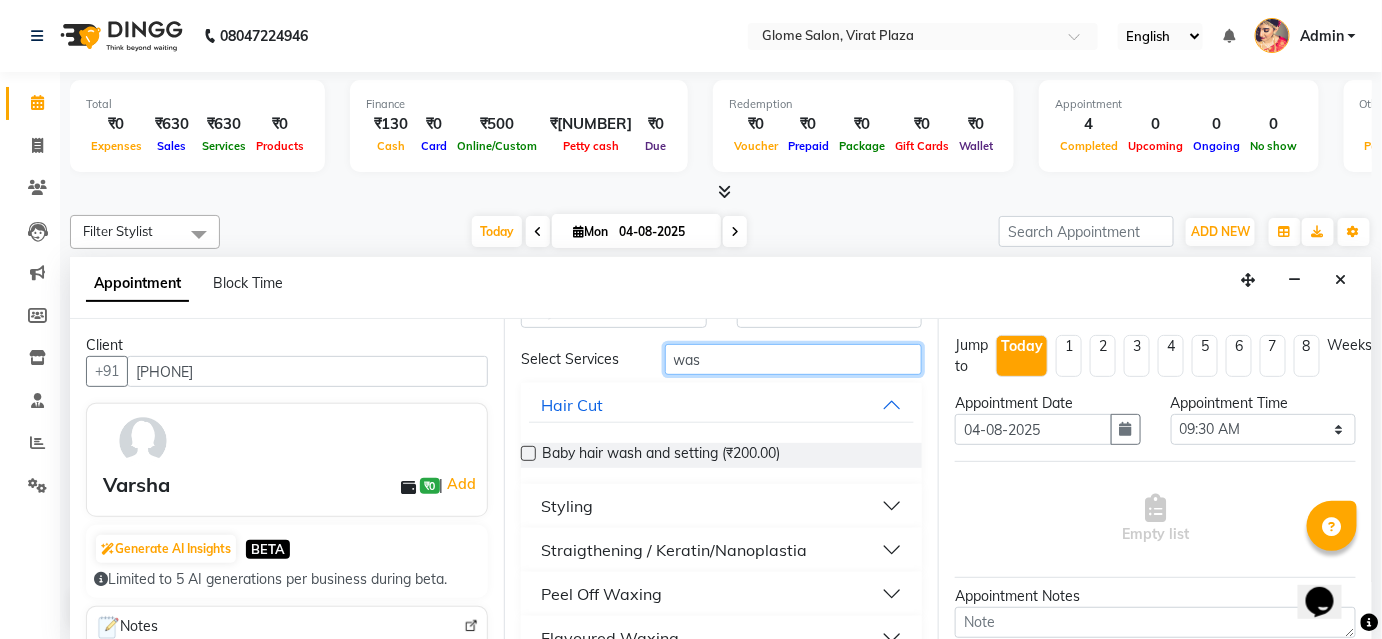 scroll, scrollTop: 0, scrollLeft: 0, axis: both 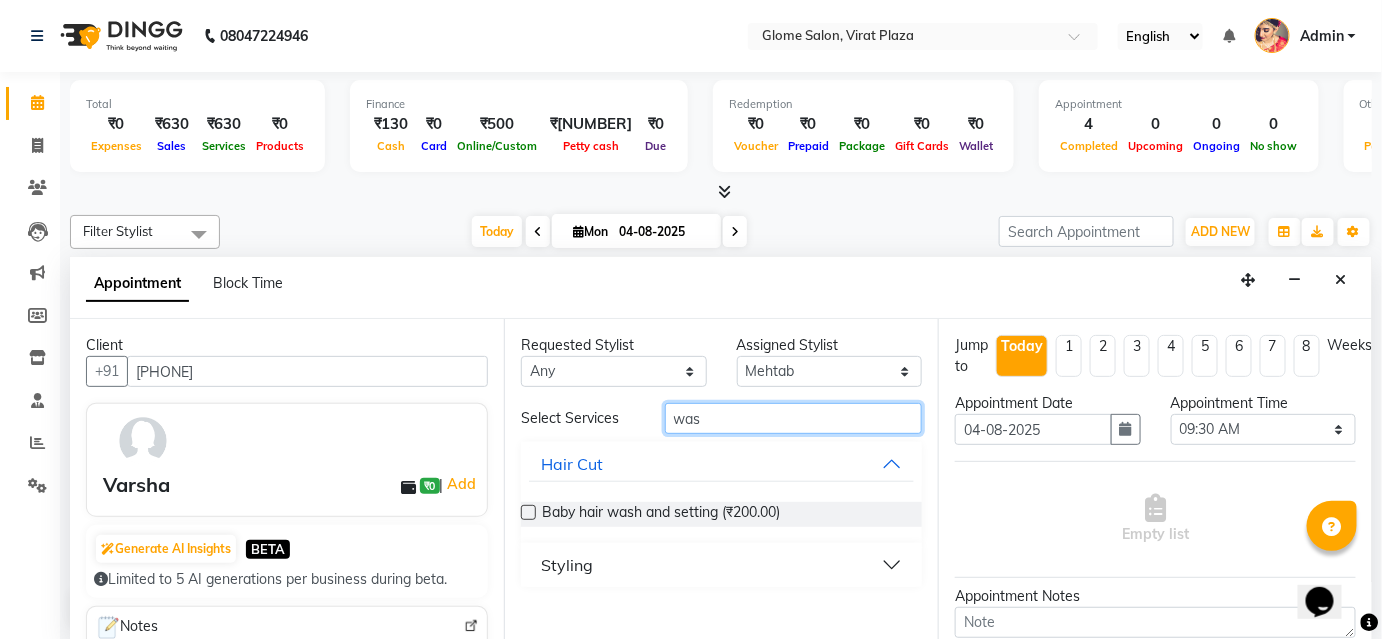 type on "was" 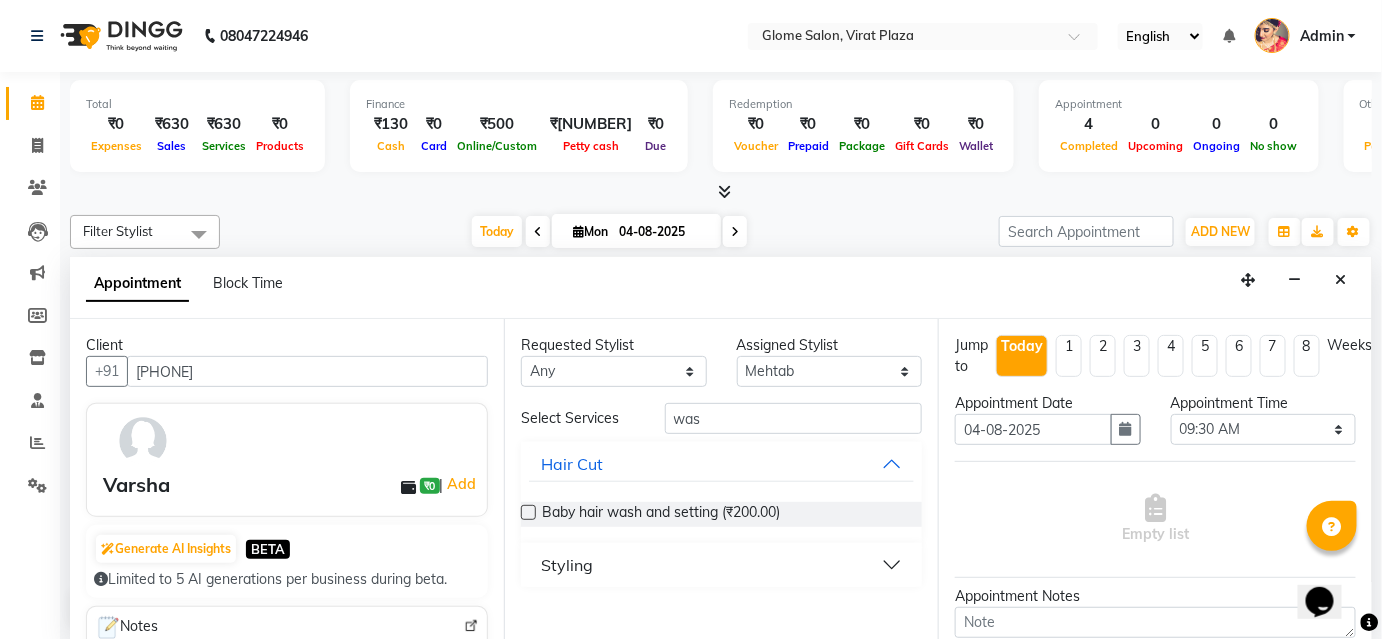 click on "Styling" at bounding box center [721, 565] 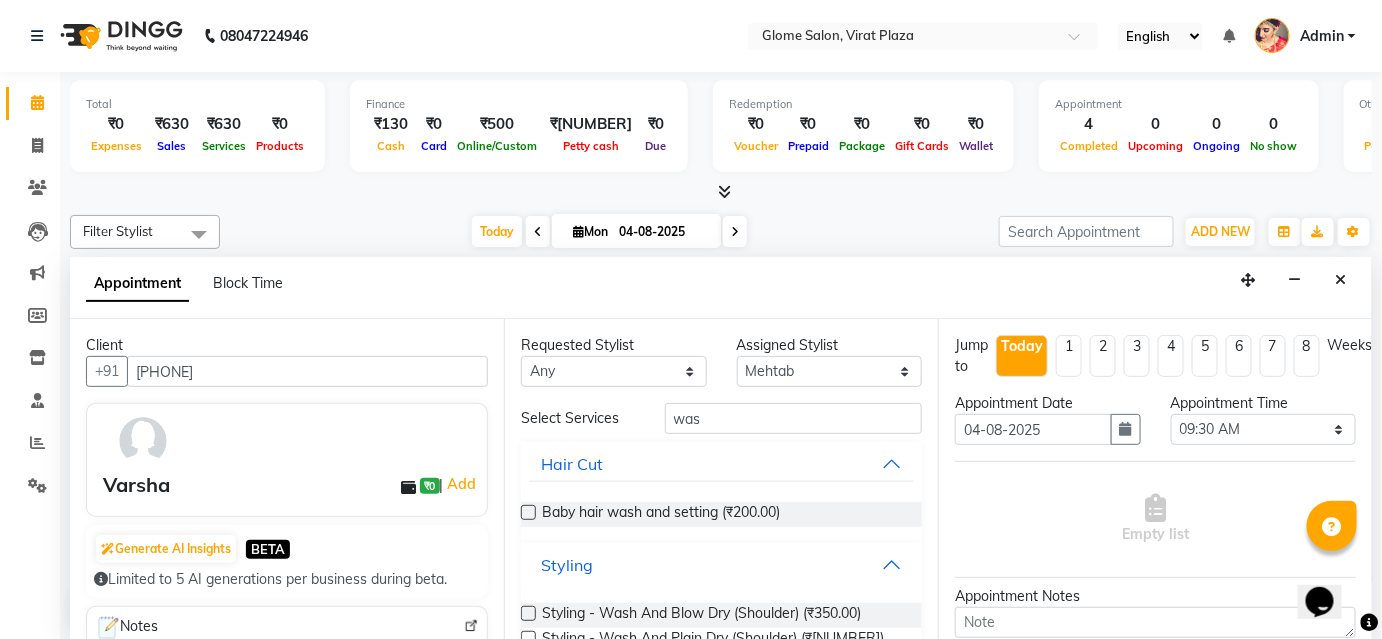 scroll, scrollTop: 90, scrollLeft: 0, axis: vertical 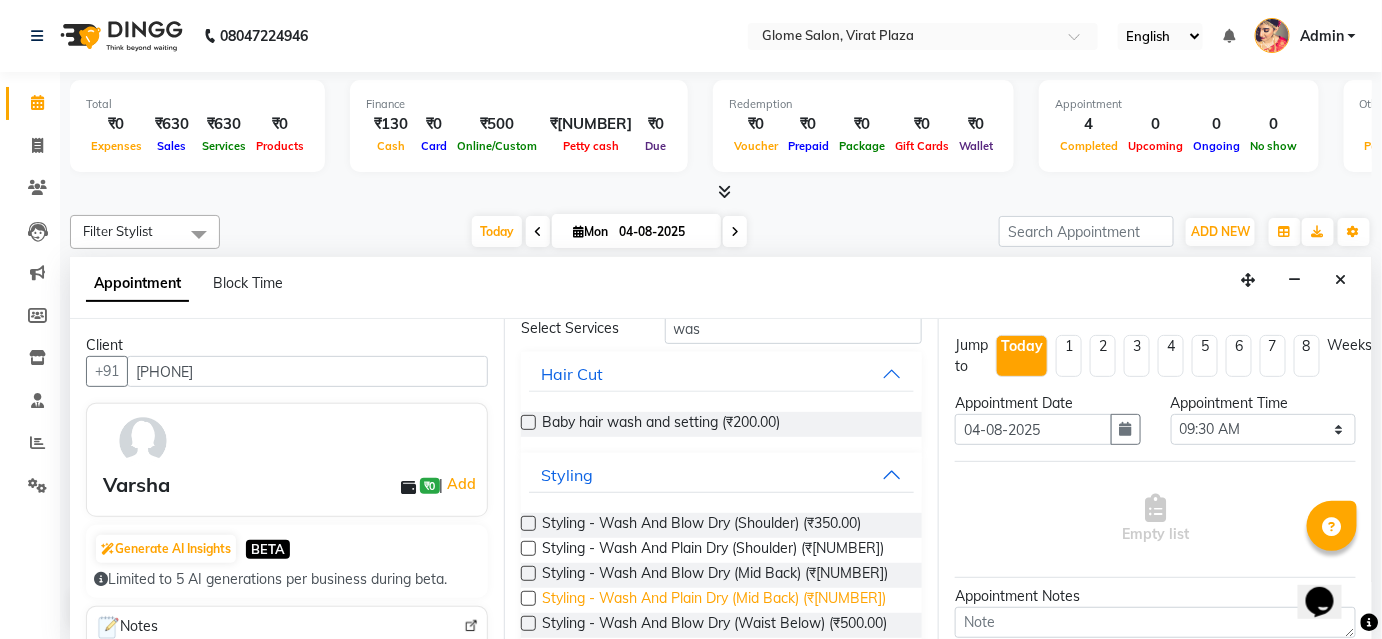 click on "Styling  - Wash And Plain Dry (Mid Back) (₹[NUMBER])" at bounding box center (714, 600) 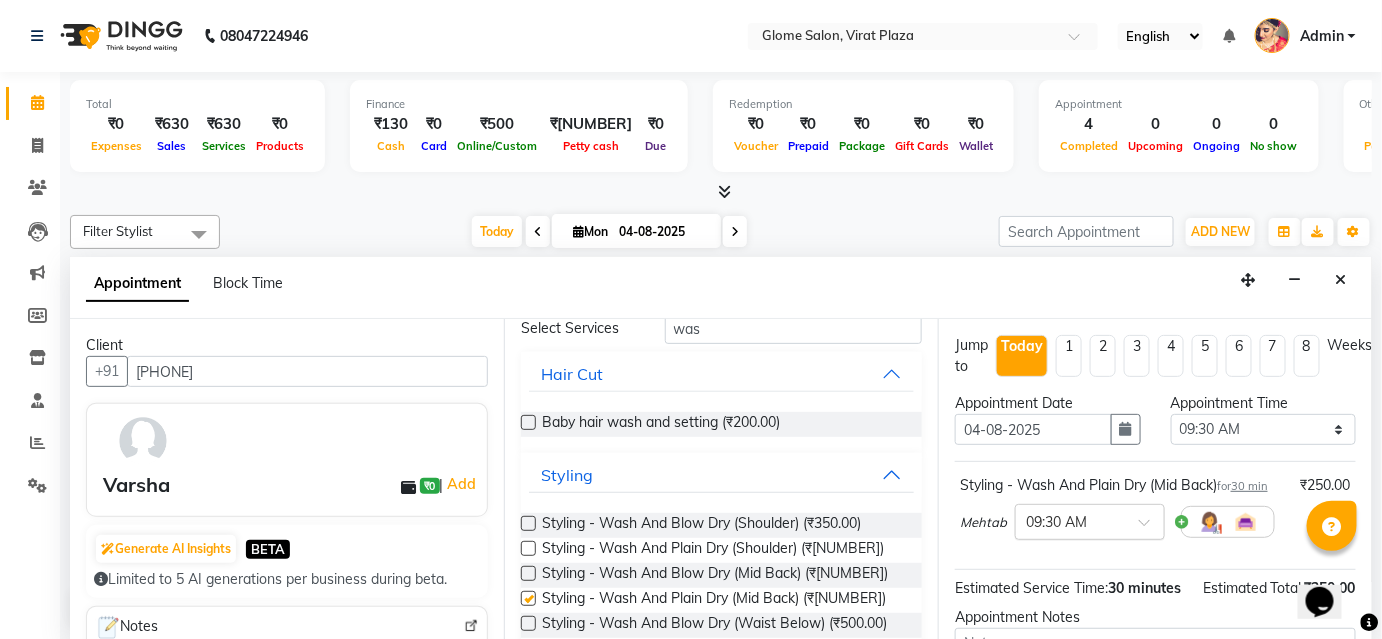 checkbox on "false" 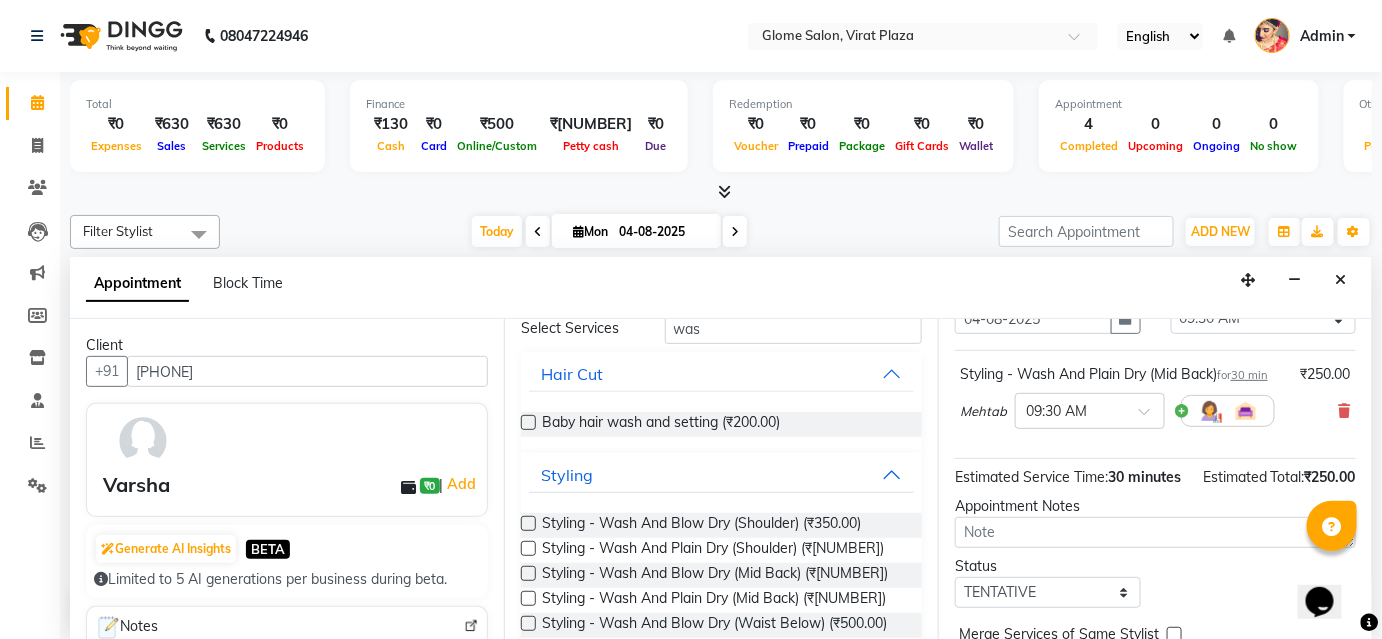 scroll, scrollTop: 245, scrollLeft: 0, axis: vertical 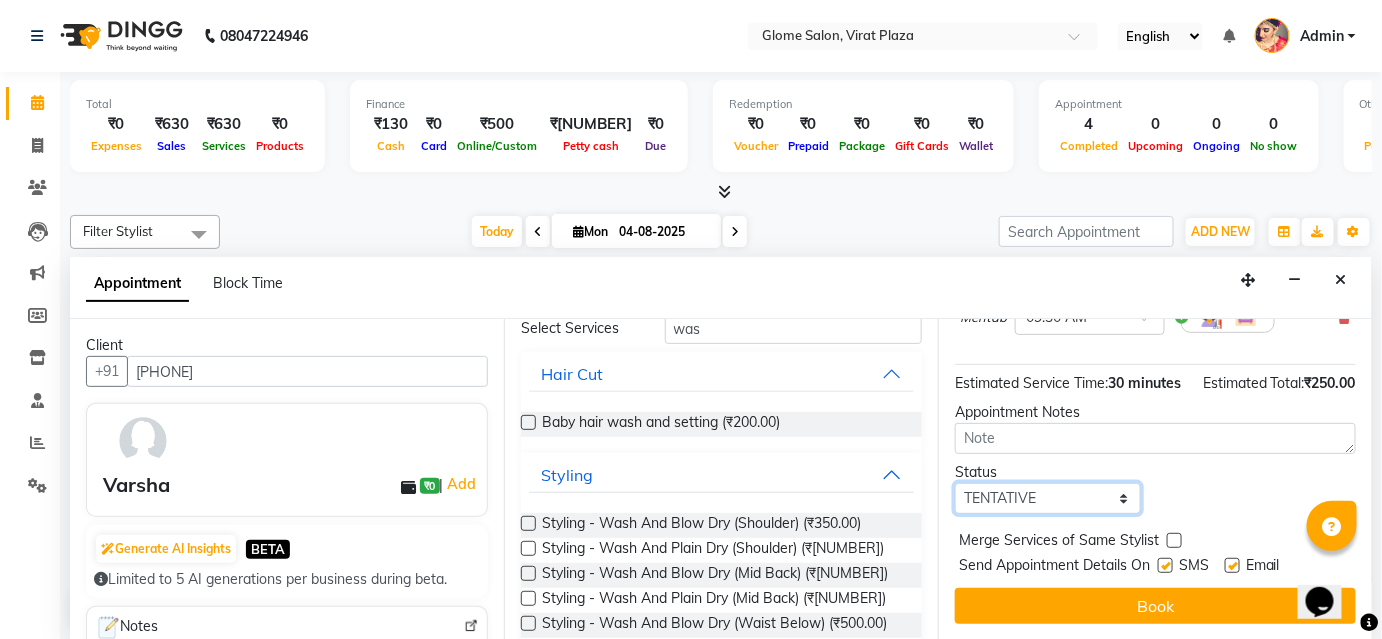 click on "Select TENTATIVE CONFIRM CHECK-IN UPCOMING" at bounding box center (1048, 498) 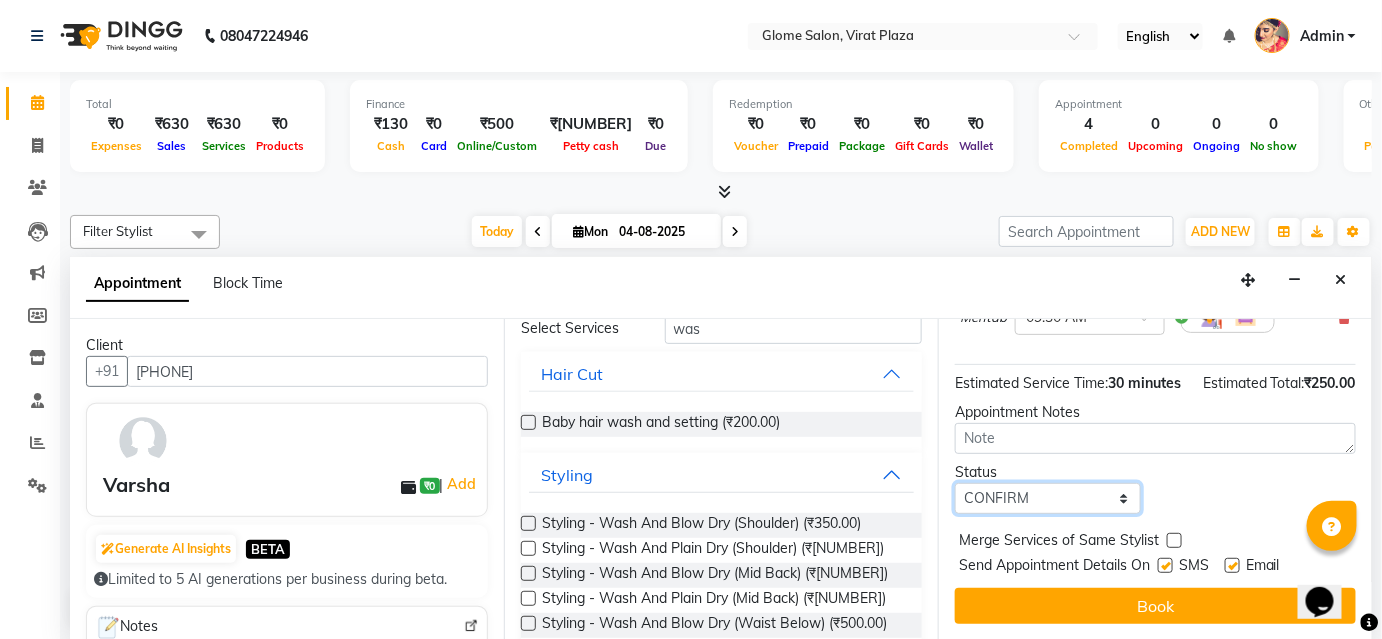 click on "Select TENTATIVE CONFIRM CHECK-IN UPCOMING" at bounding box center (1048, 498) 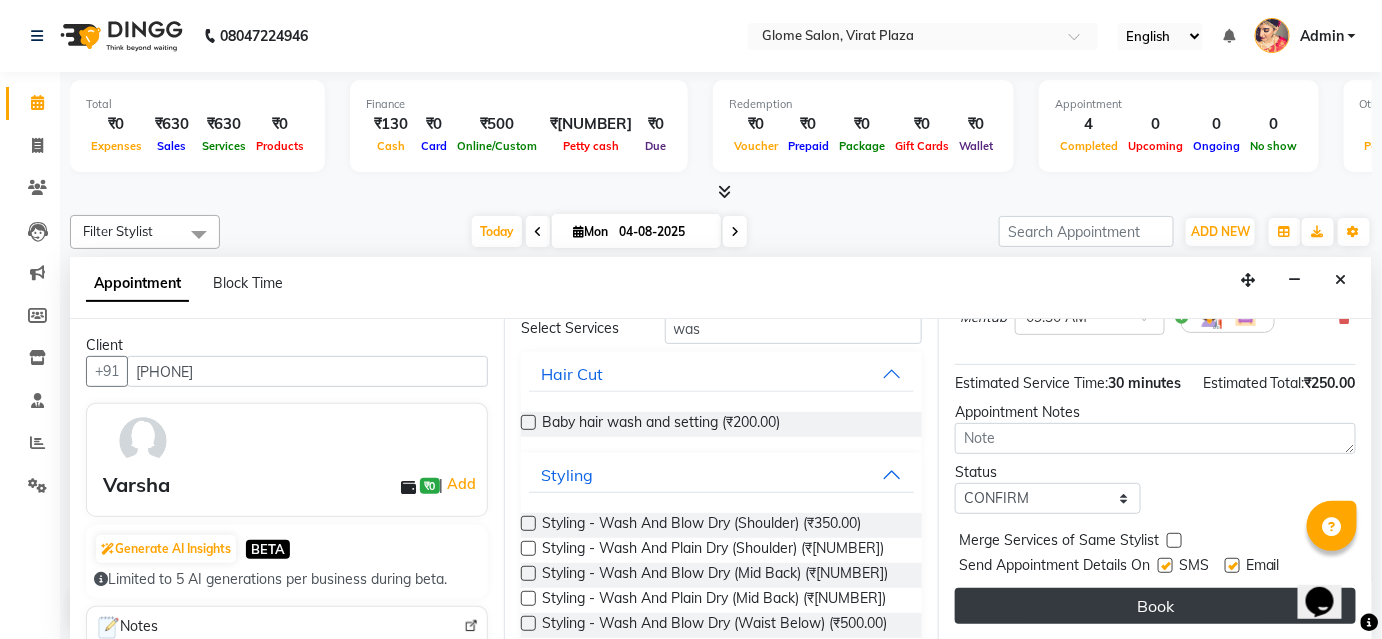 click on "Book" at bounding box center (1155, 606) 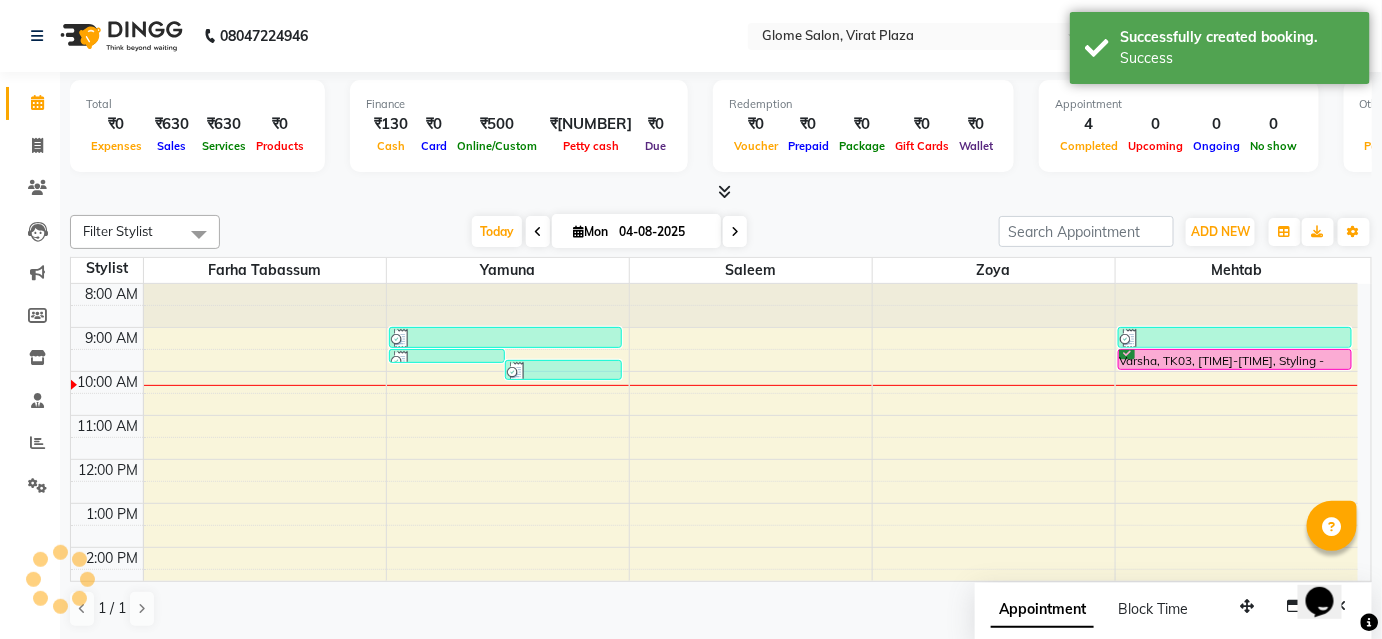 scroll, scrollTop: 0, scrollLeft: 0, axis: both 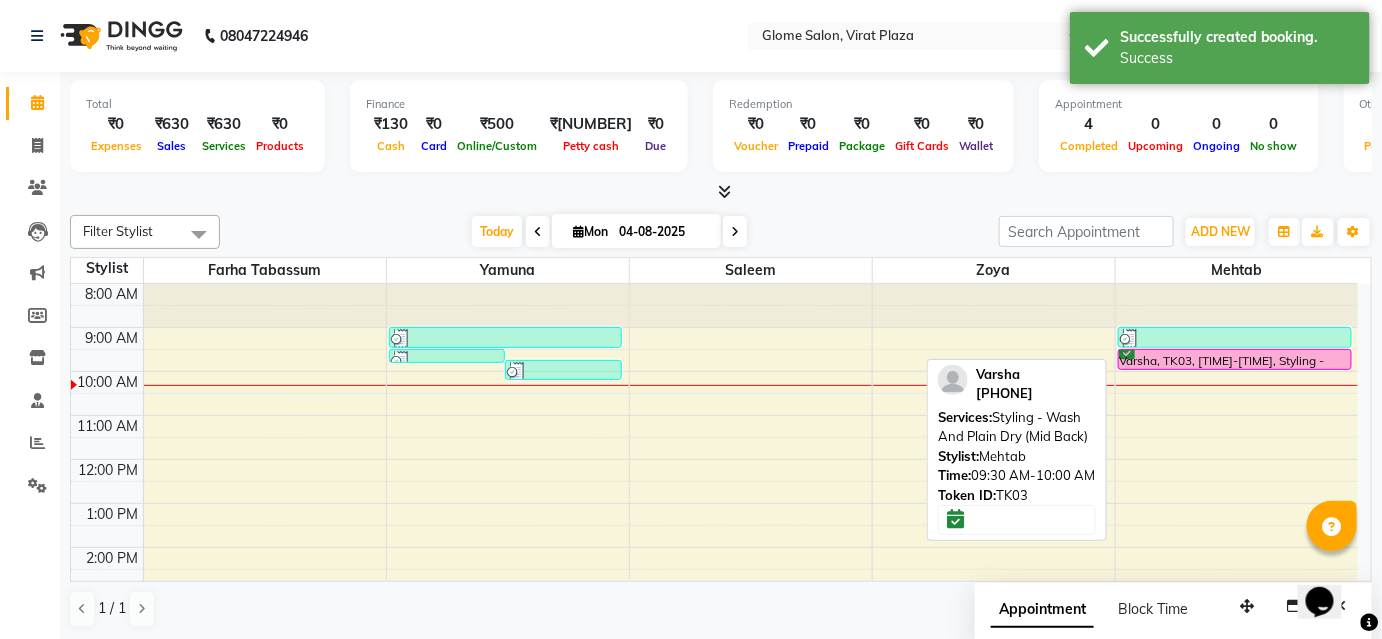 click on "Varsha, TK03, [TIME]-[TIME], Styling  - Wash And Plain Dry (Mid Back)" at bounding box center (1235, 359) 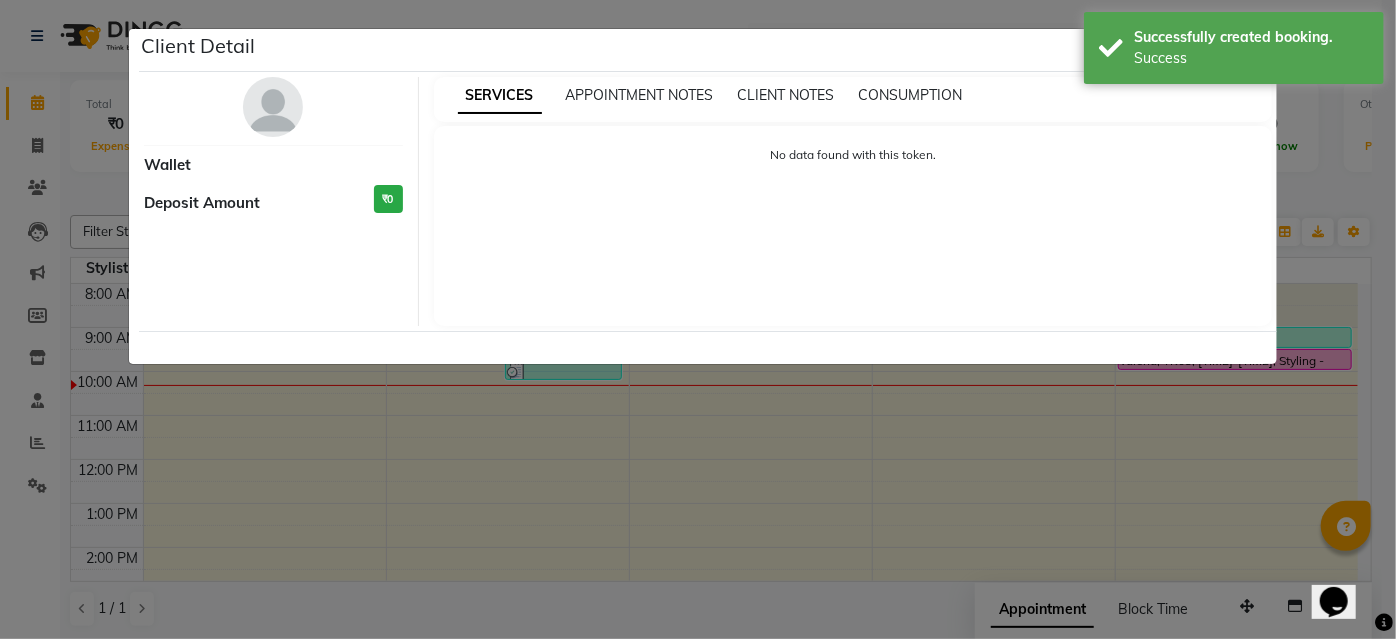 select on "6" 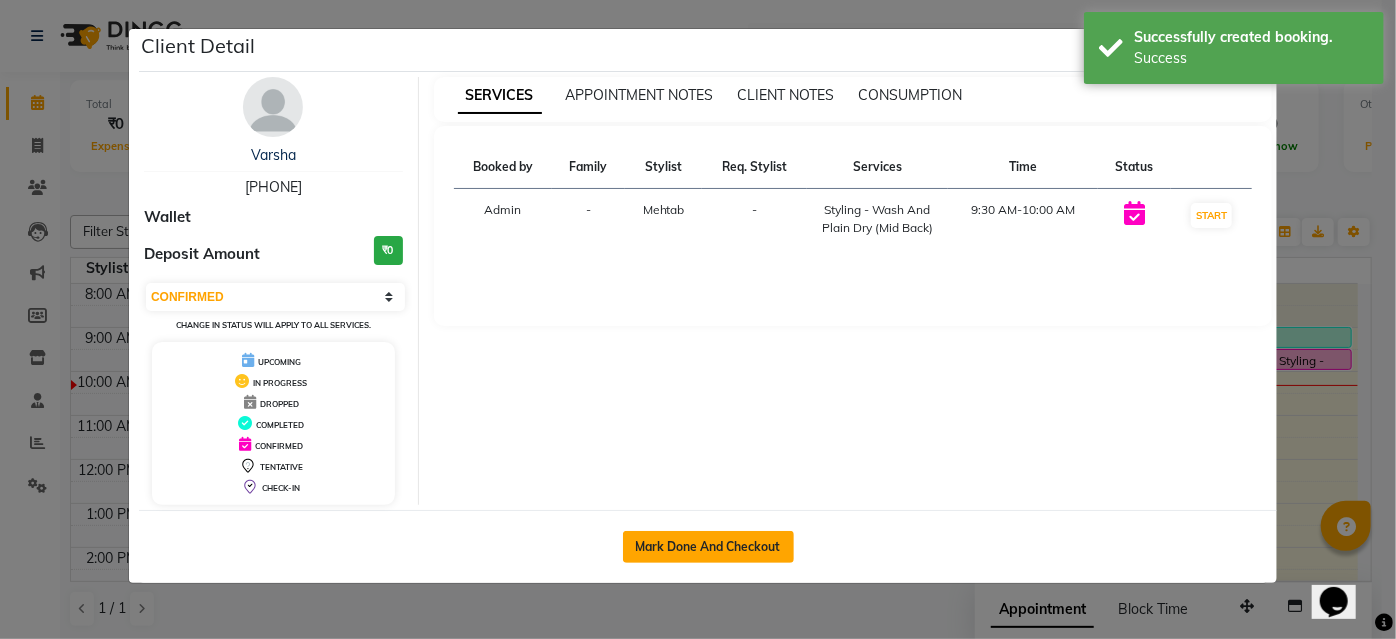 click on "Mark Done And Checkout" 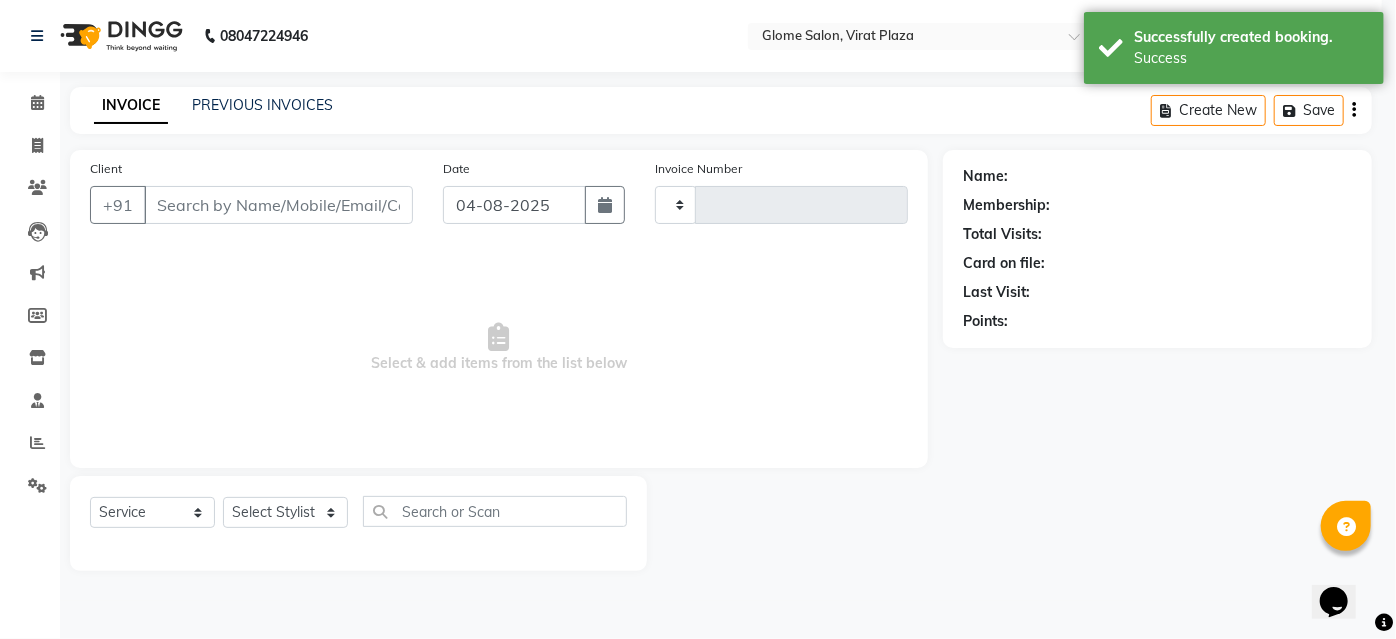 type on "1761" 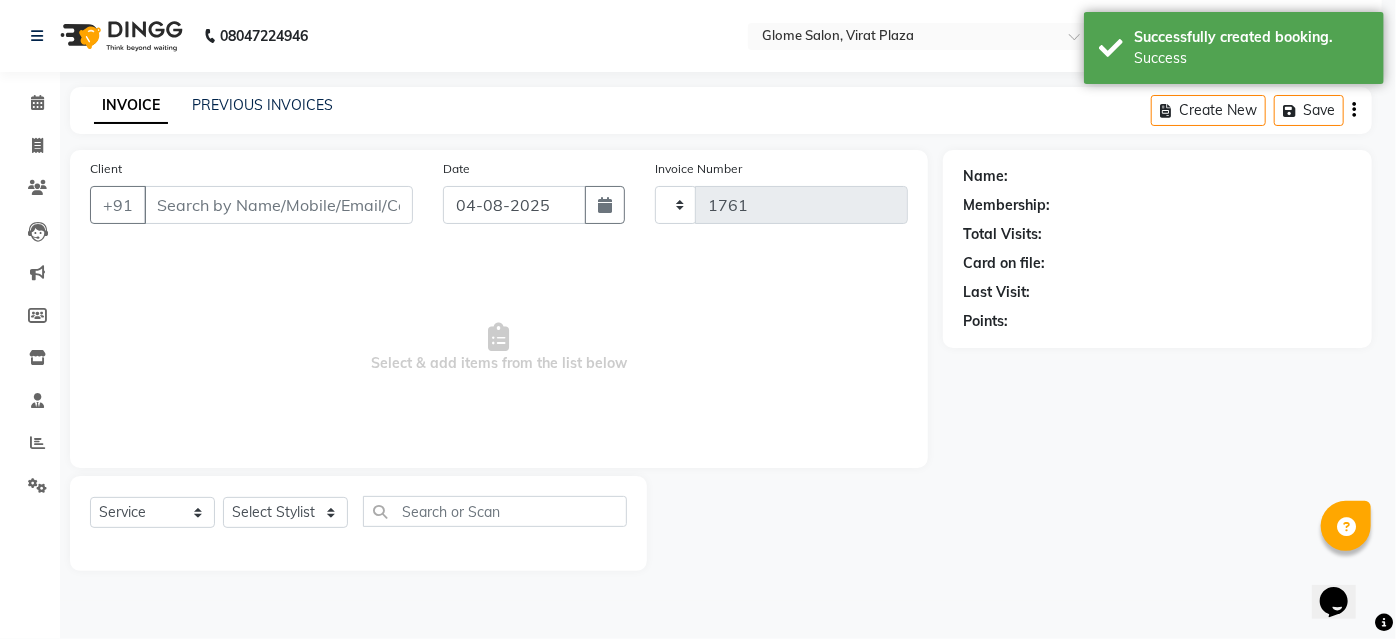 select on "3" 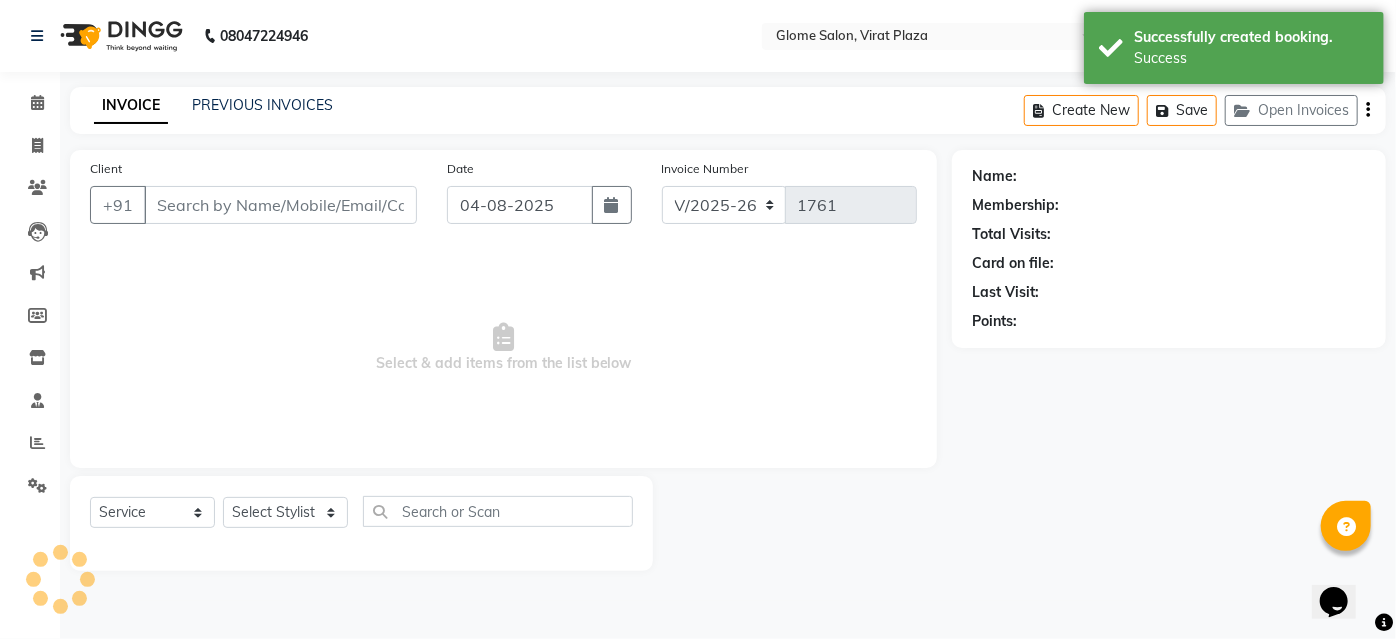 type on "[PHONE]" 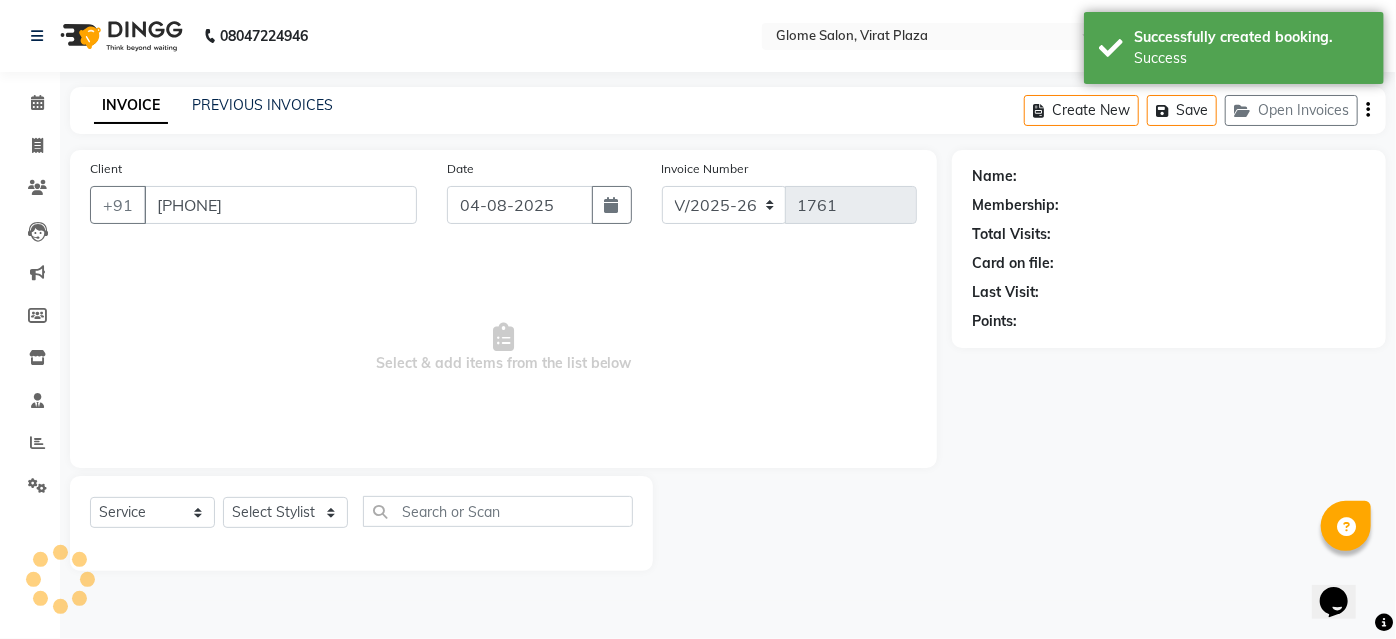 select on "87909" 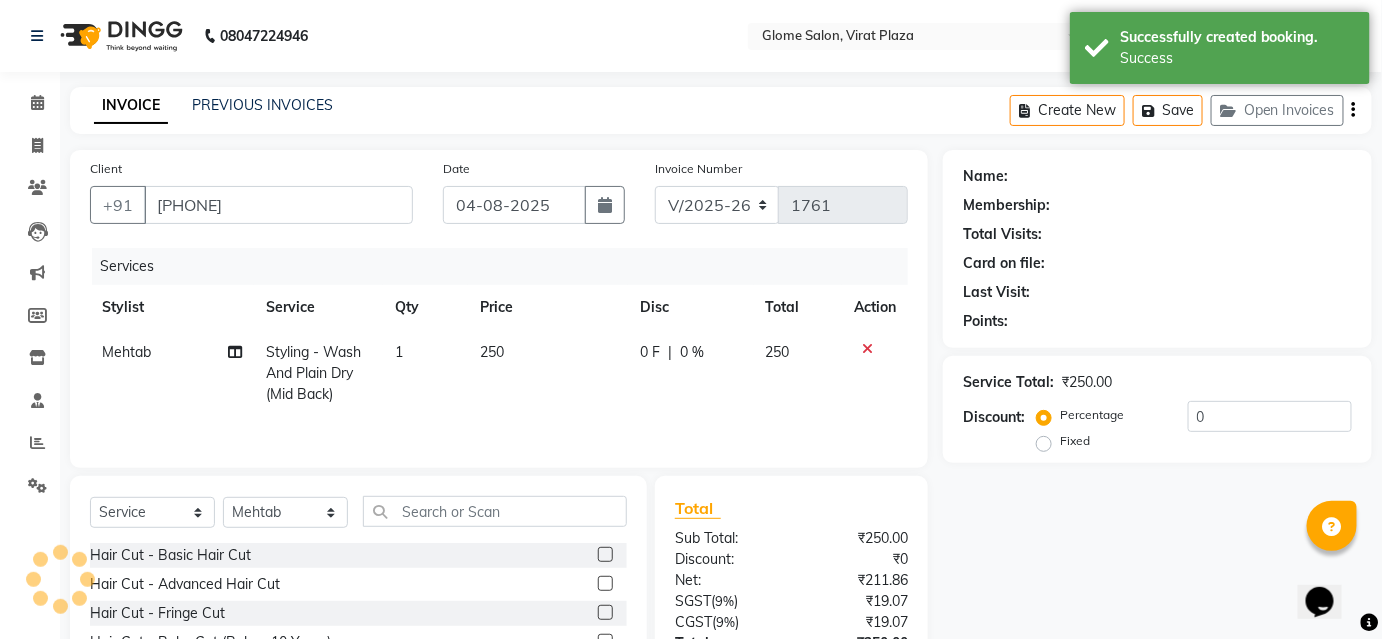select on "1: Object" 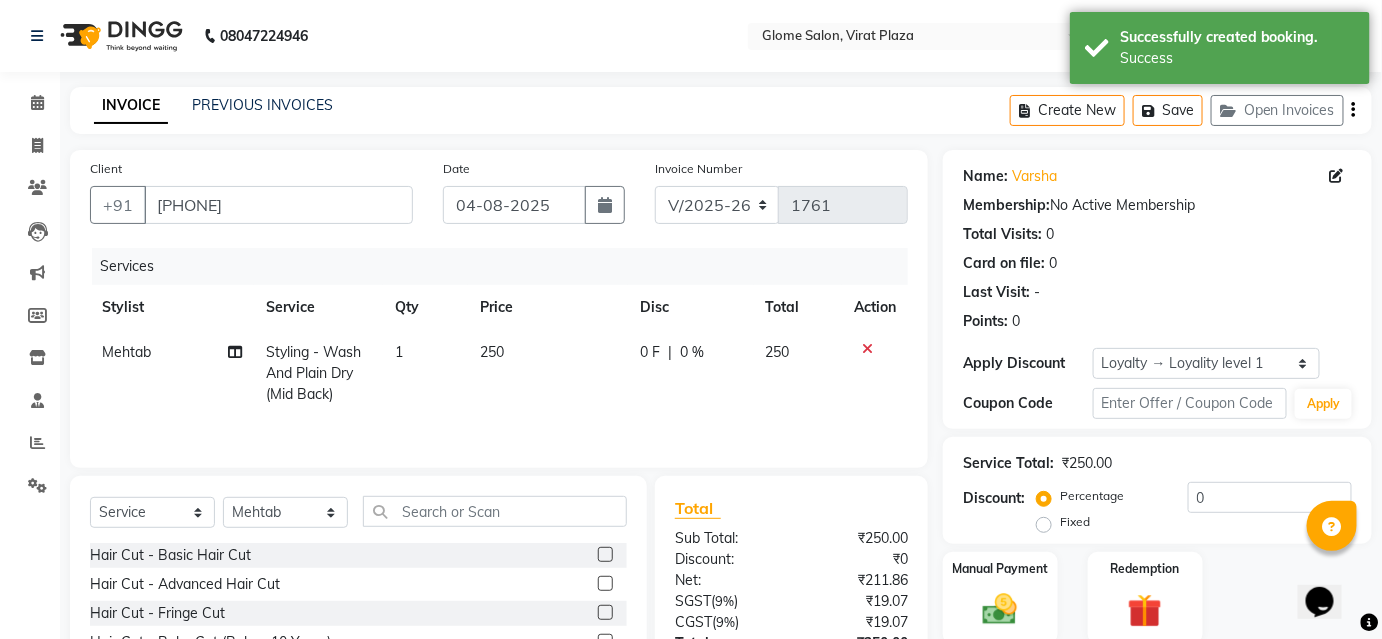 scroll, scrollTop: 161, scrollLeft: 0, axis: vertical 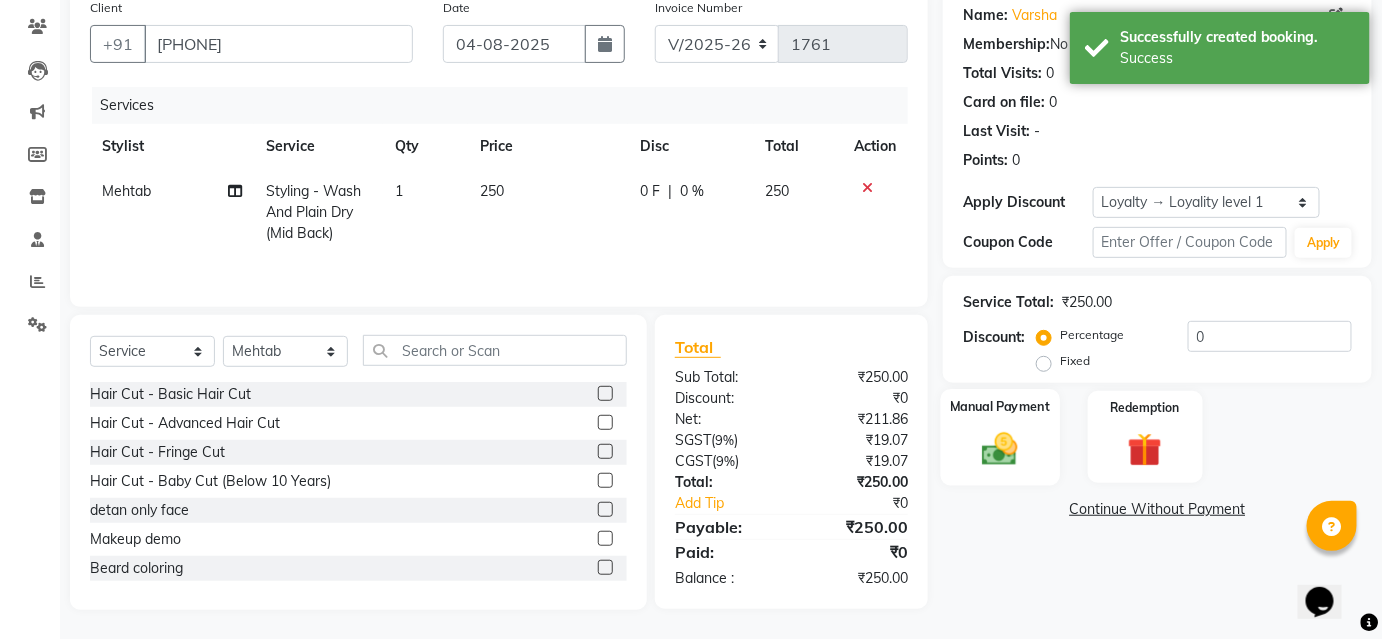 click 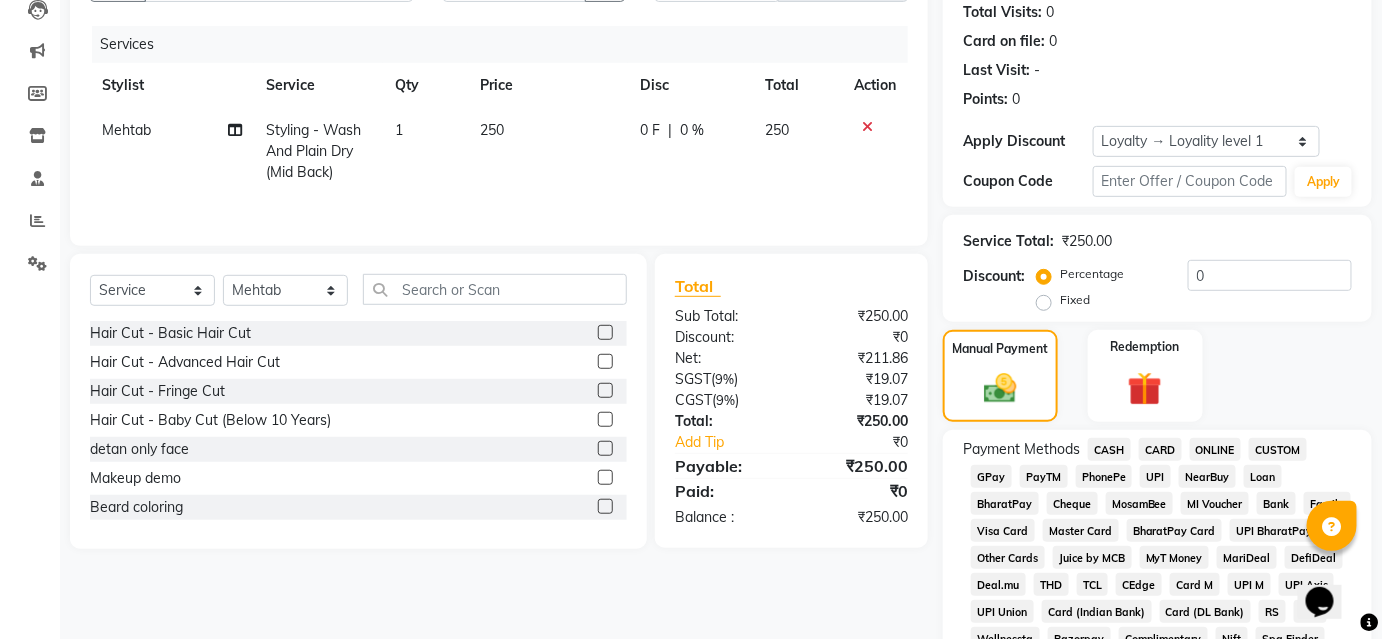 scroll, scrollTop: 363, scrollLeft: 0, axis: vertical 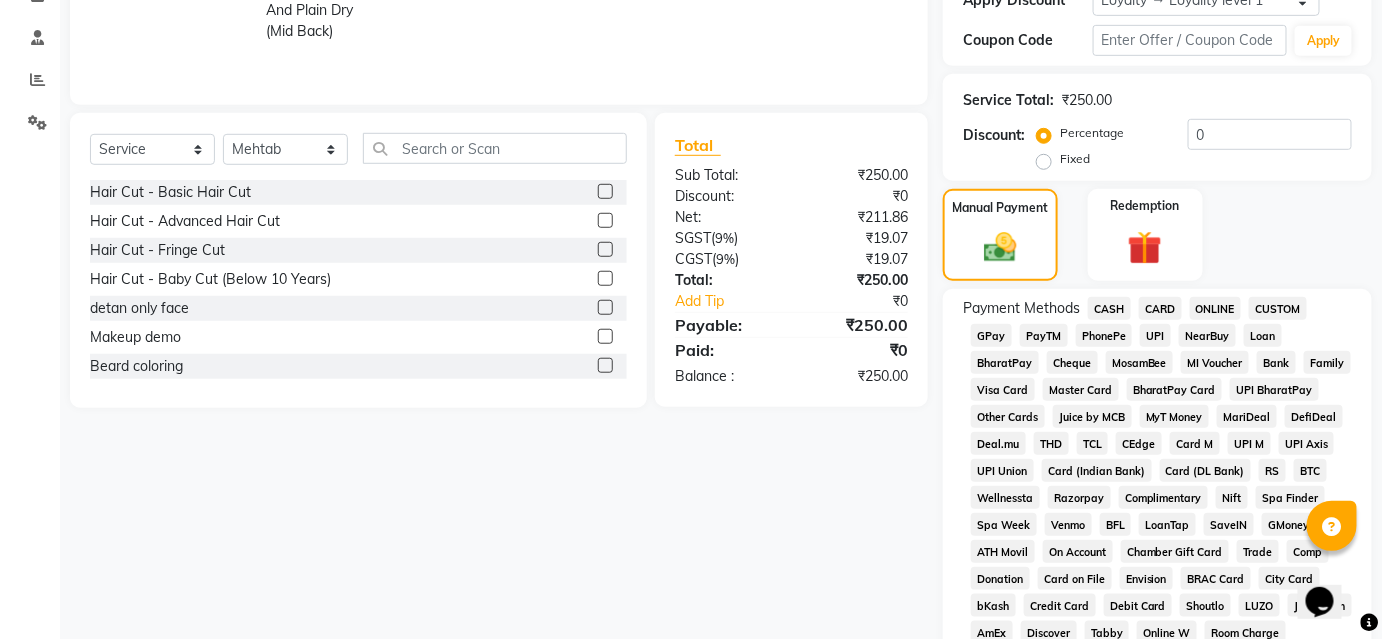 click on "UPI" 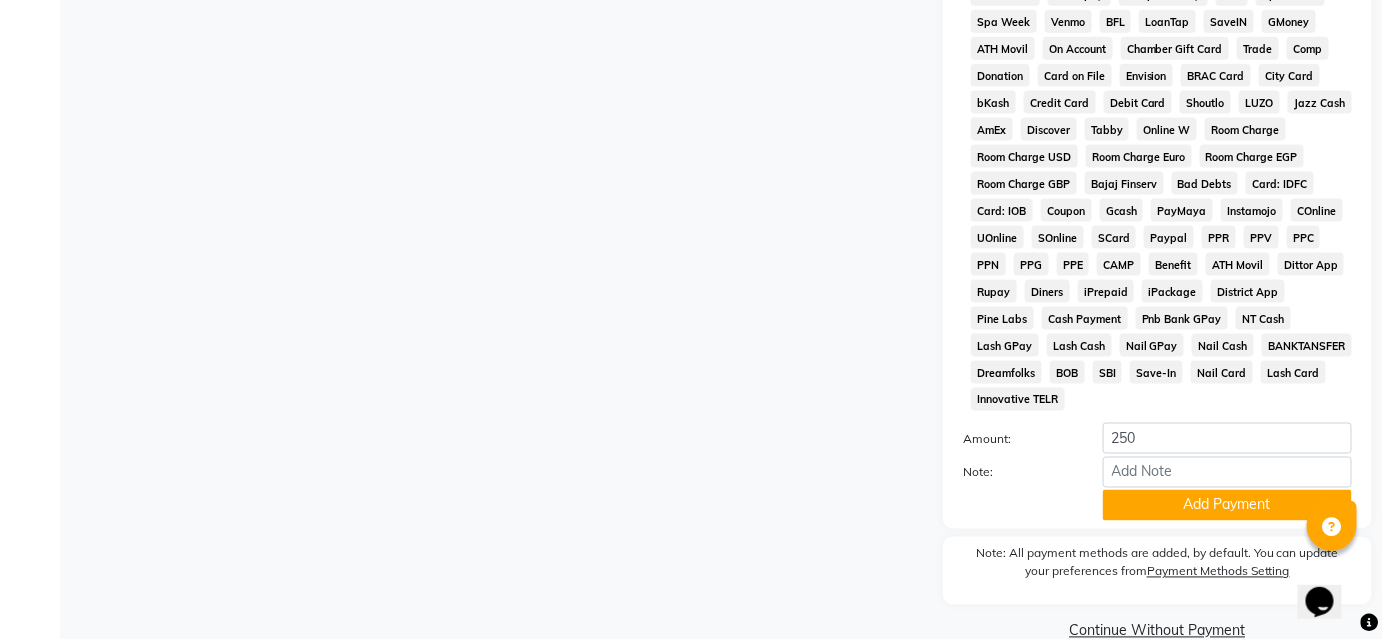 scroll, scrollTop: 878, scrollLeft: 0, axis: vertical 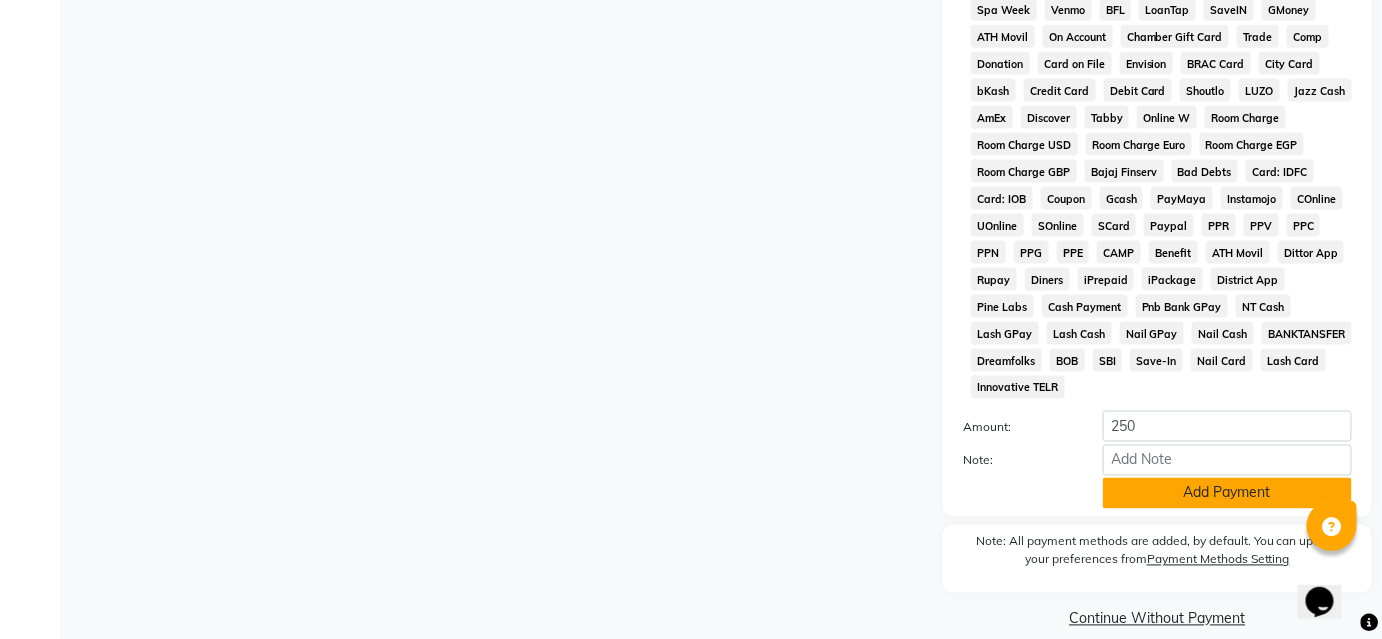 click on "Add Payment" 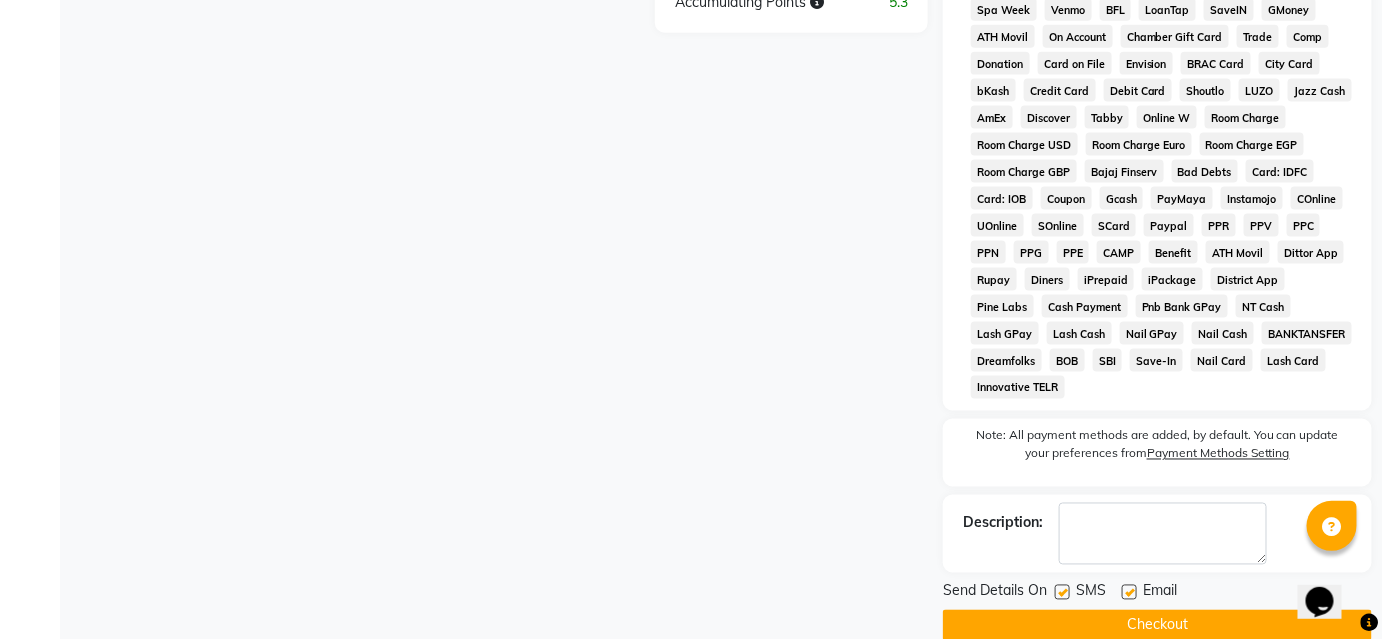 click on "Checkout" 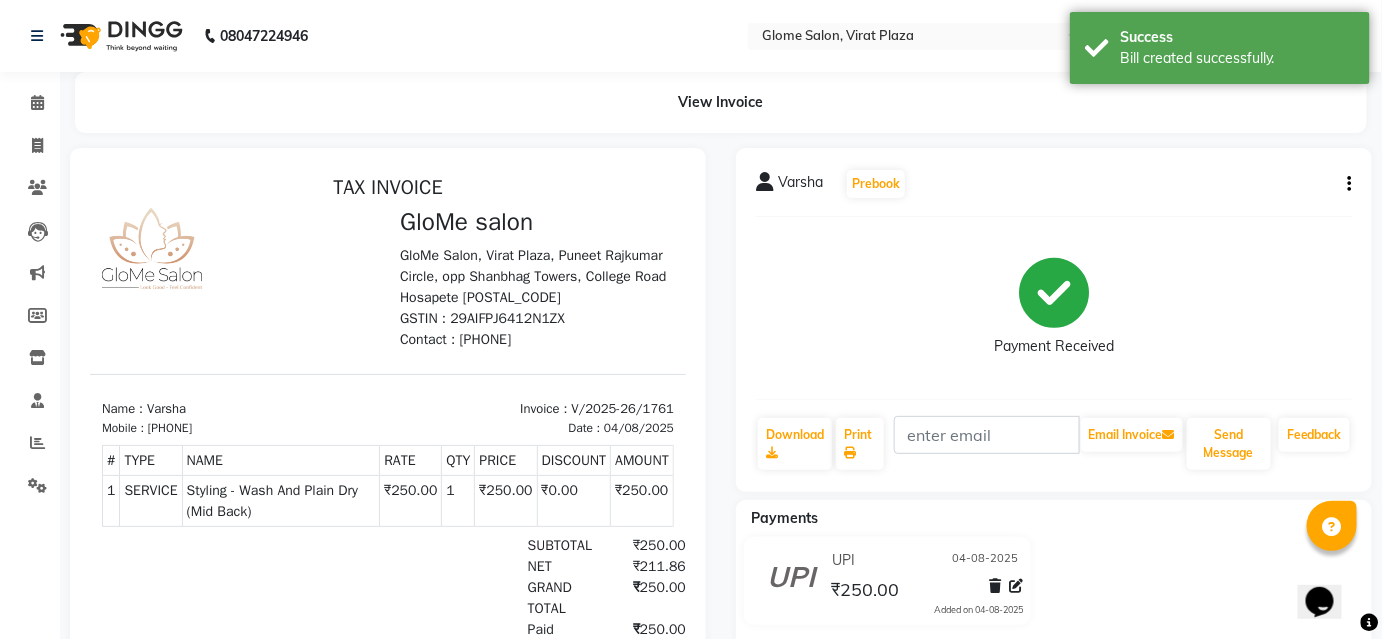 scroll, scrollTop: 0, scrollLeft: 0, axis: both 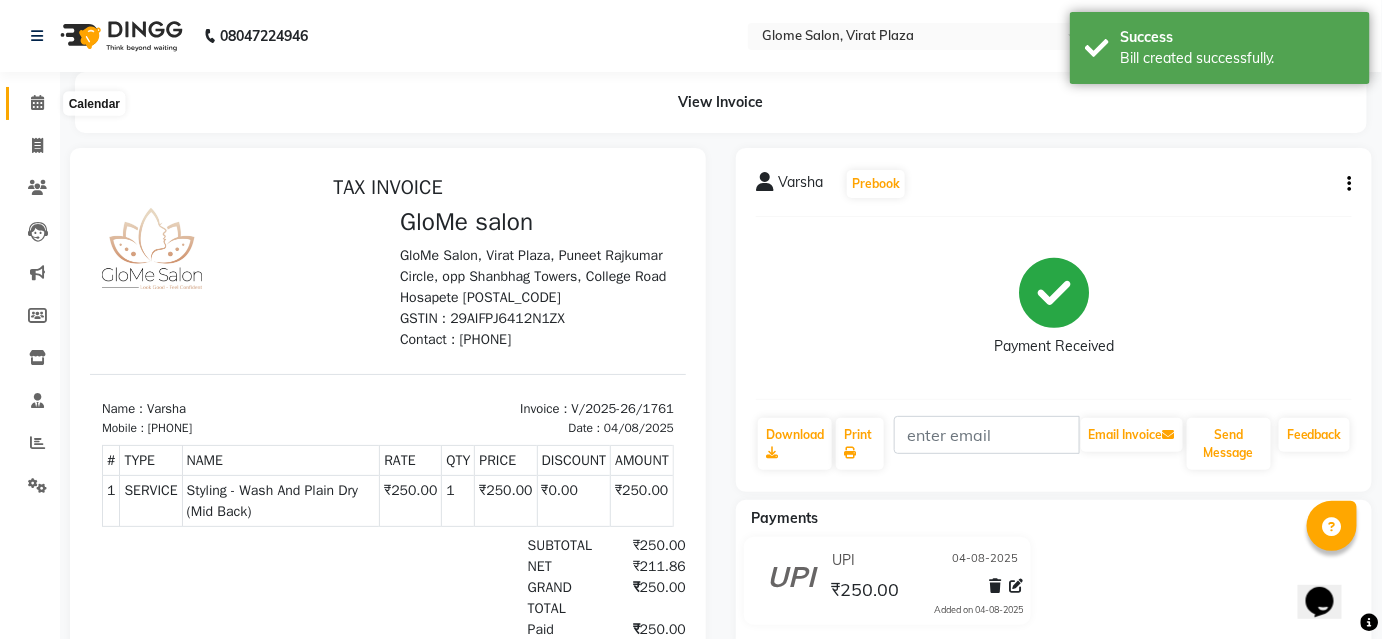 click 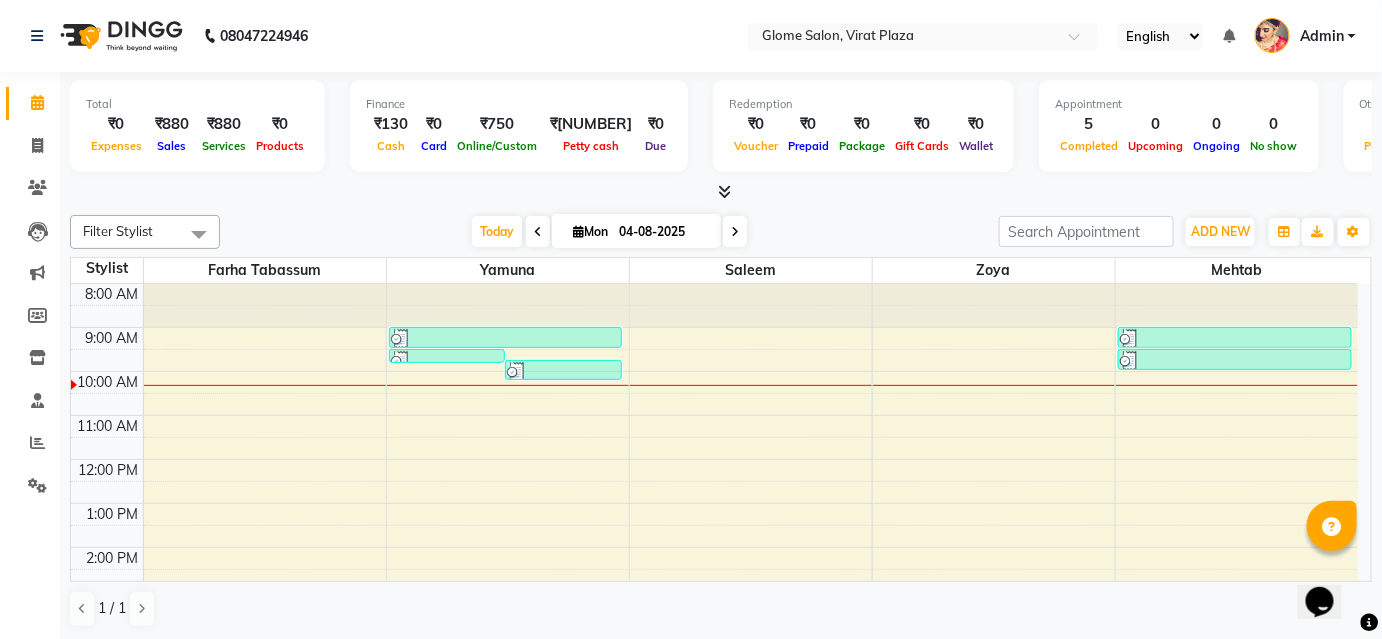 click on "8:00 AM 9:00 AM 10:00 AM 11:00 AM 12:00 PM 1:00 PM 2:00 PM 3:00 PM 4:00 PM 5:00 PM 6:00 PM 7:00 PM 8:00 PM     Shwetha, TK02, [TIME]-[TIME], Threading  - Upperlip     Shwetha, TK02, [TIME]-[TIME], Threading  - Eyebrows     Shwetha, TK02, [TIME]-[TIME], Threading  - Eyebrows     Koushalya, TK01, [TIME]-[TIME], Makeup demo     Varsha, TK03, [TIME]-[TIME], Styling  - Wash And Plain Dry (Mid Back)" at bounding box center (714, 569) 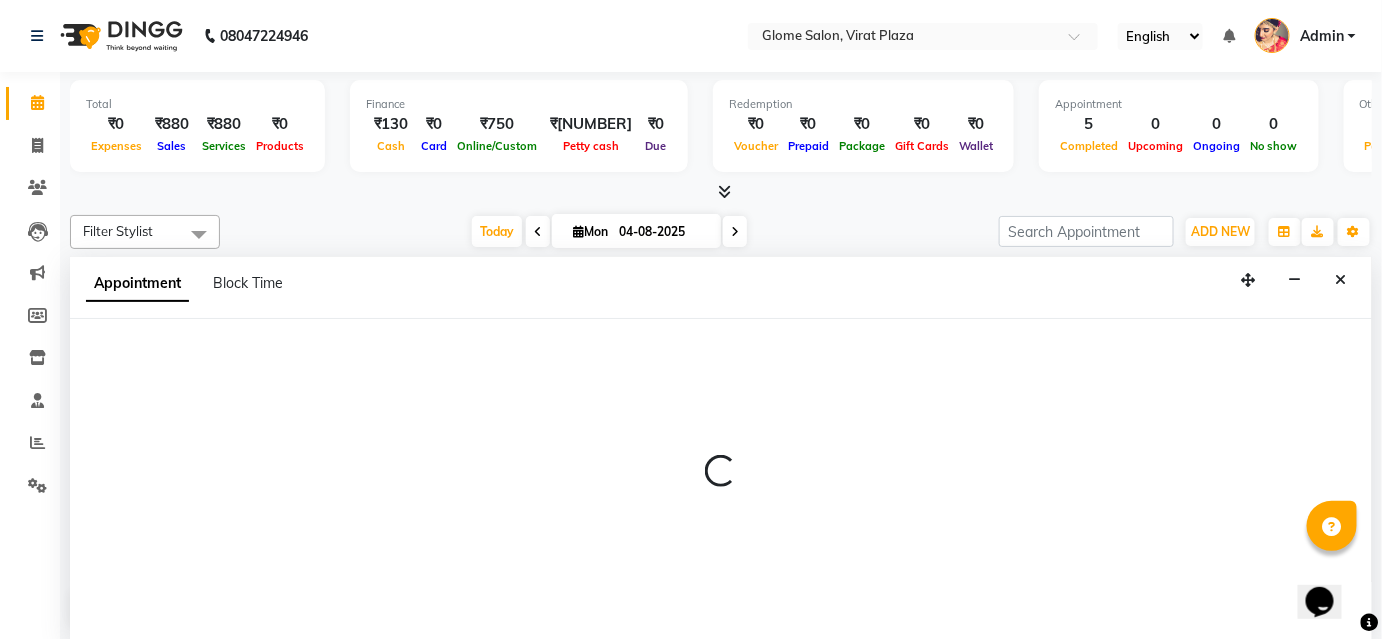 select on "87909" 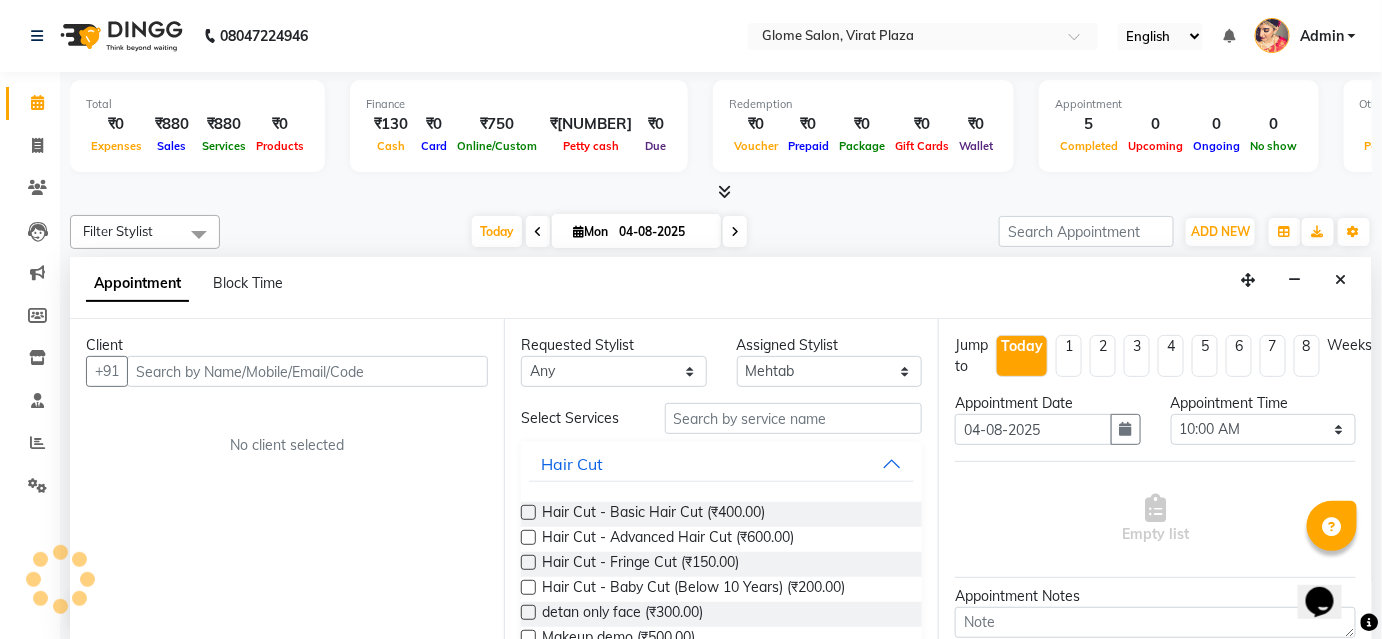 scroll, scrollTop: 0, scrollLeft: 0, axis: both 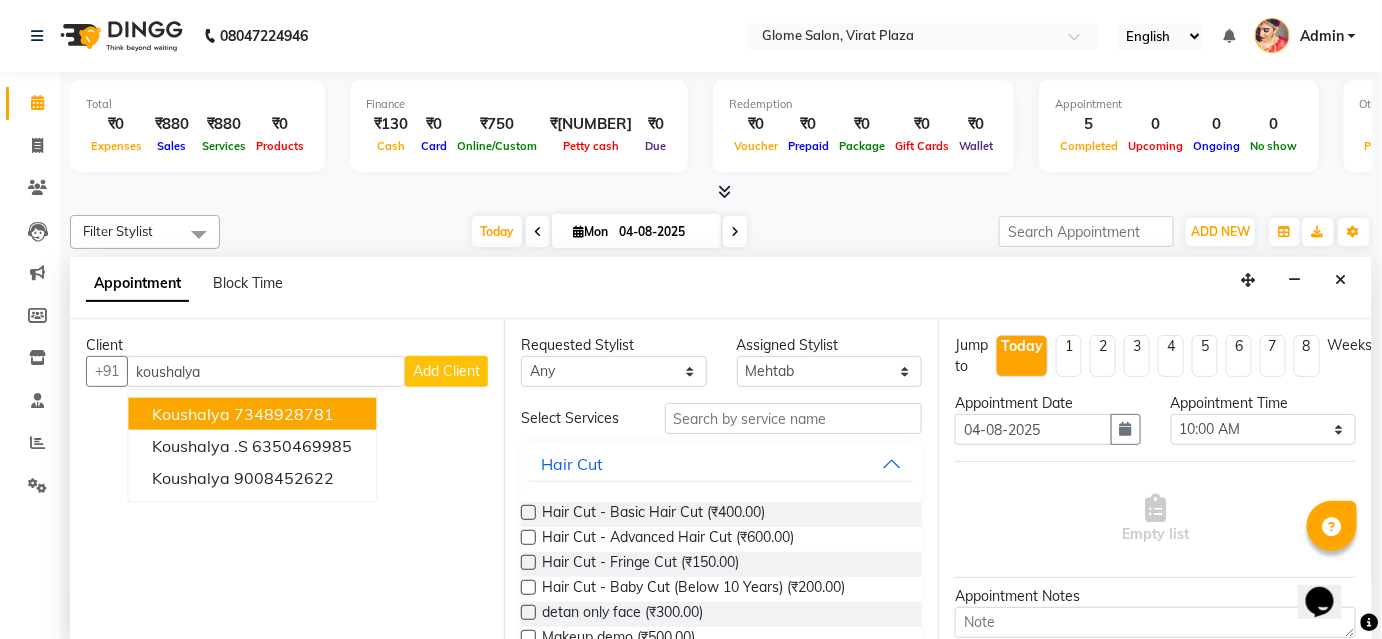 click on "Koushalya [PHONE]" at bounding box center (252, 414) 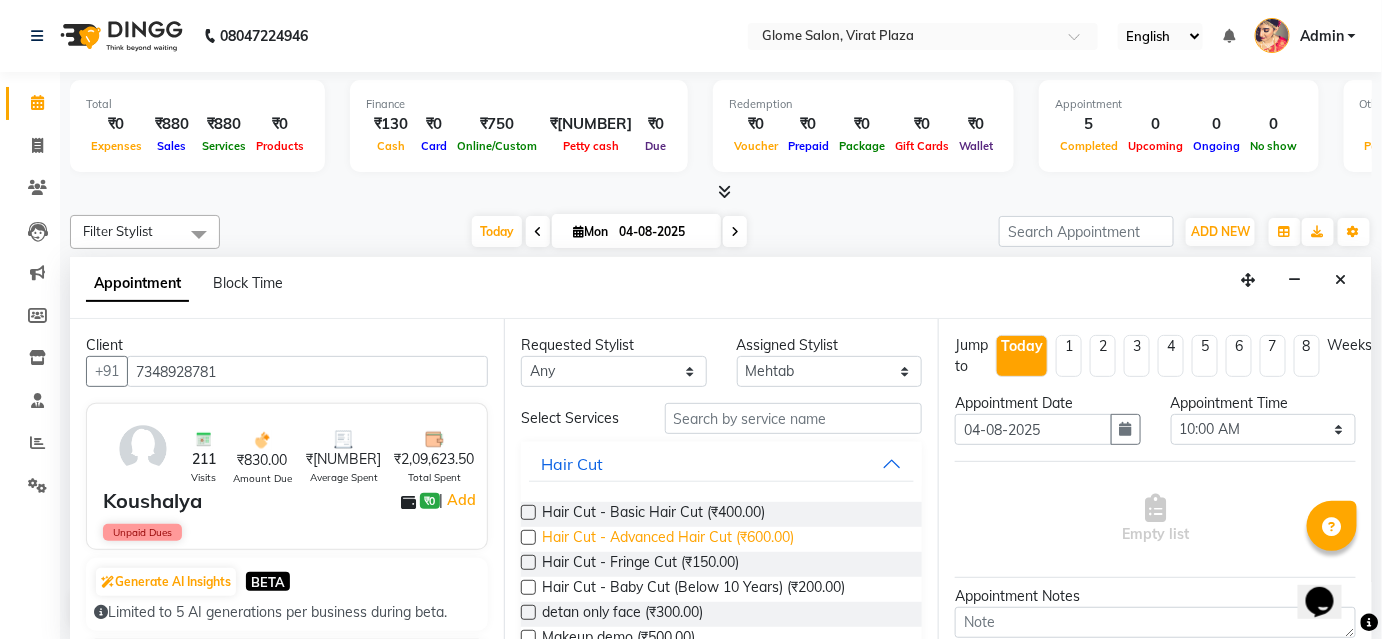 type on "7348928781" 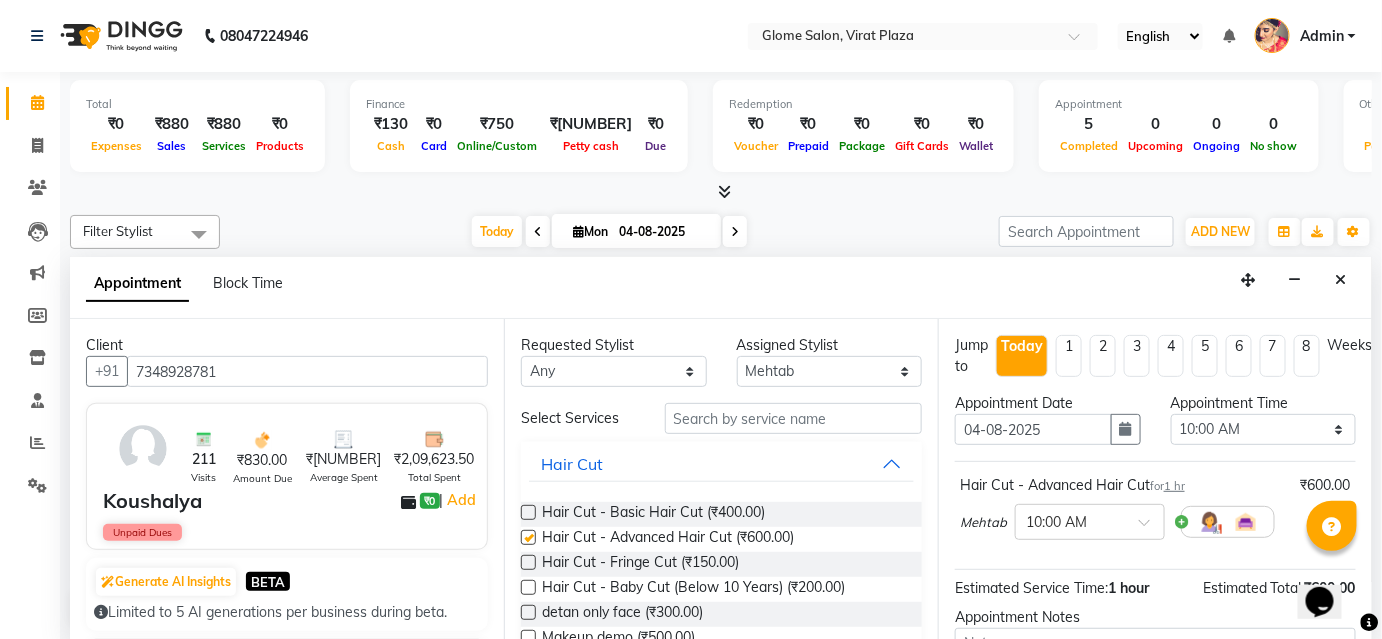 checkbox on "false" 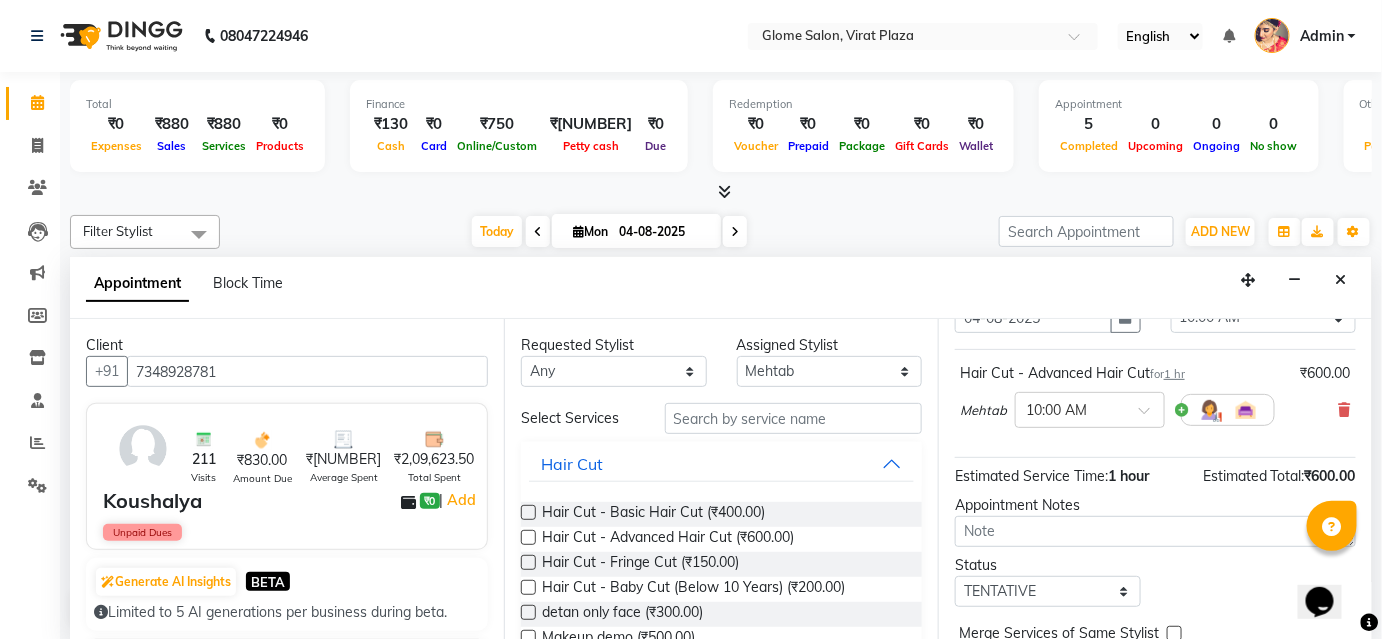 scroll, scrollTop: 203, scrollLeft: 0, axis: vertical 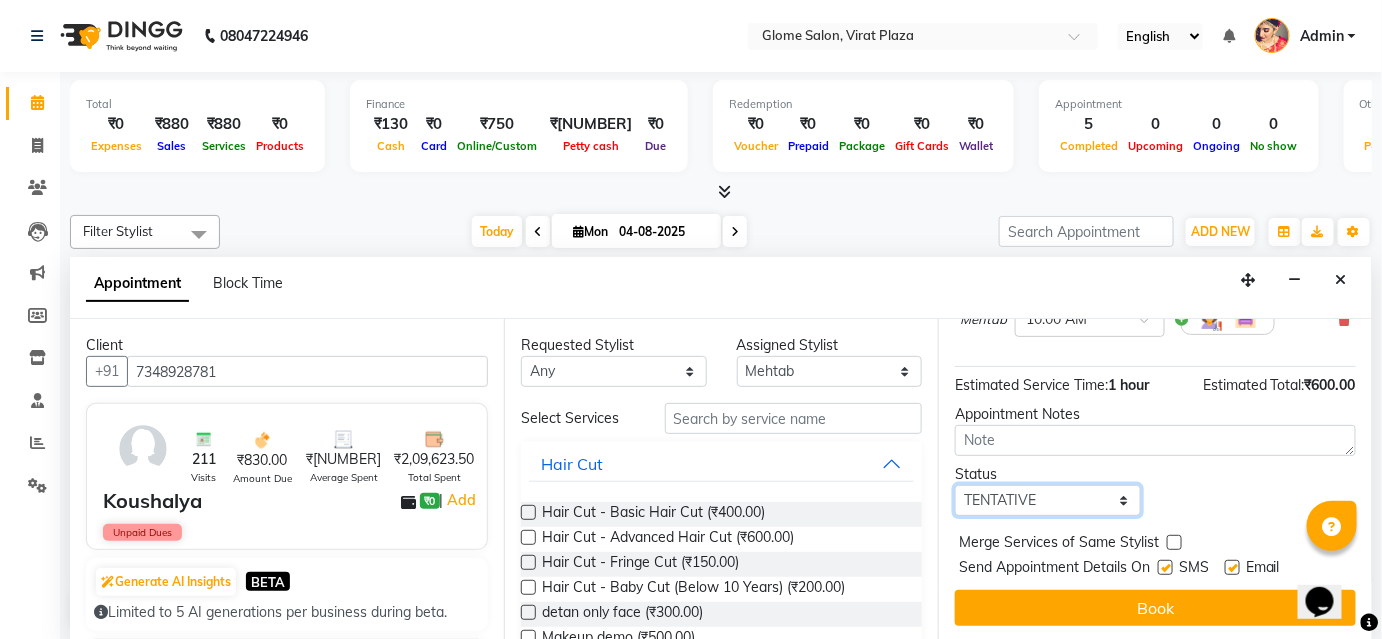 drag, startPoint x: 1085, startPoint y: 504, endPoint x: 1077, endPoint y: 545, distance: 41.773197 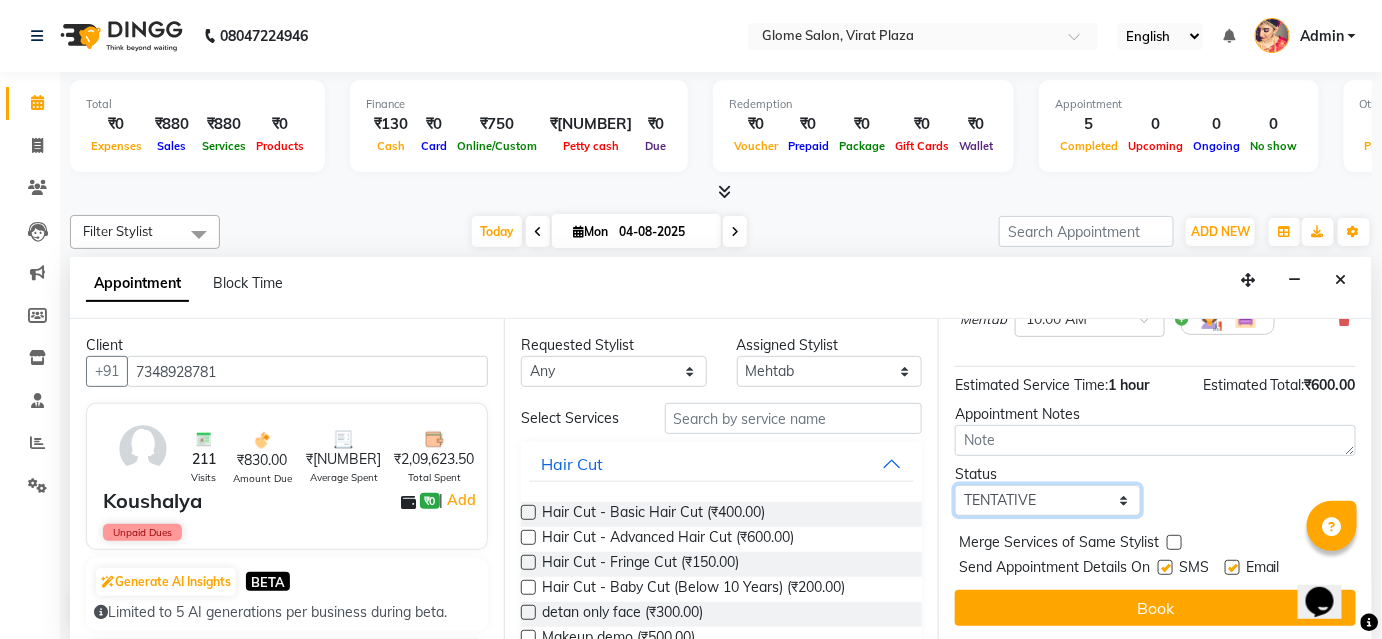 click on "Select TENTATIVE CONFIRM CHECK-IN UPCOMING" at bounding box center [1048, 500] 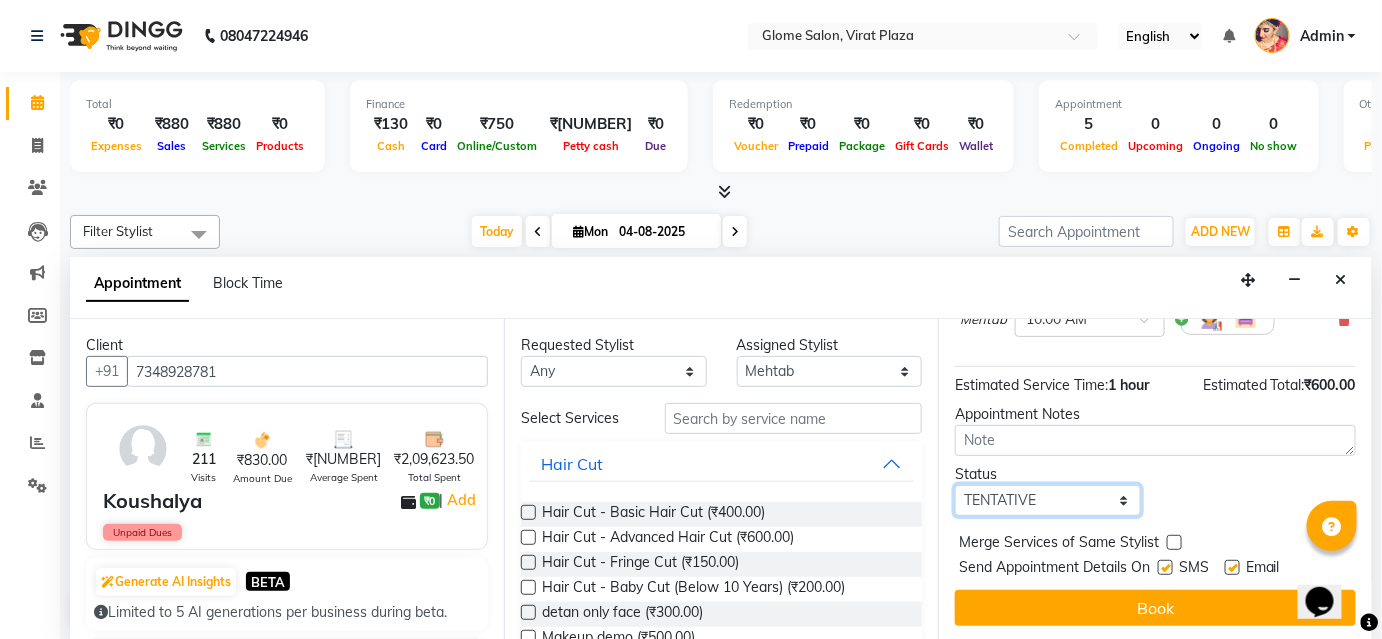 click on "Select TENTATIVE CONFIRM CHECK-IN UPCOMING" at bounding box center (1048, 500) 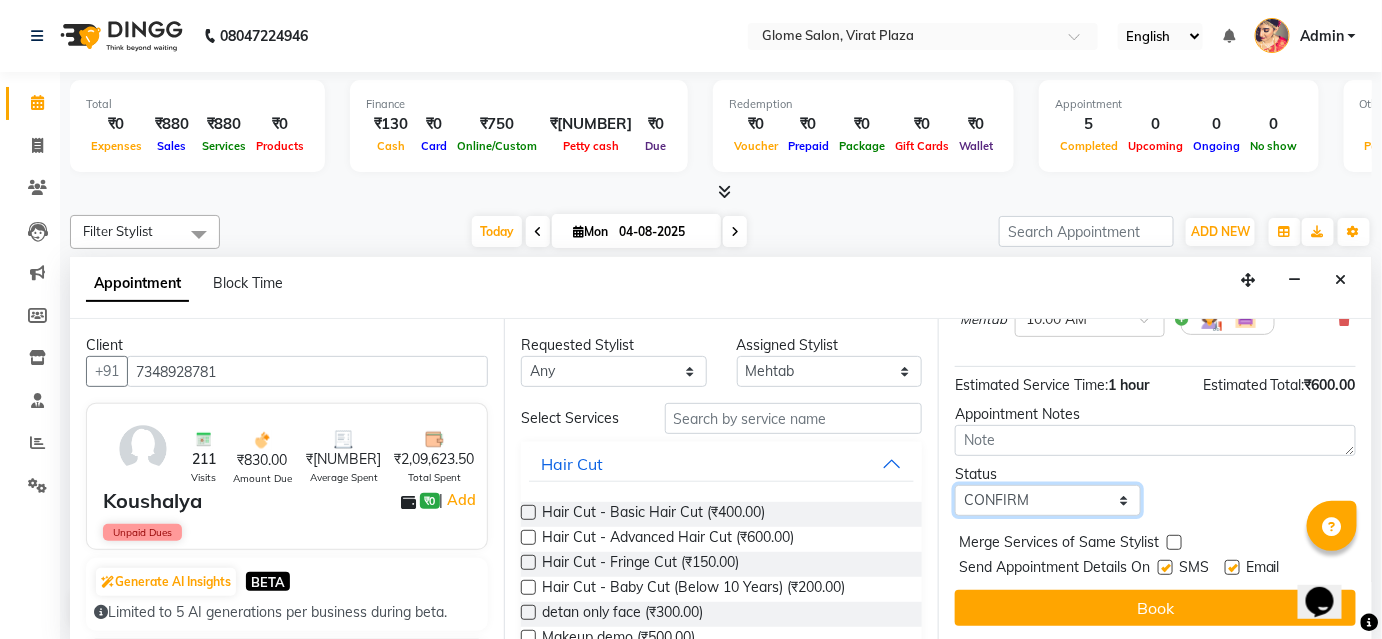 click on "Select TENTATIVE CONFIRM CHECK-IN UPCOMING" at bounding box center [1048, 500] 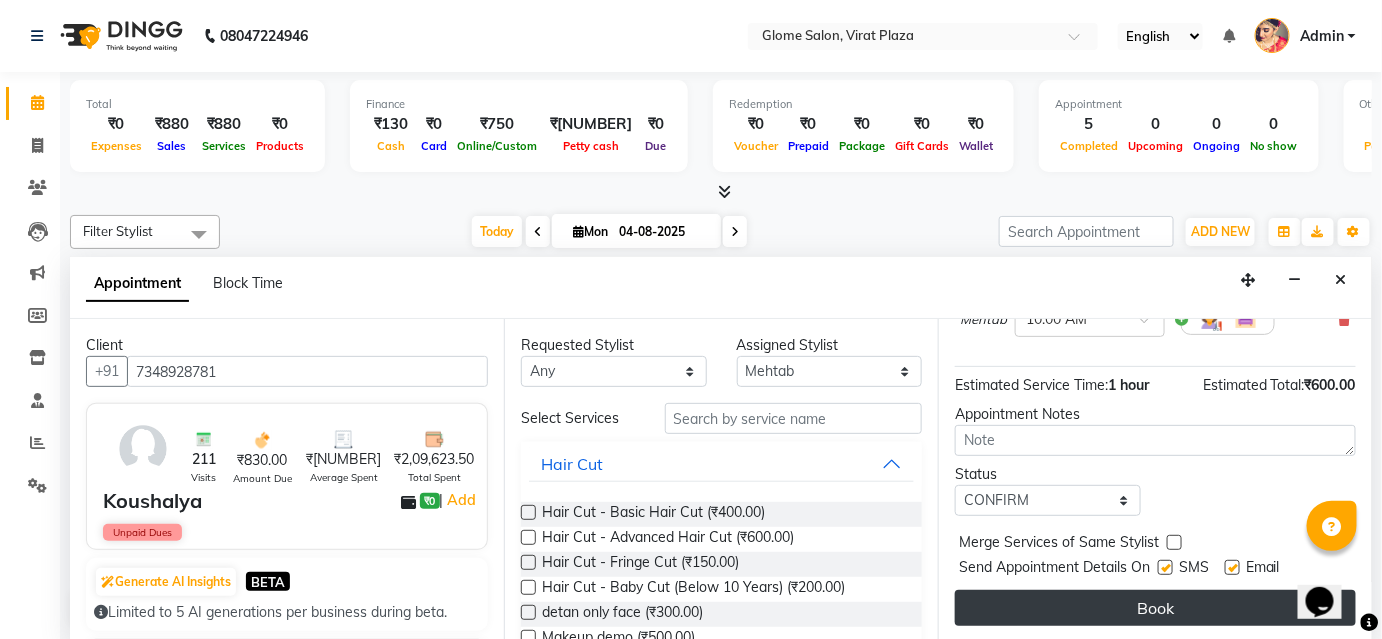 click on "Book" at bounding box center (1155, 608) 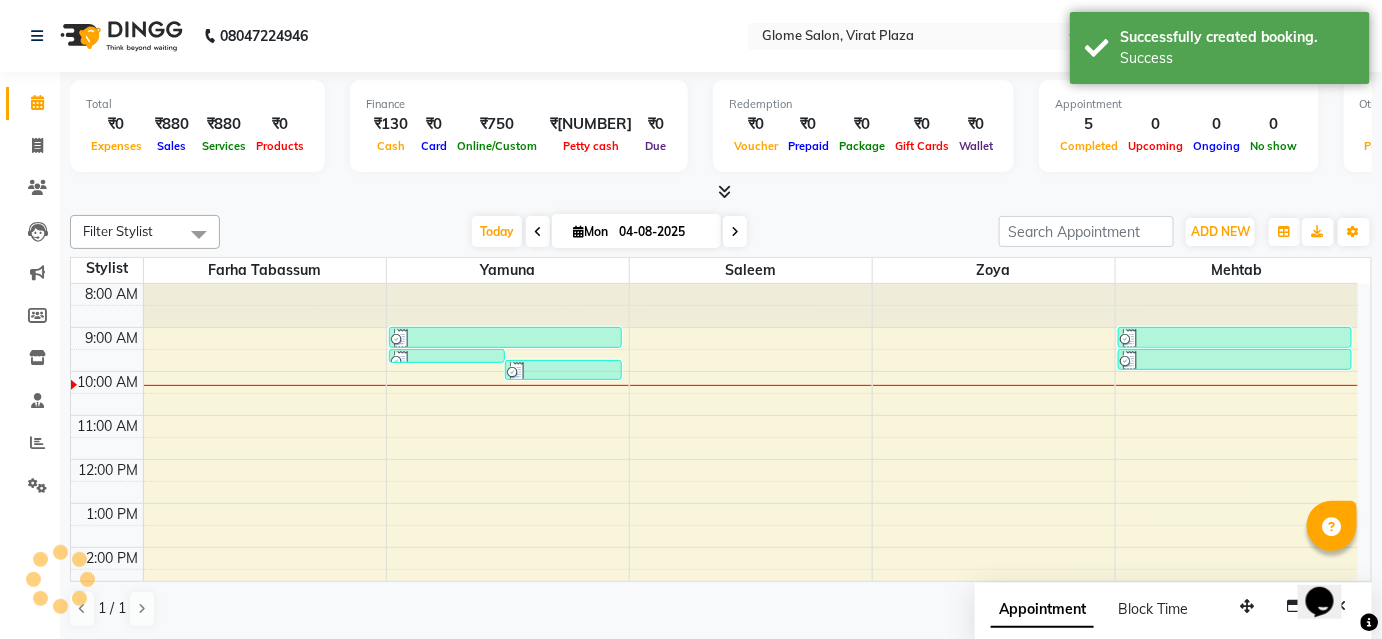 scroll, scrollTop: 0, scrollLeft: 0, axis: both 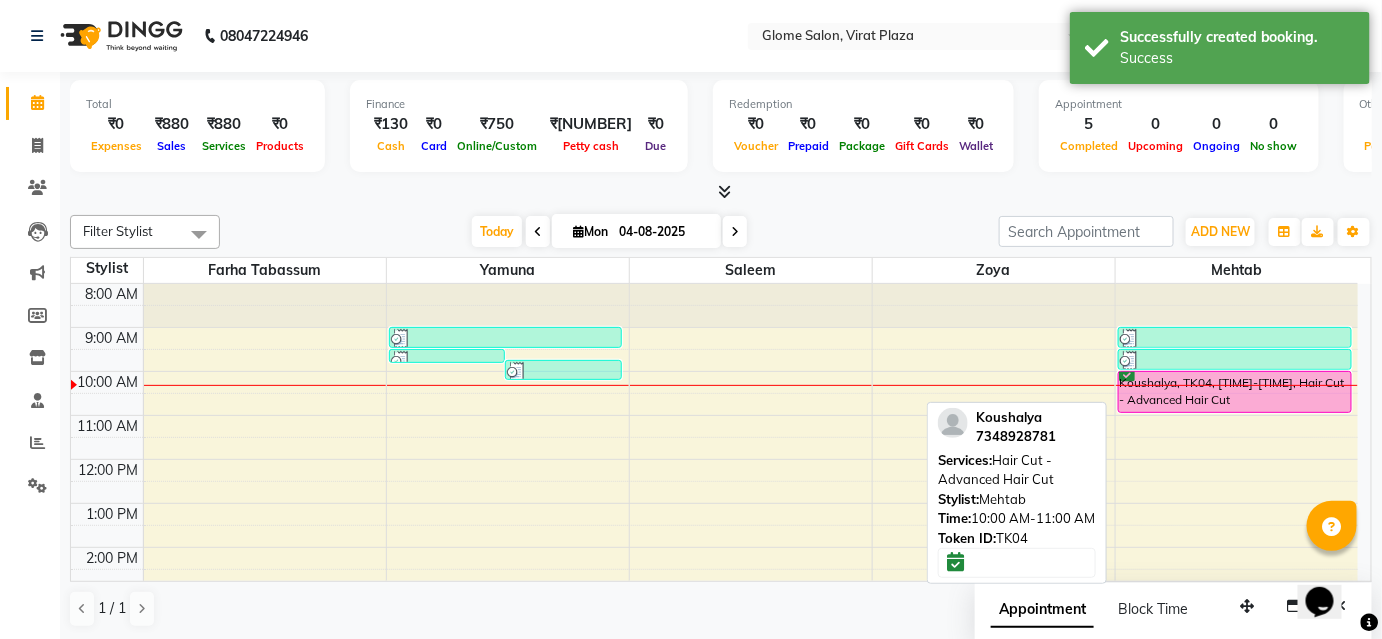 click on "Koushalya, TK04, [TIME]-[TIME], Hair Cut - Advanced Hair Cut" at bounding box center (1235, 392) 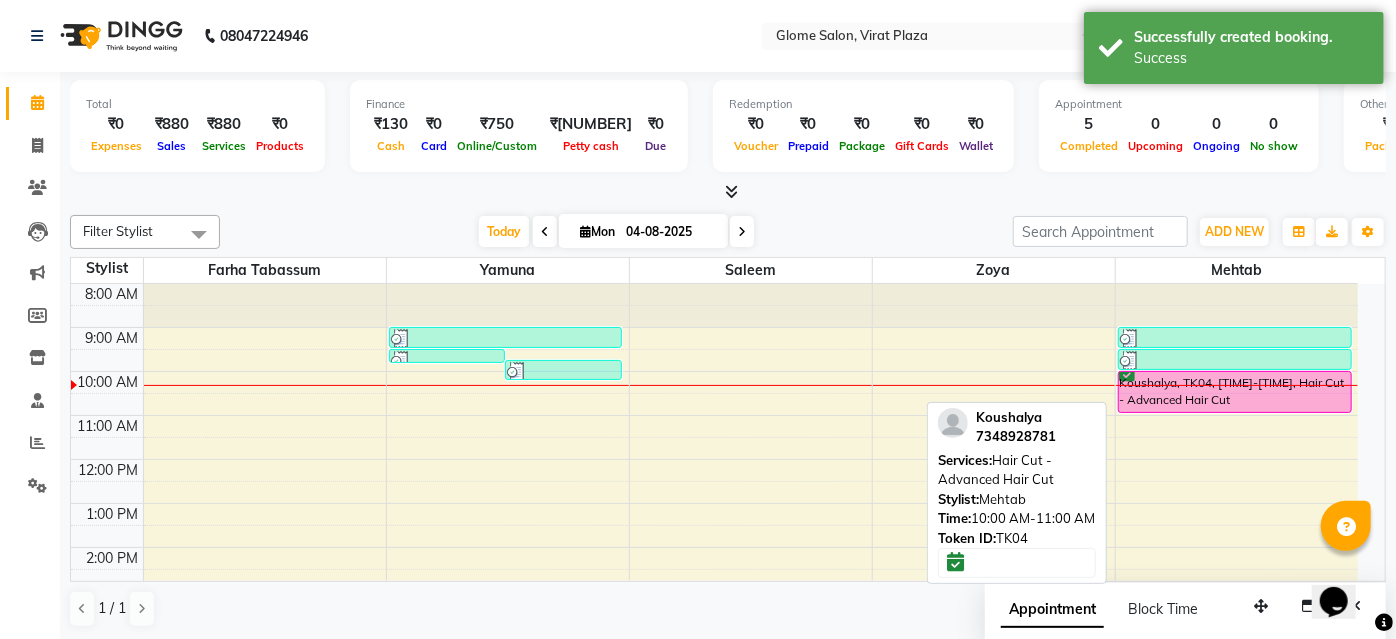 select on "6" 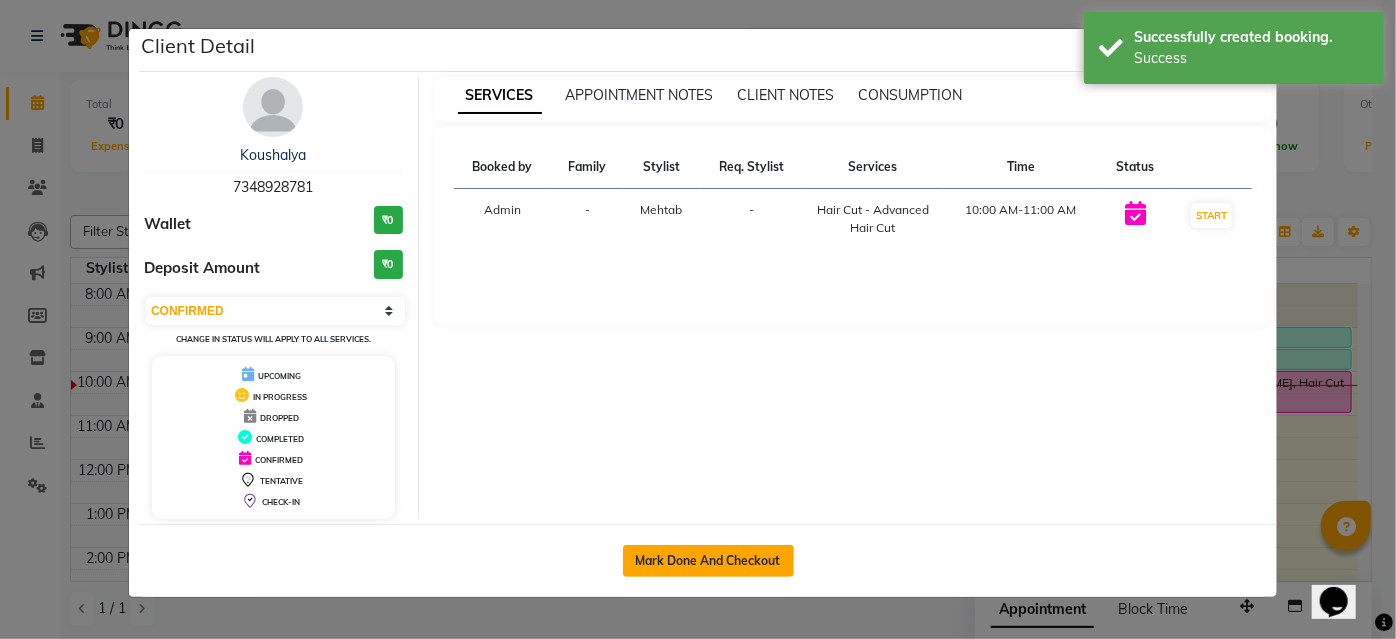 drag, startPoint x: 784, startPoint y: 559, endPoint x: 732, endPoint y: 541, distance: 55.027267 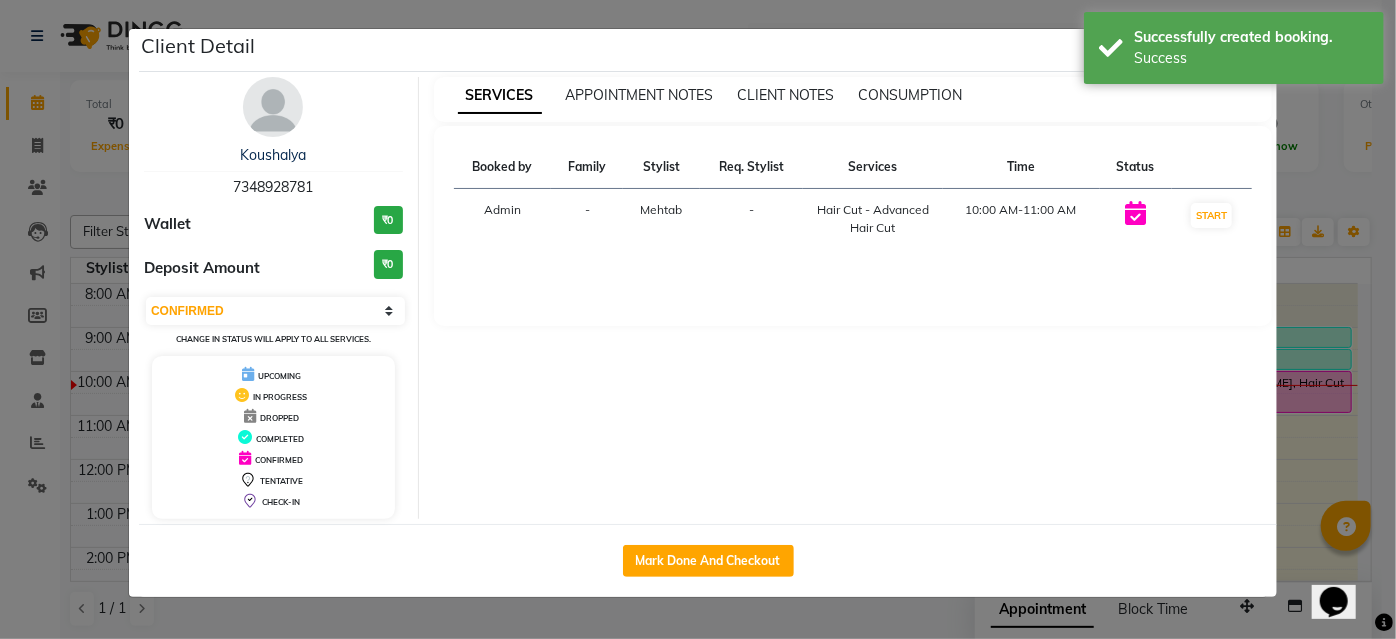 select on "5199" 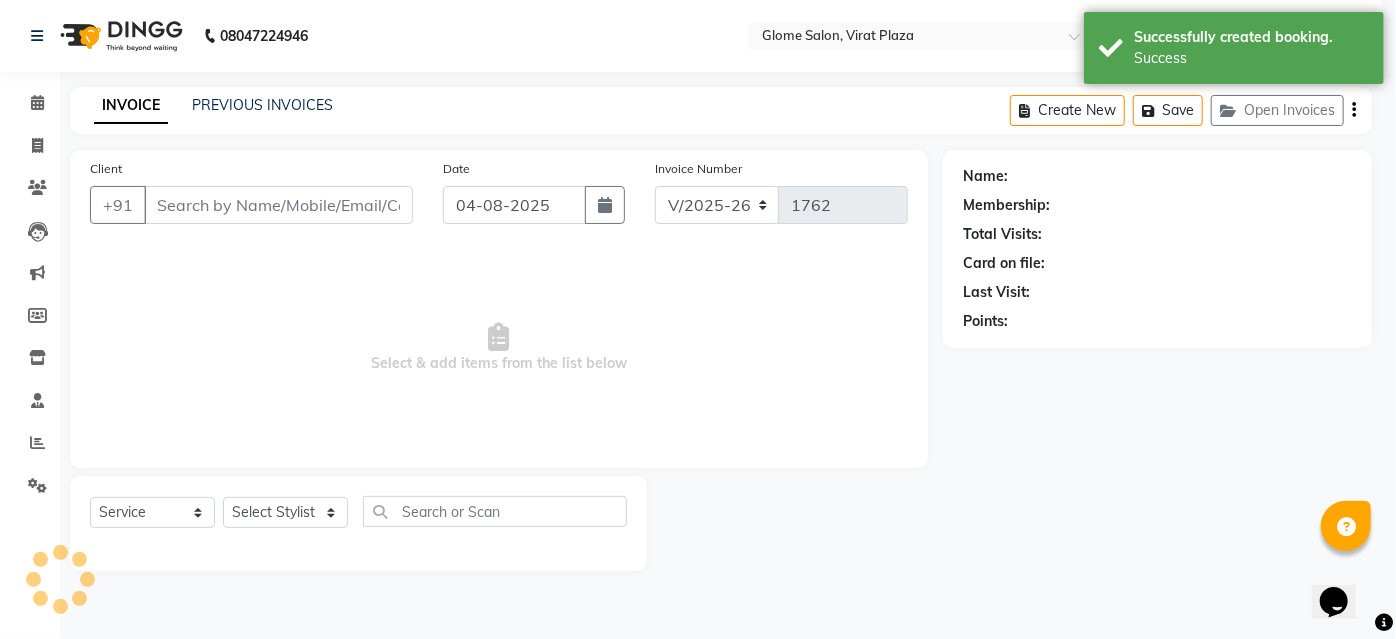select on "3" 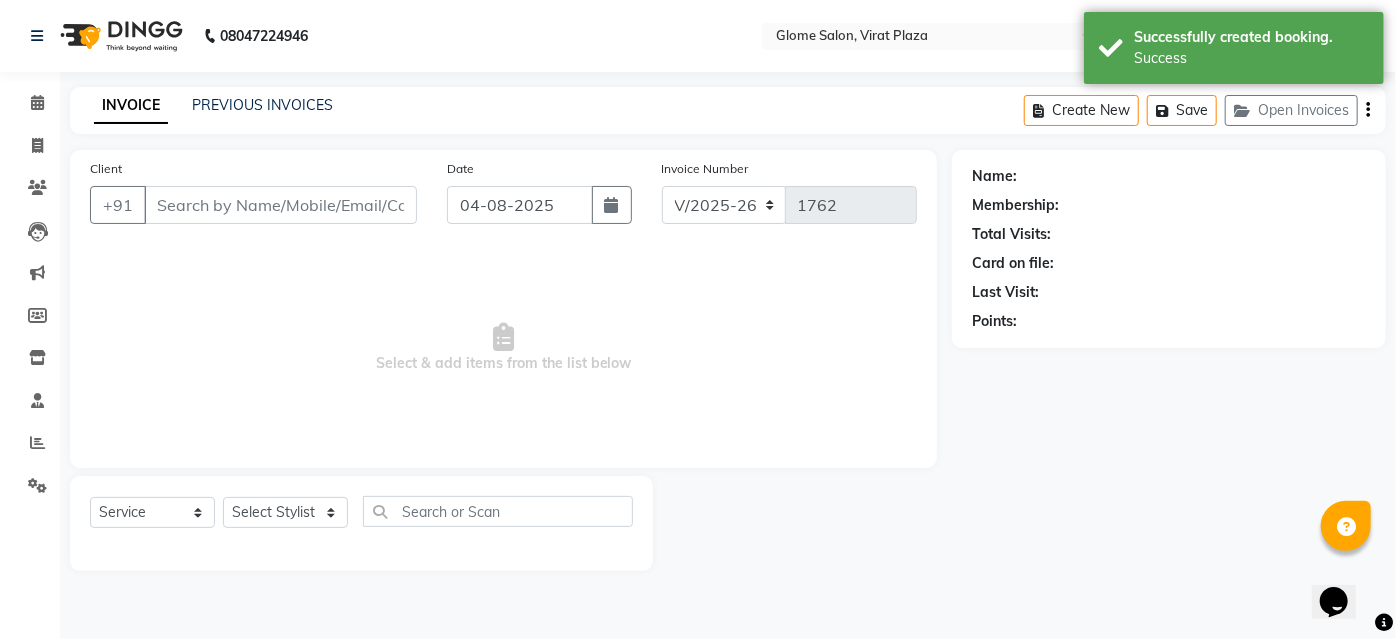 type on "7348928781" 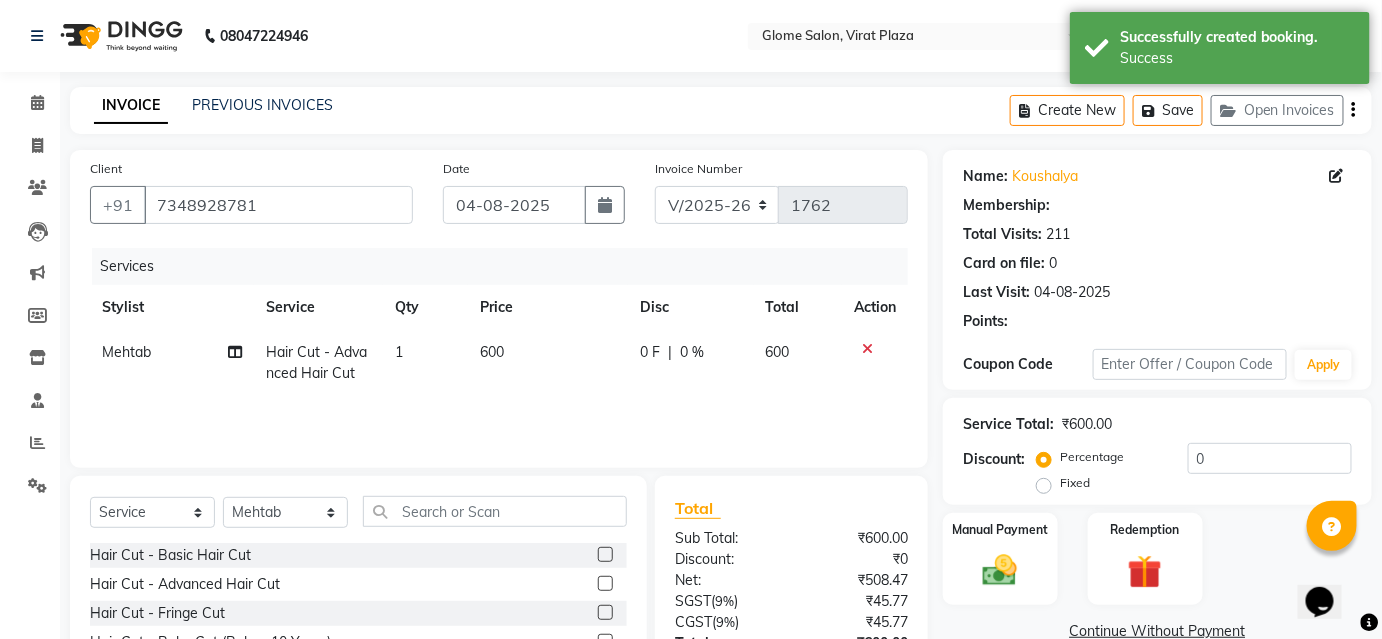 select on "1: Object" 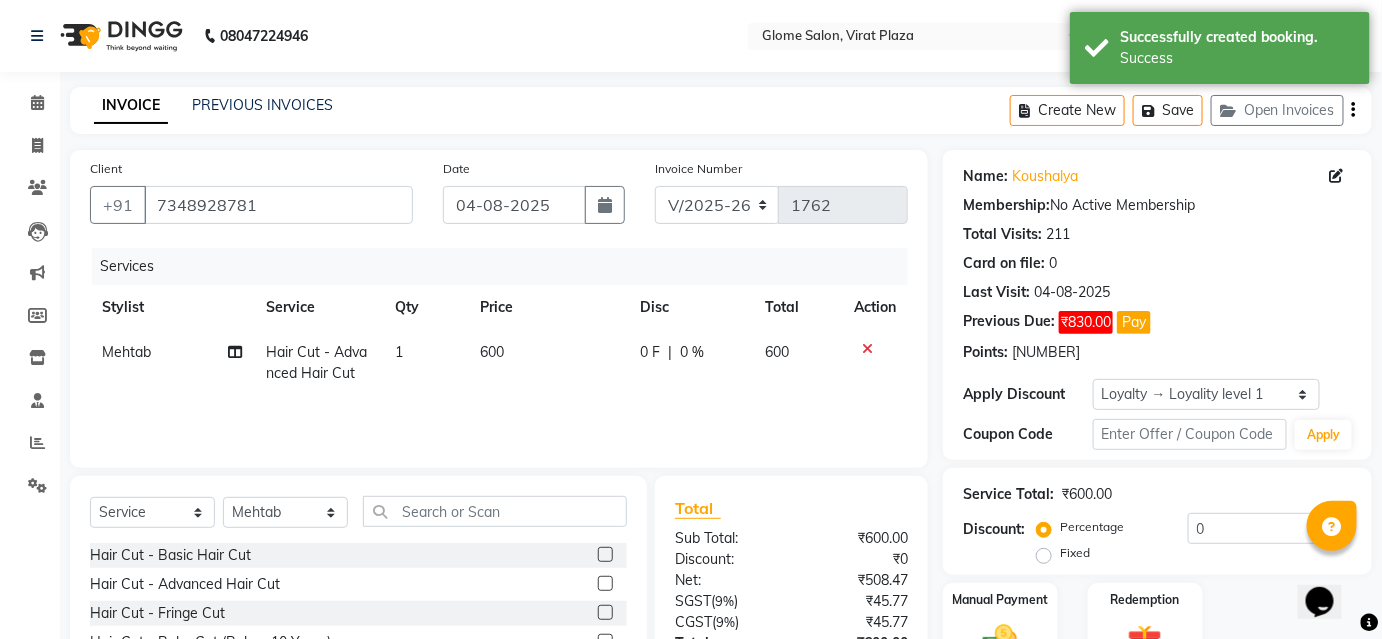 scroll, scrollTop: 161, scrollLeft: 0, axis: vertical 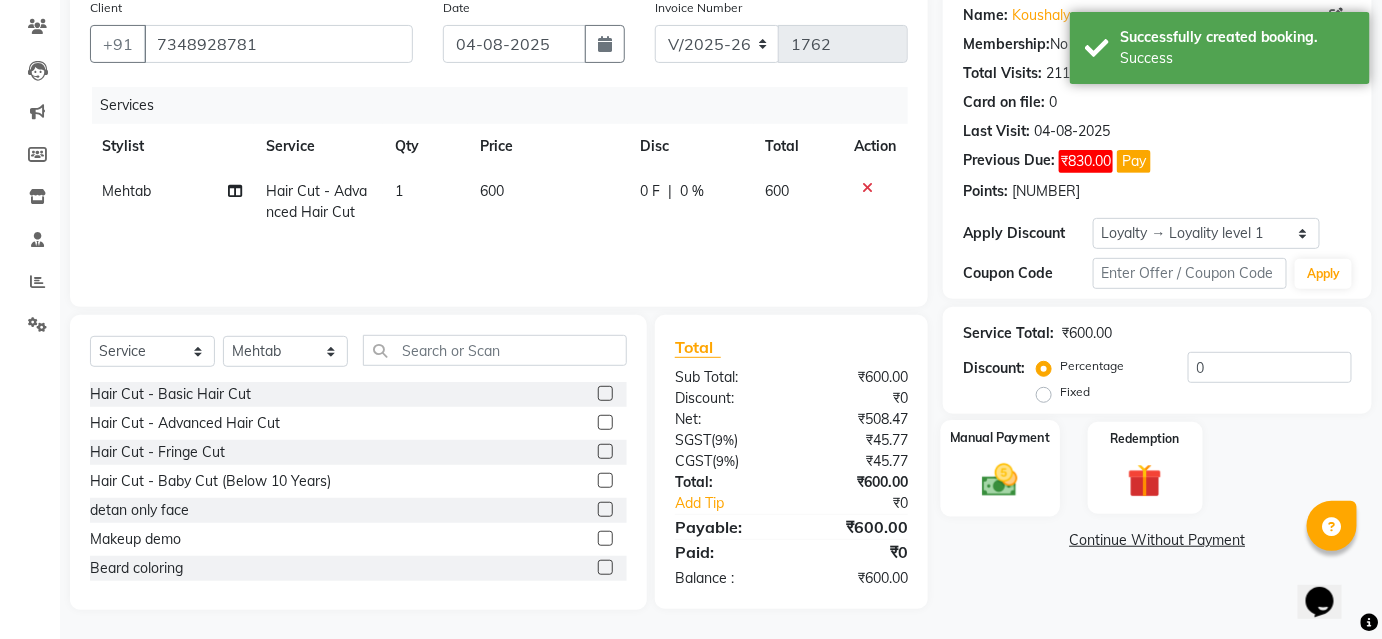 click 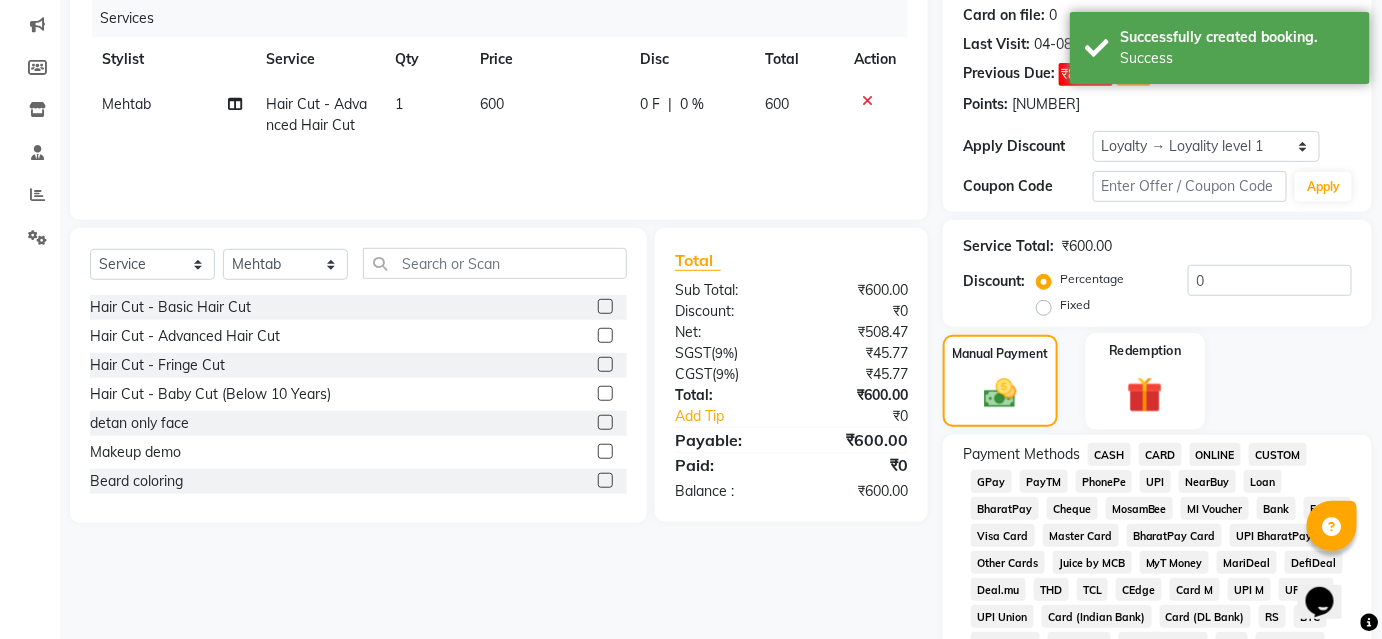 scroll, scrollTop: 252, scrollLeft: 0, axis: vertical 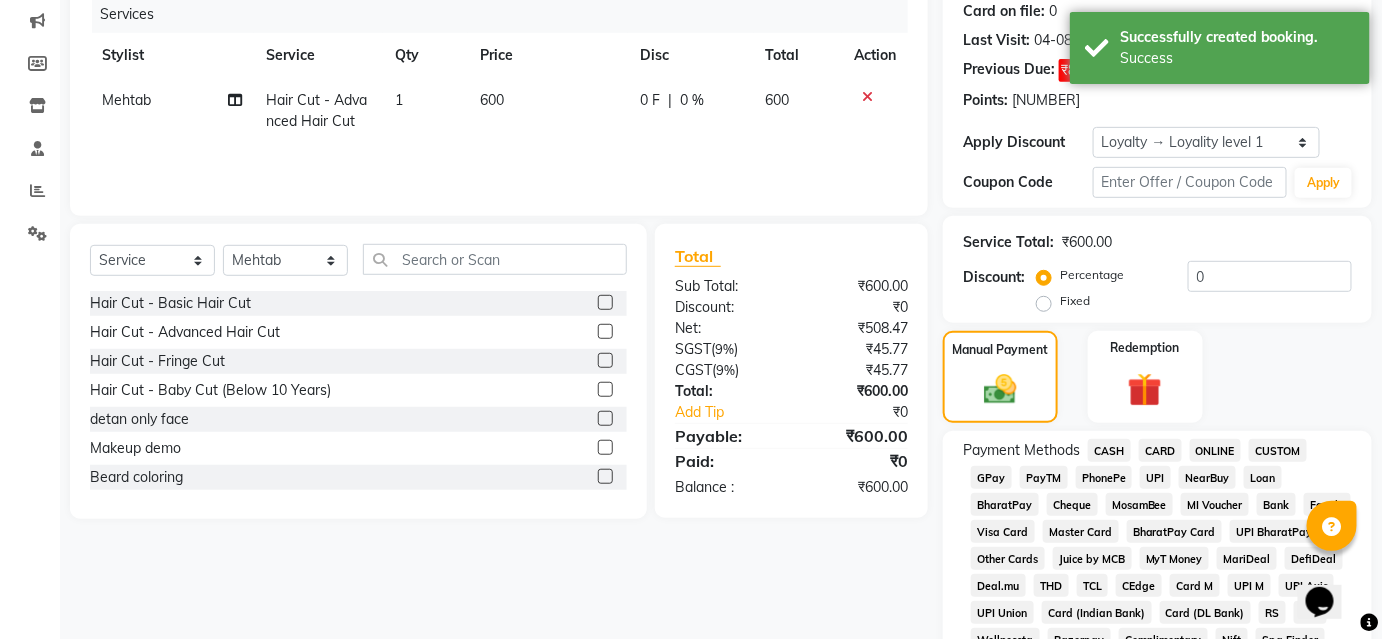 click on "UPI" 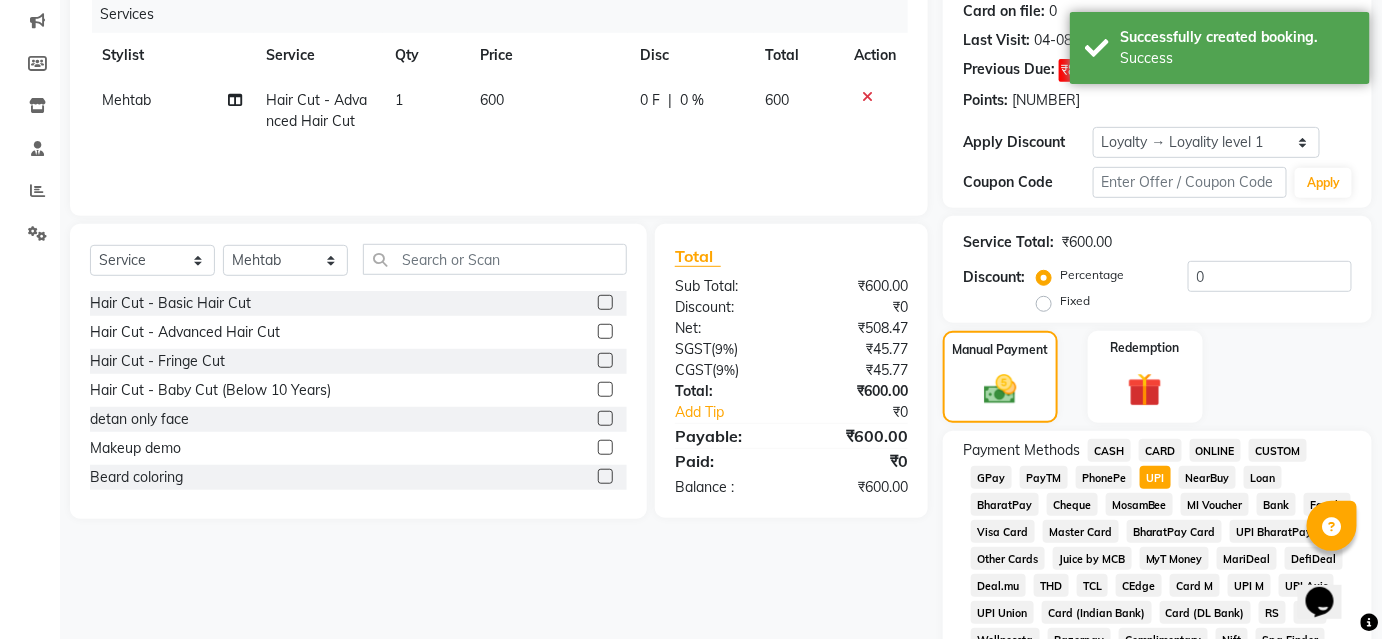 scroll, scrollTop: 909, scrollLeft: 0, axis: vertical 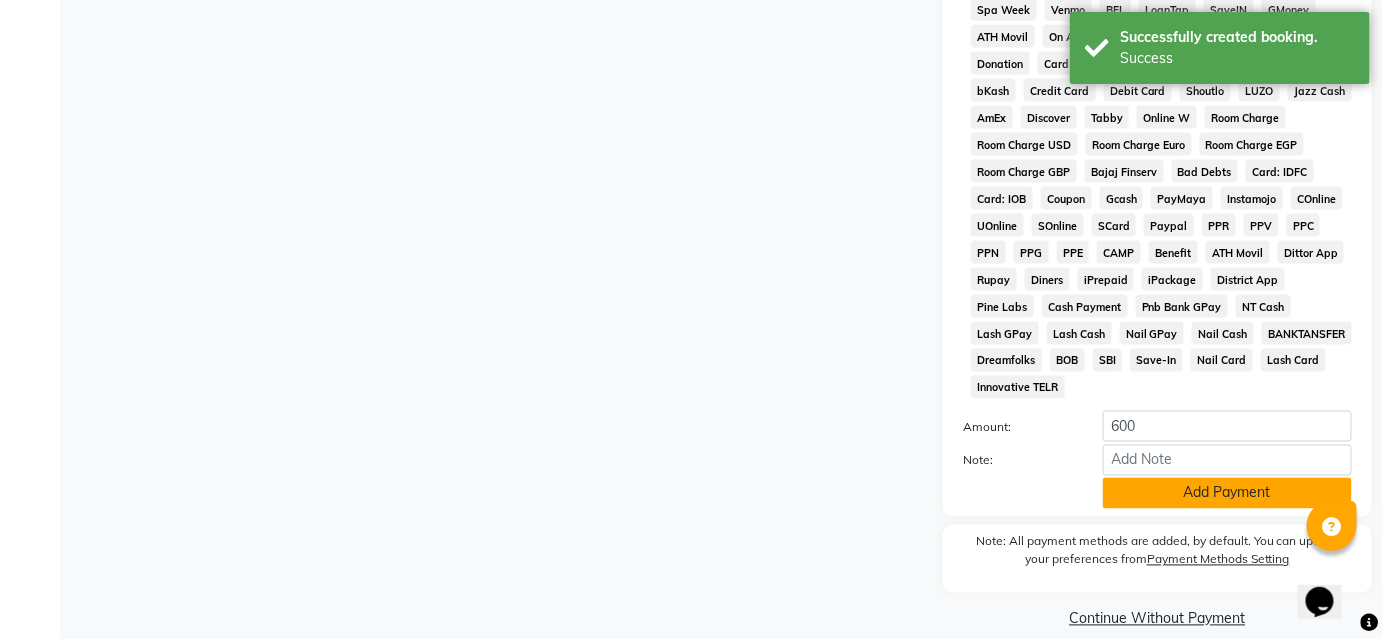 click on "Add Payment" 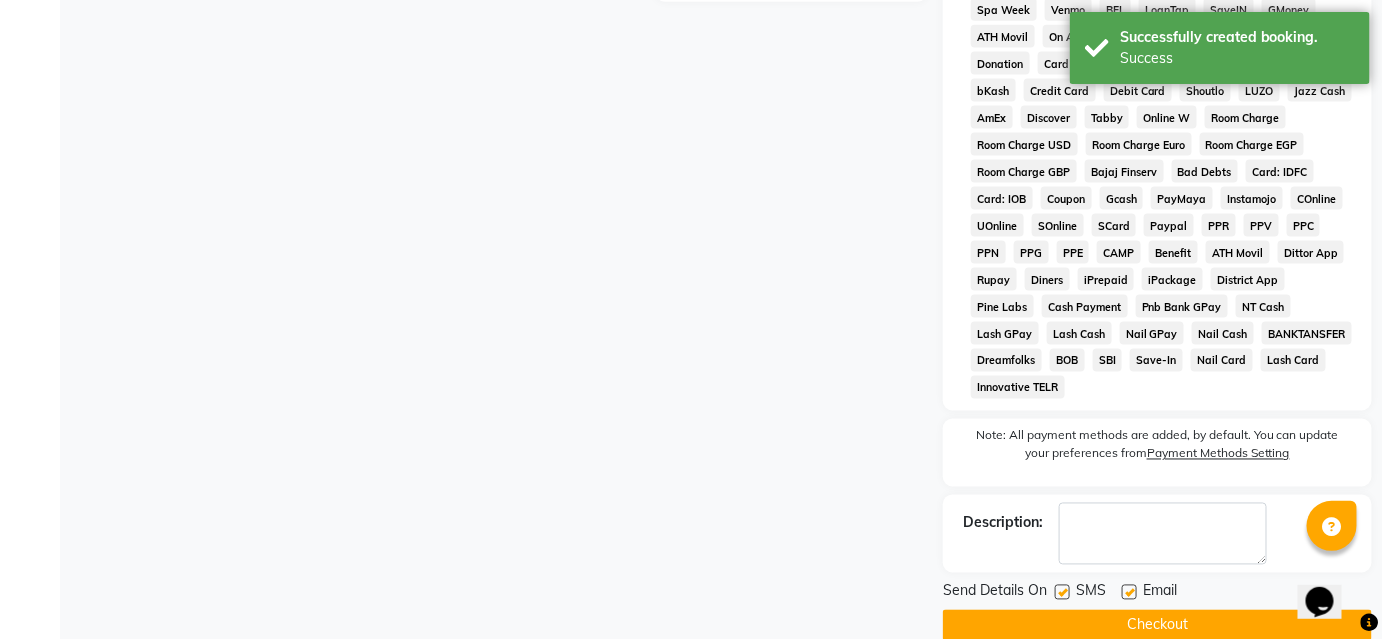 click 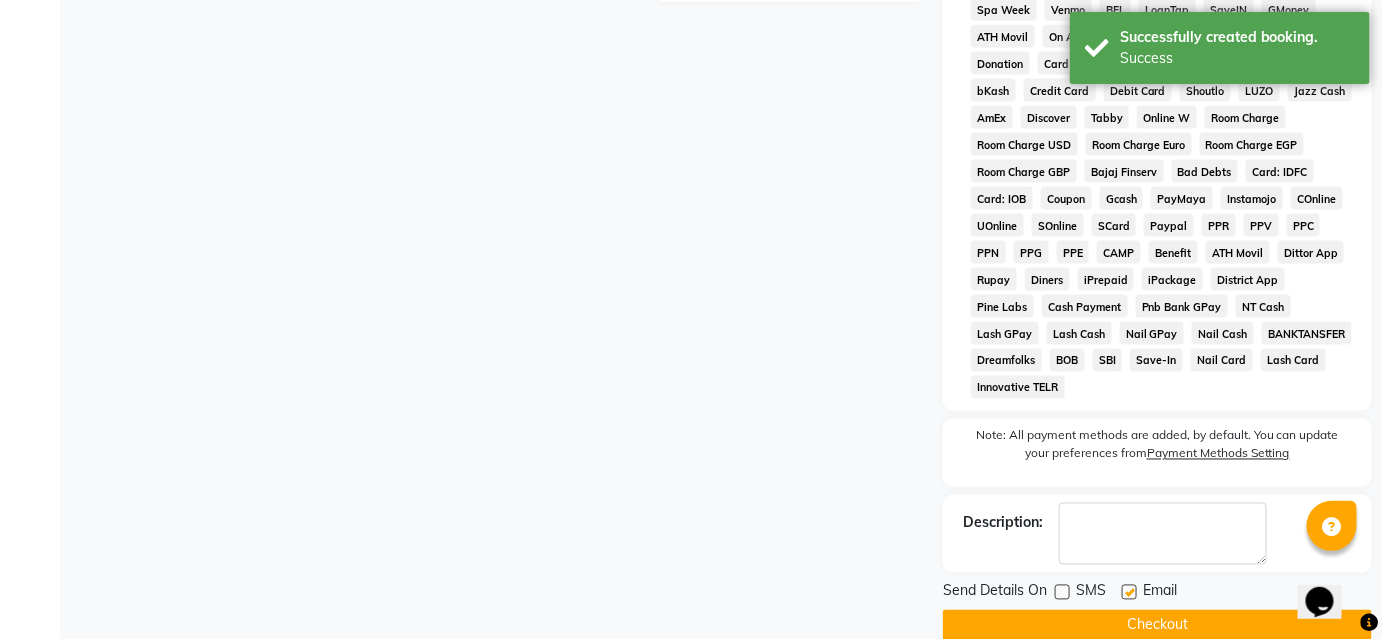 click on "Checkout" 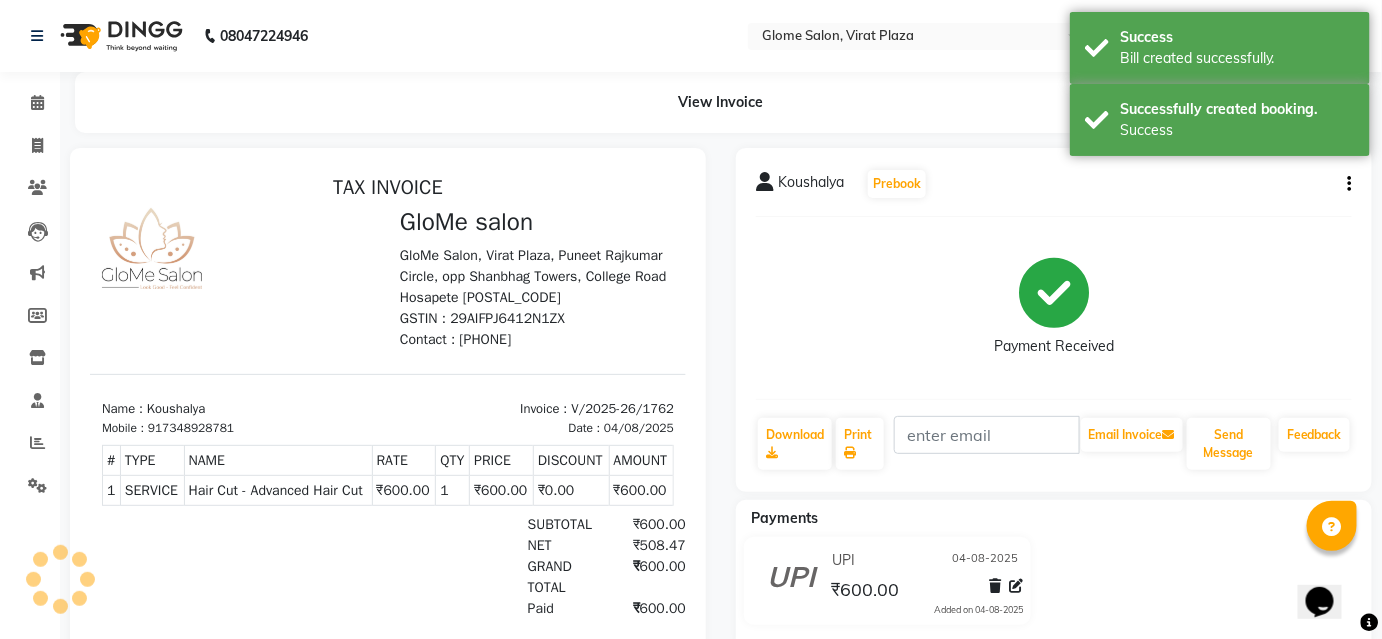 scroll, scrollTop: 0, scrollLeft: 0, axis: both 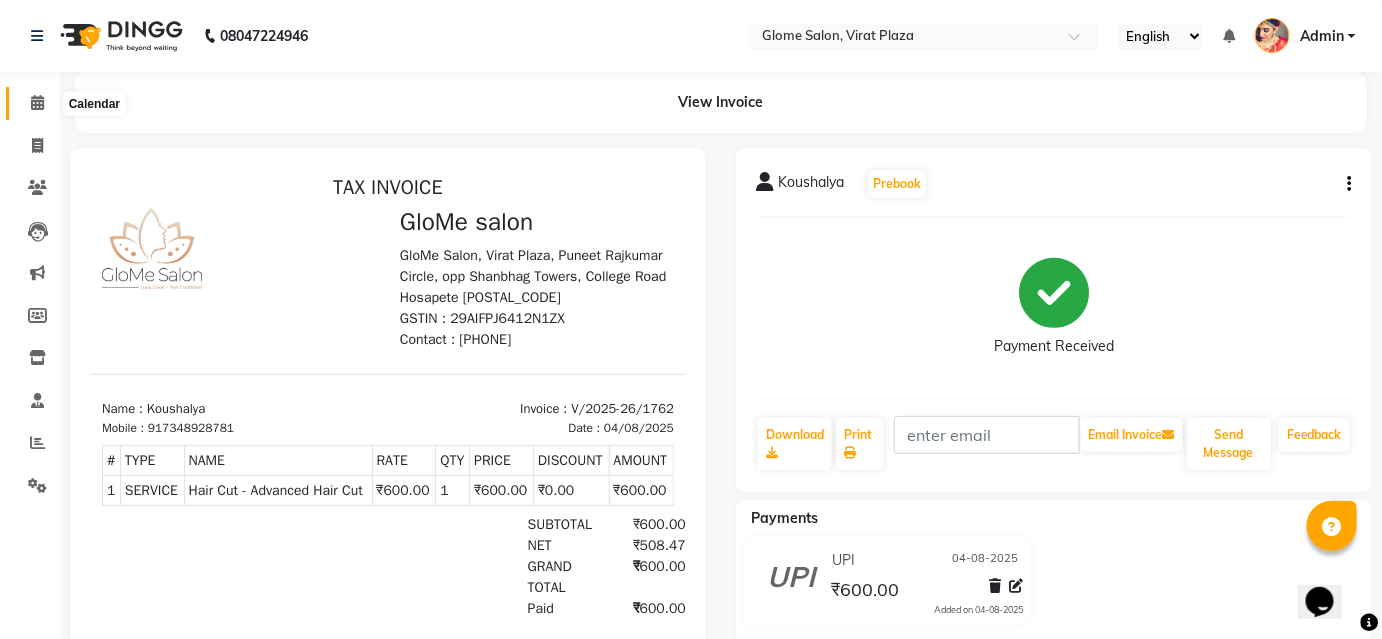 click 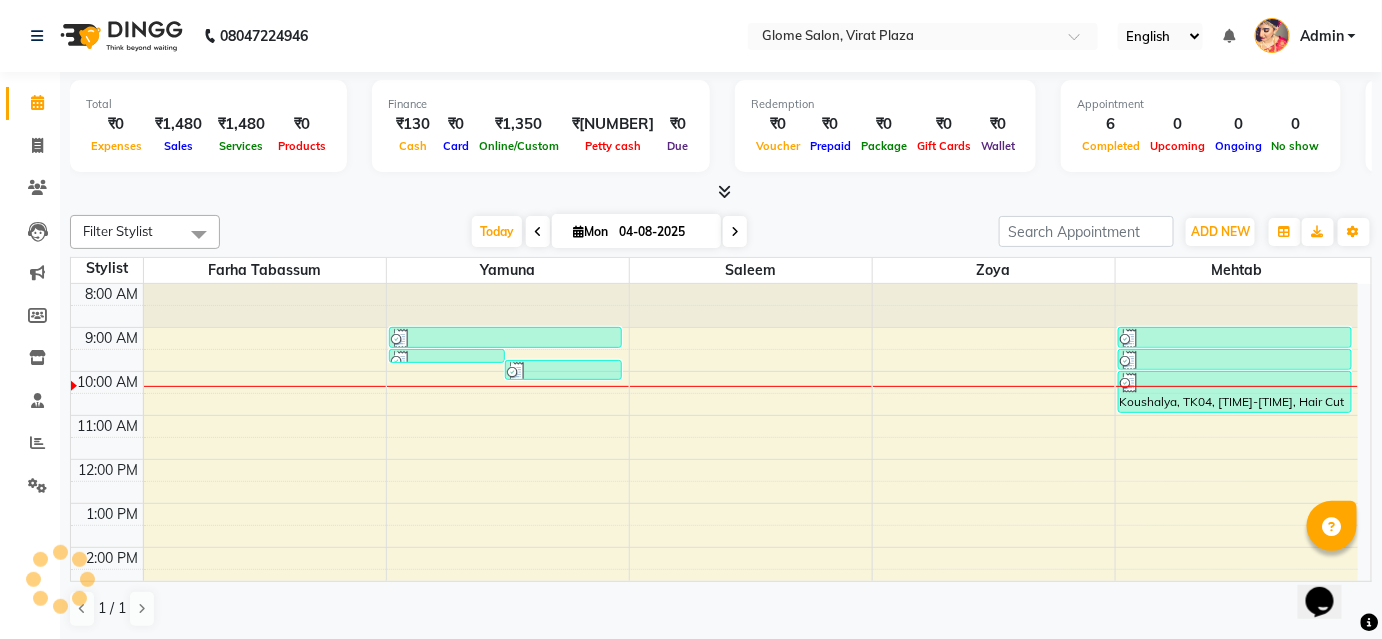 scroll, scrollTop: 0, scrollLeft: 0, axis: both 